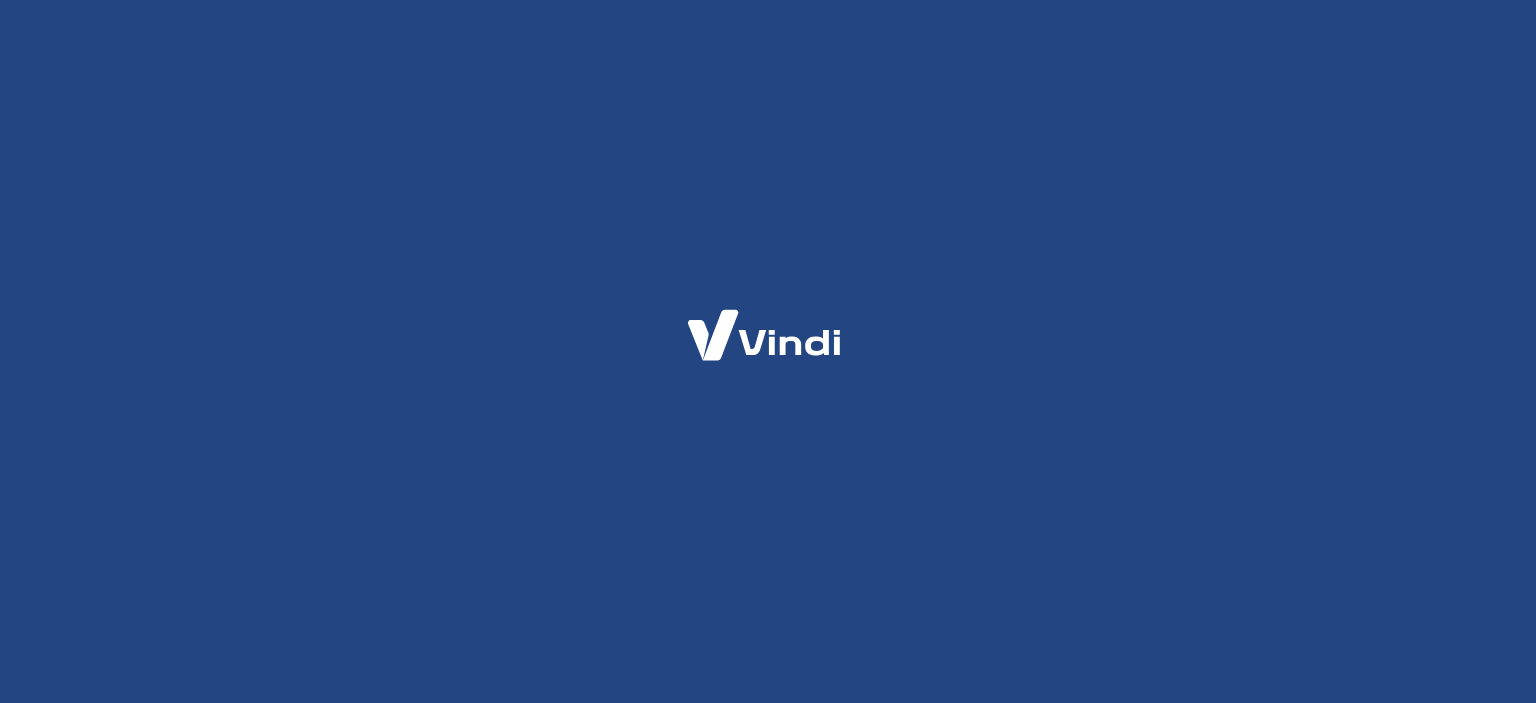 scroll, scrollTop: 0, scrollLeft: 0, axis: both 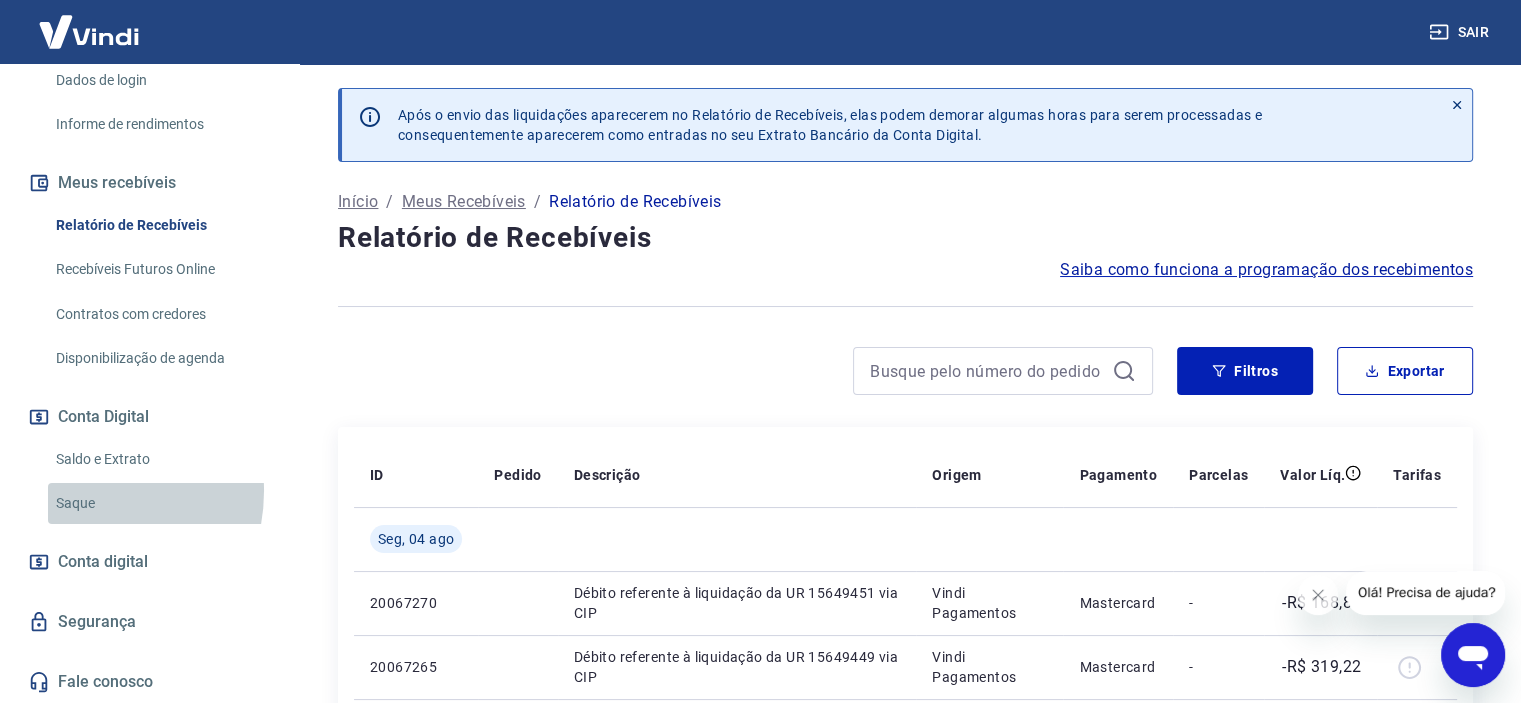 click on "Saque" at bounding box center (161, 503) 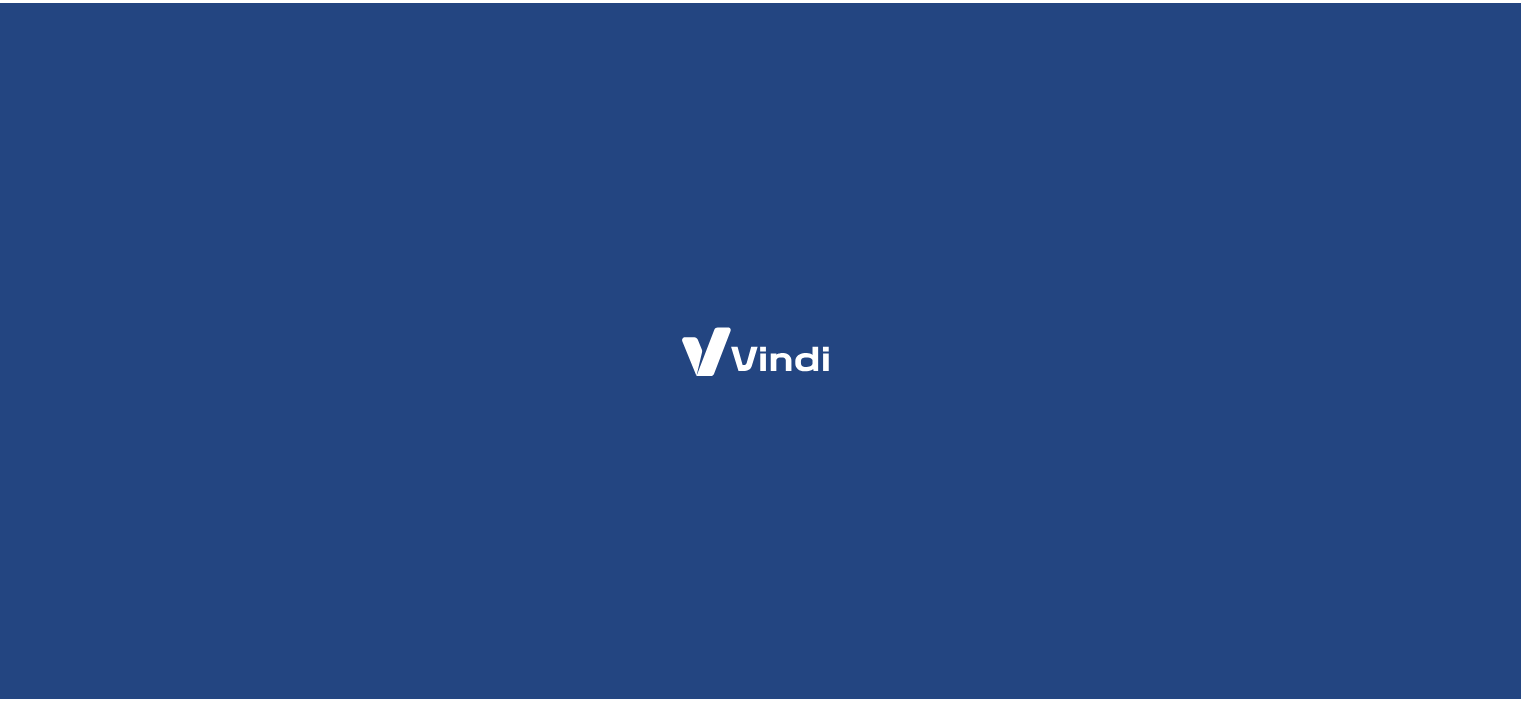 scroll, scrollTop: 0, scrollLeft: 0, axis: both 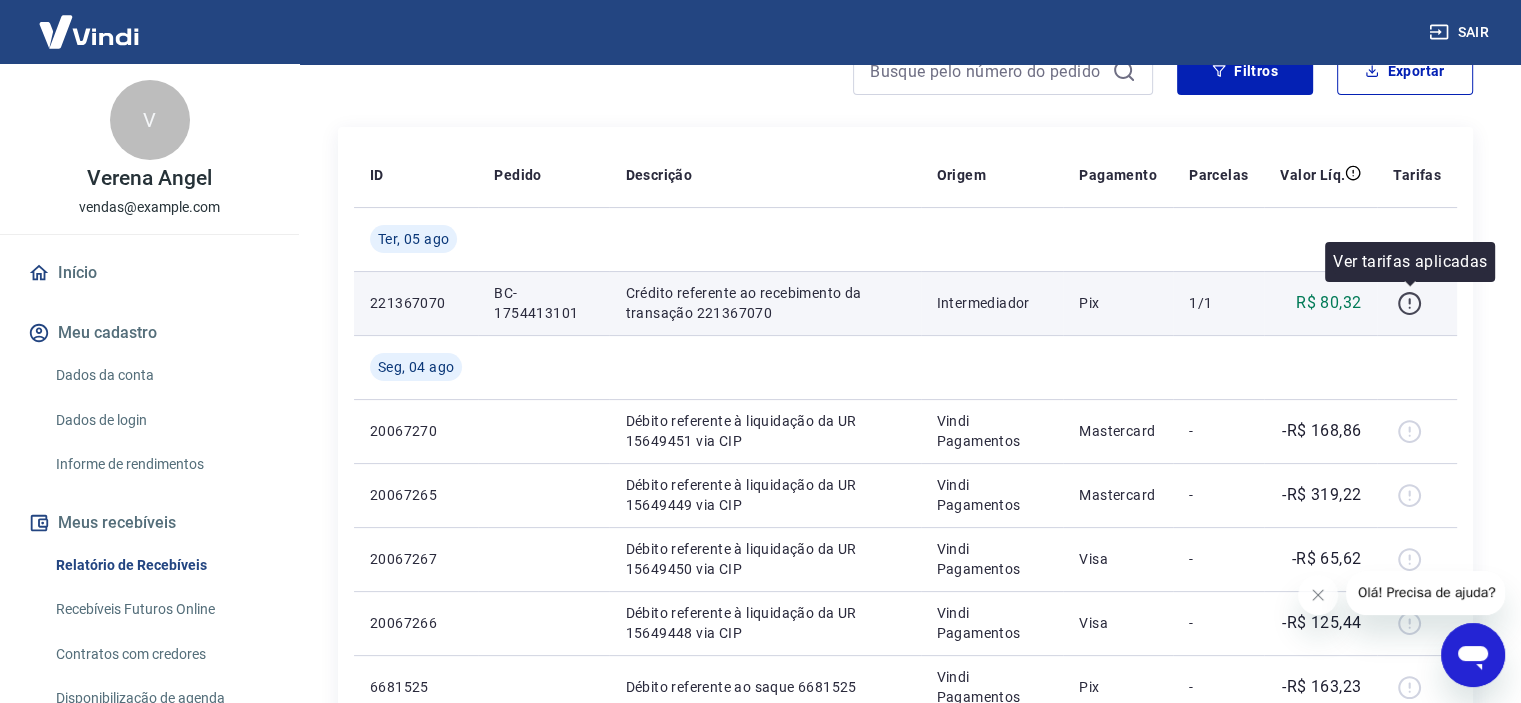 click 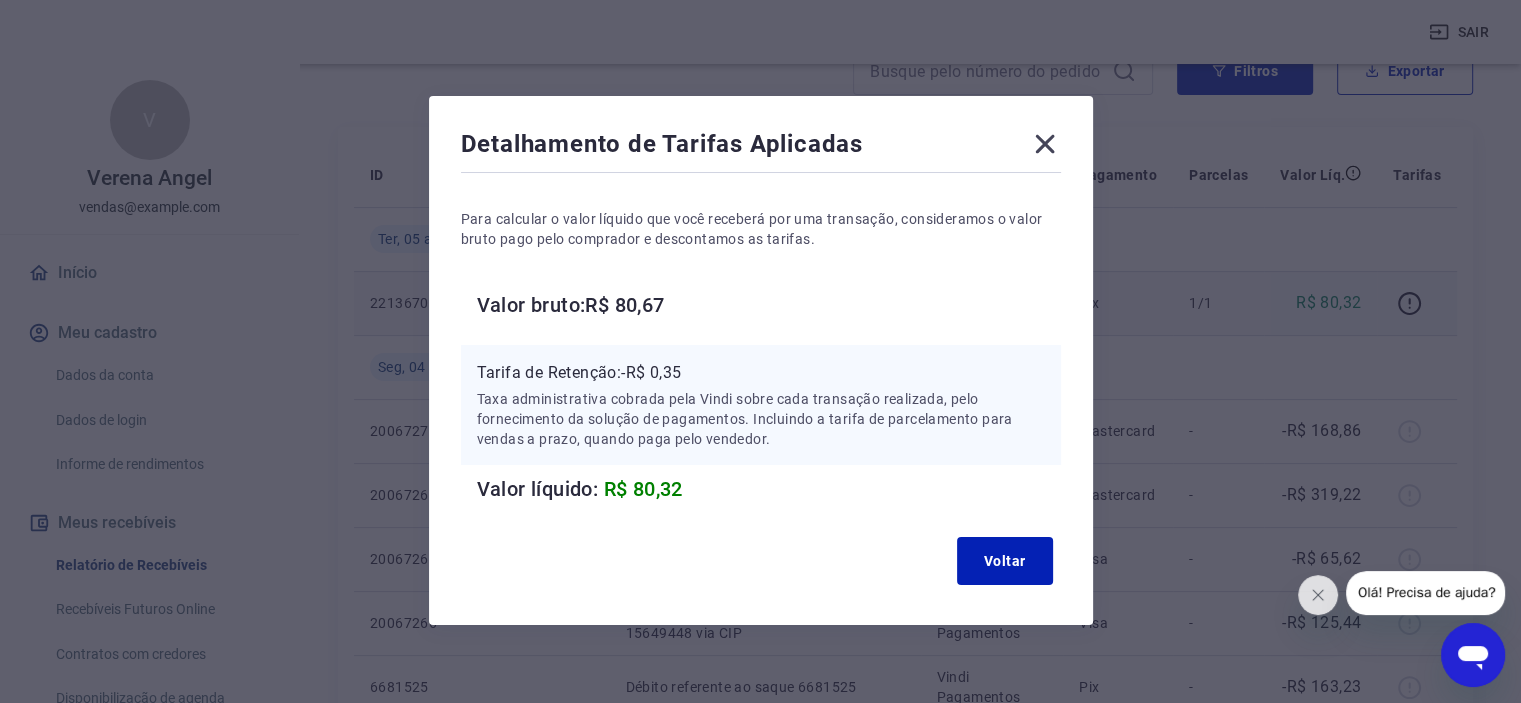 click 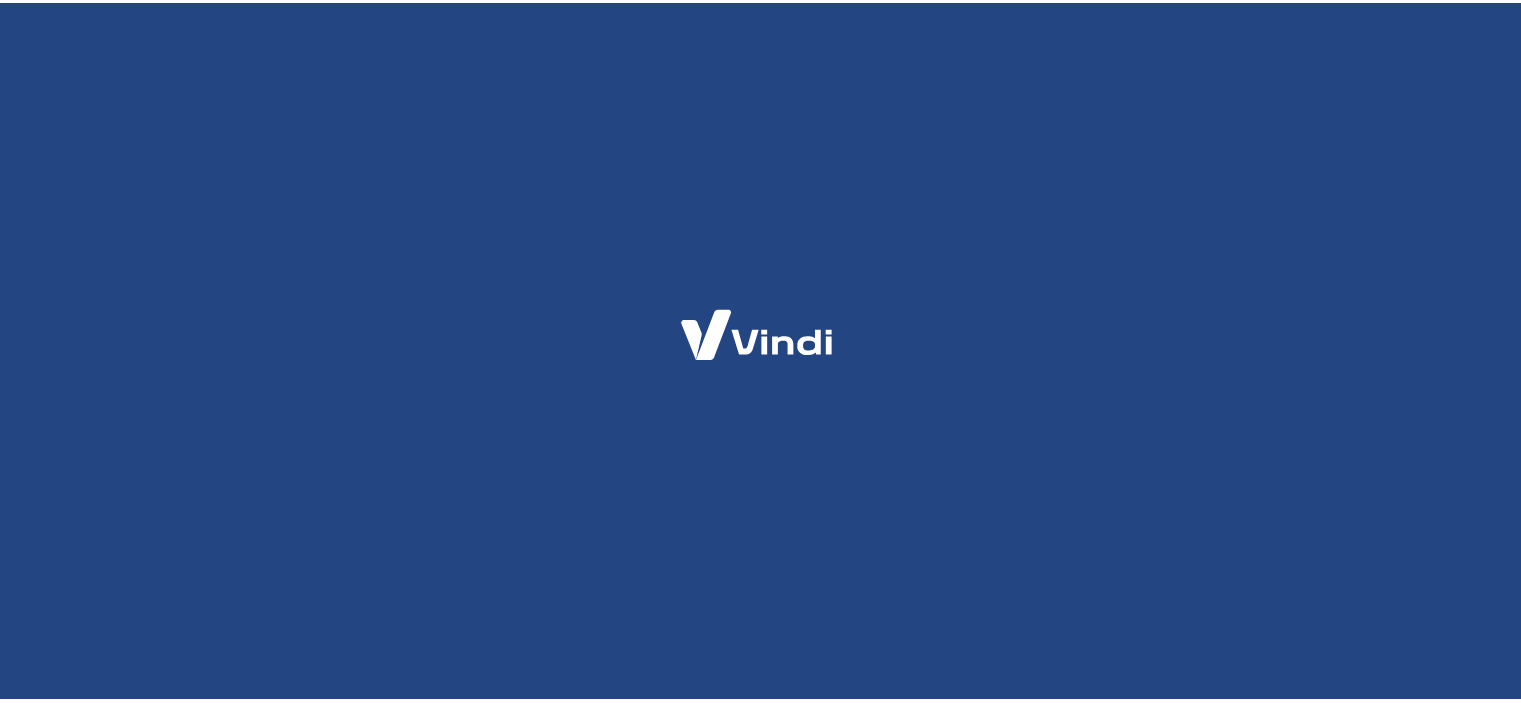 scroll, scrollTop: 0, scrollLeft: 0, axis: both 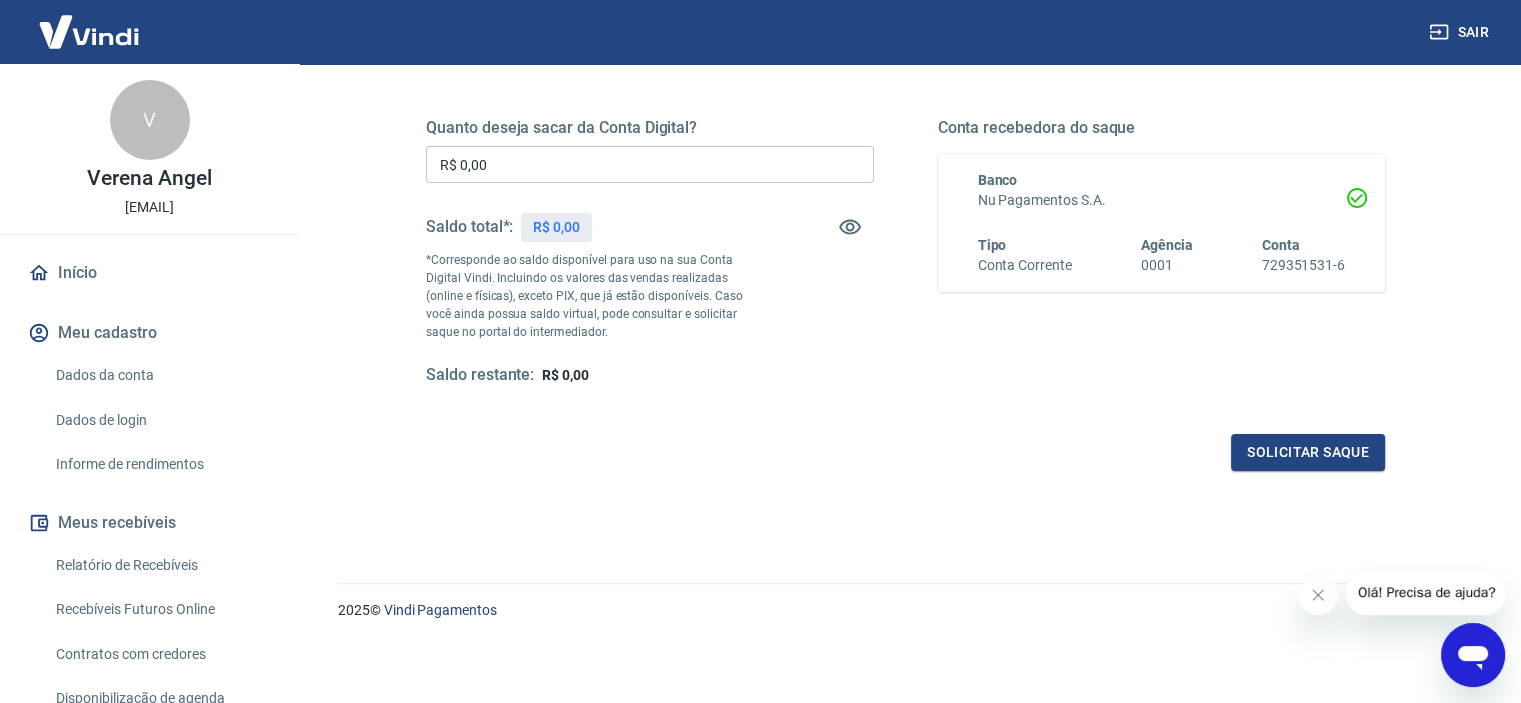 click 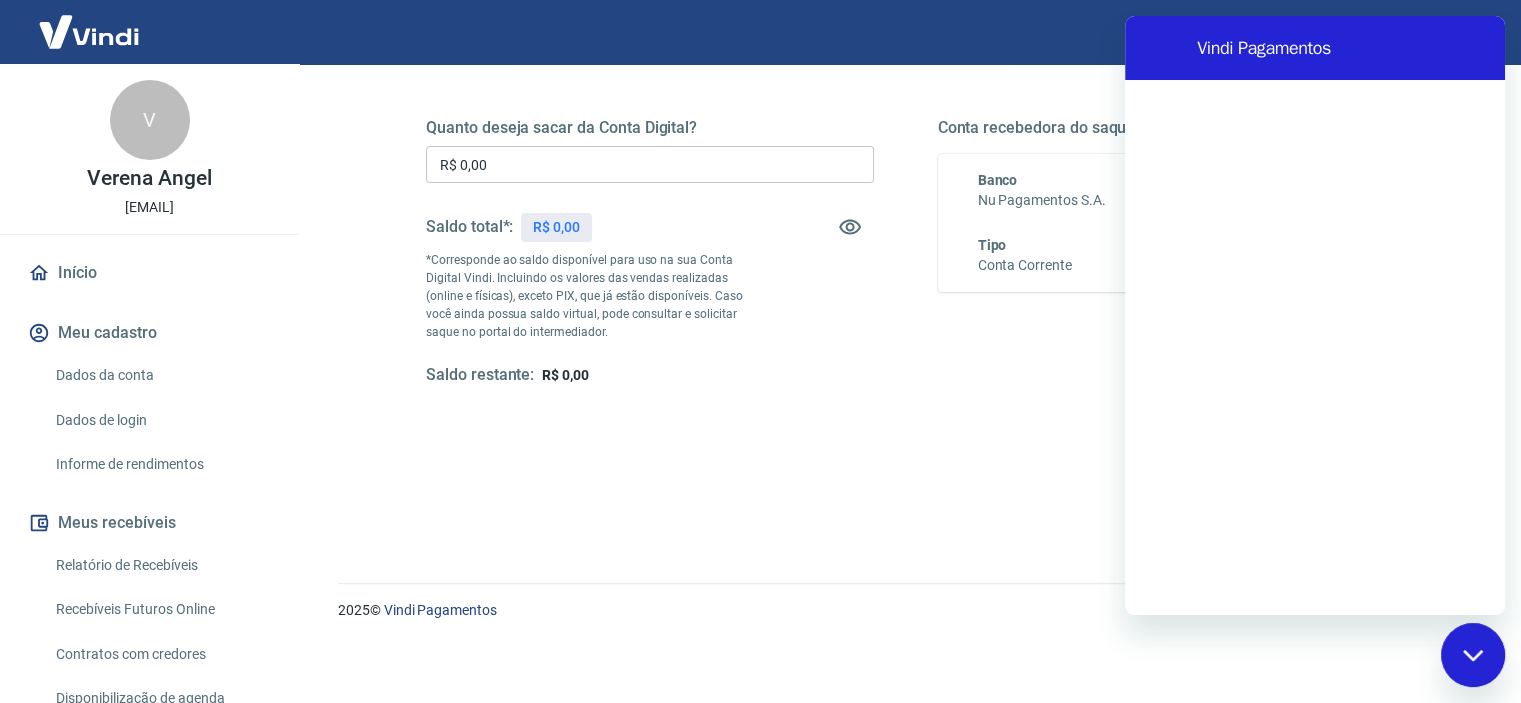 scroll, scrollTop: 0, scrollLeft: 0, axis: both 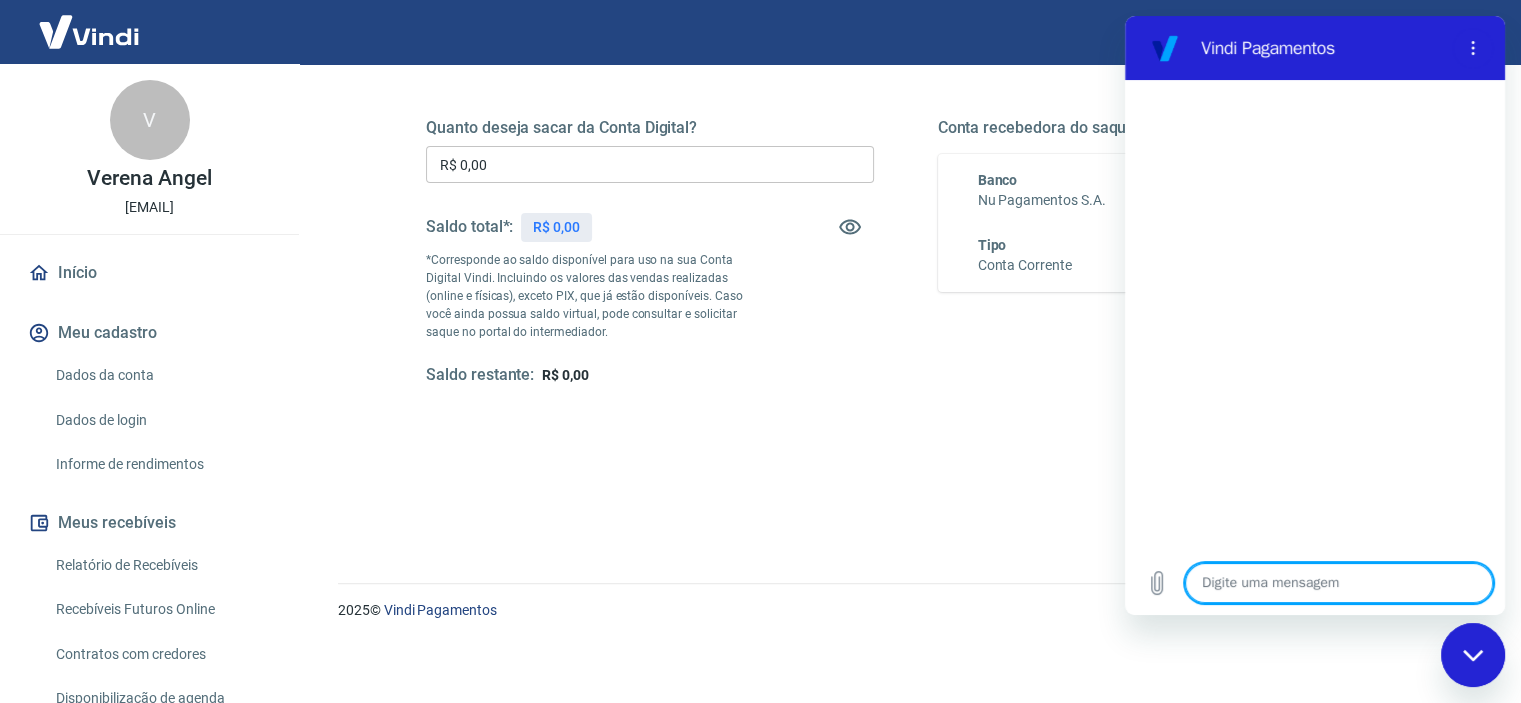 type on "s" 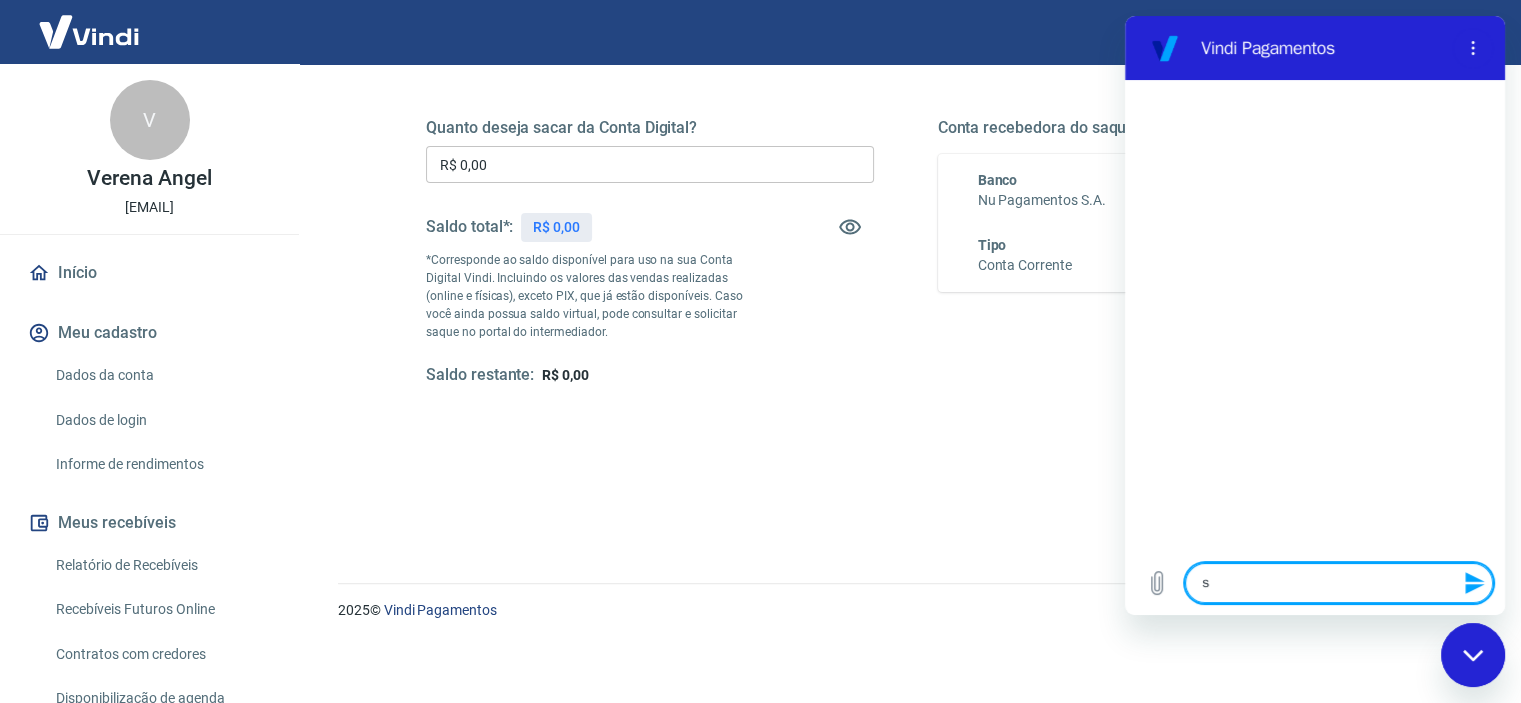 type on "sa" 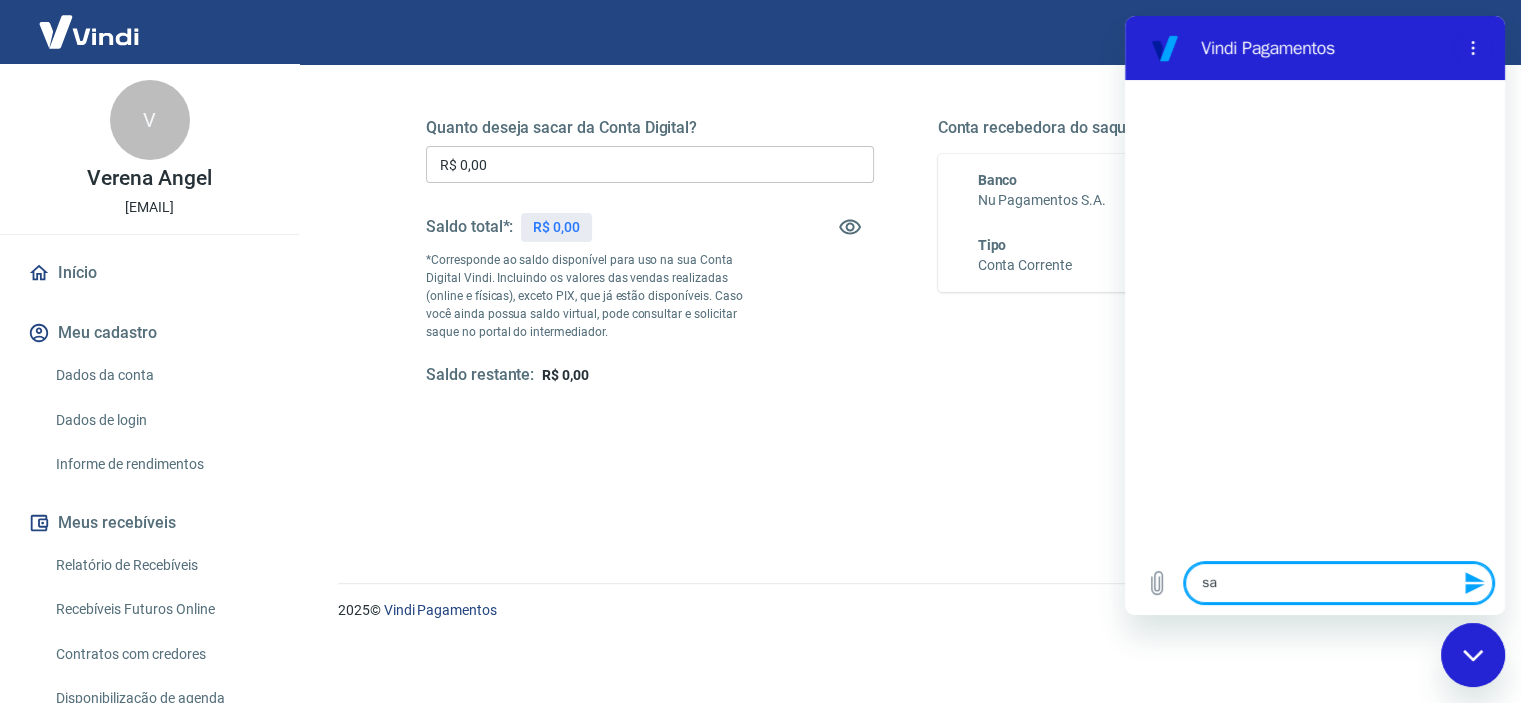type on "x" 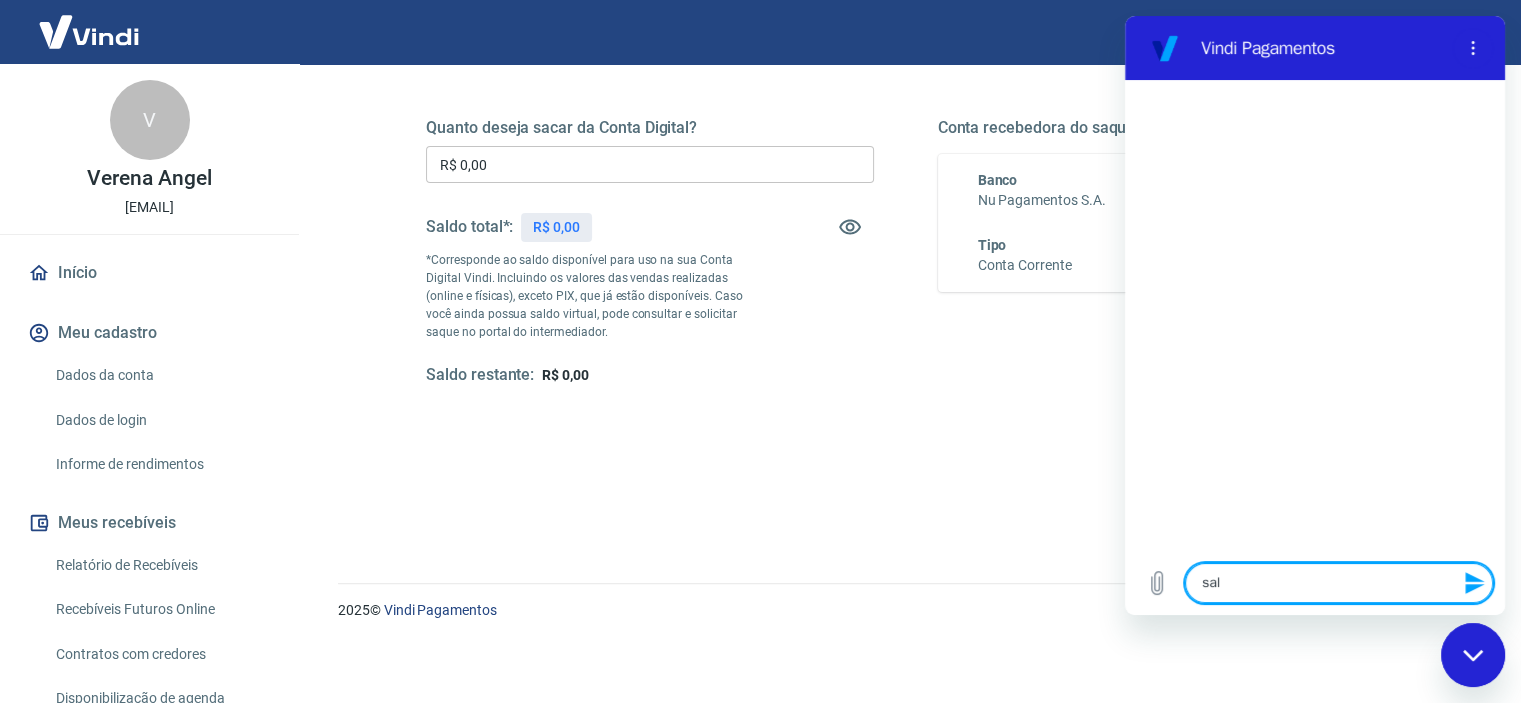 type on "sald" 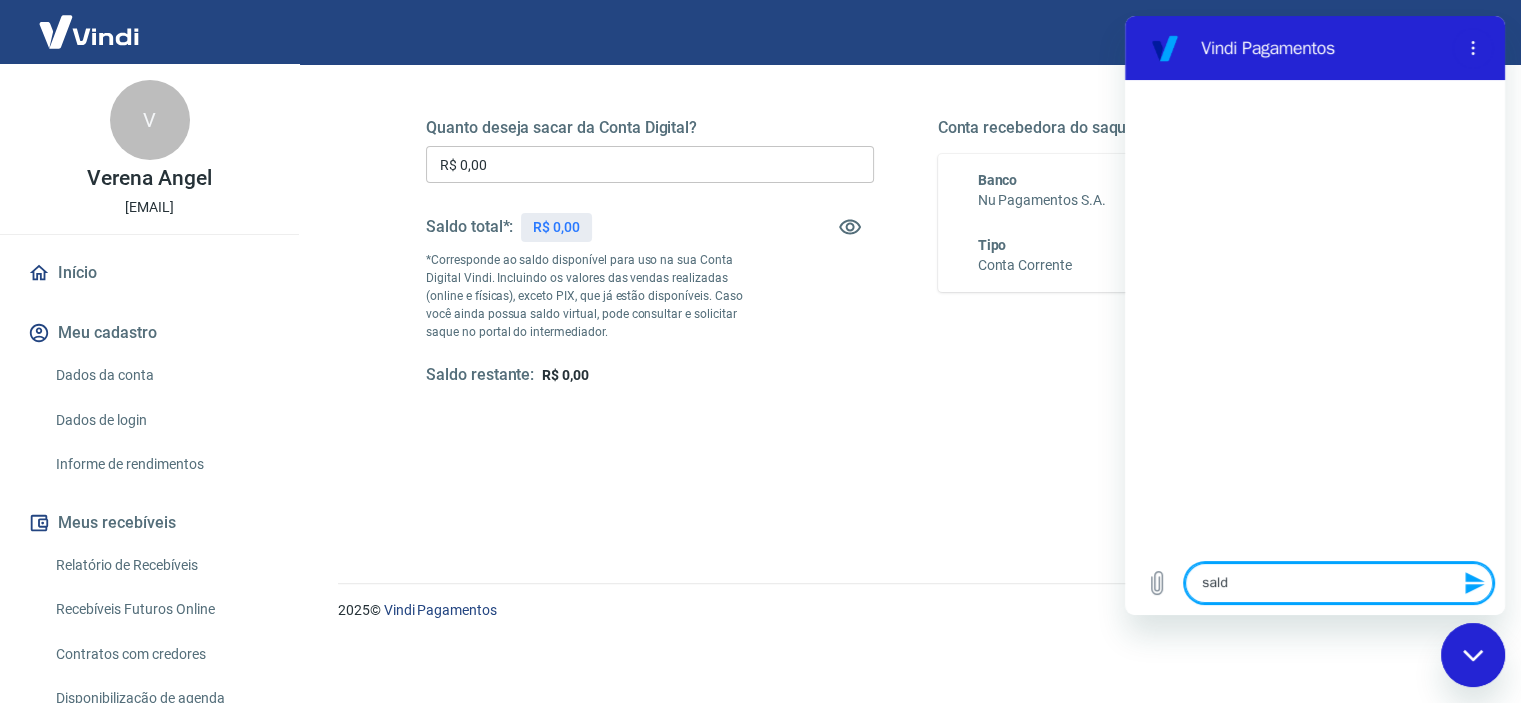 type on "saldo" 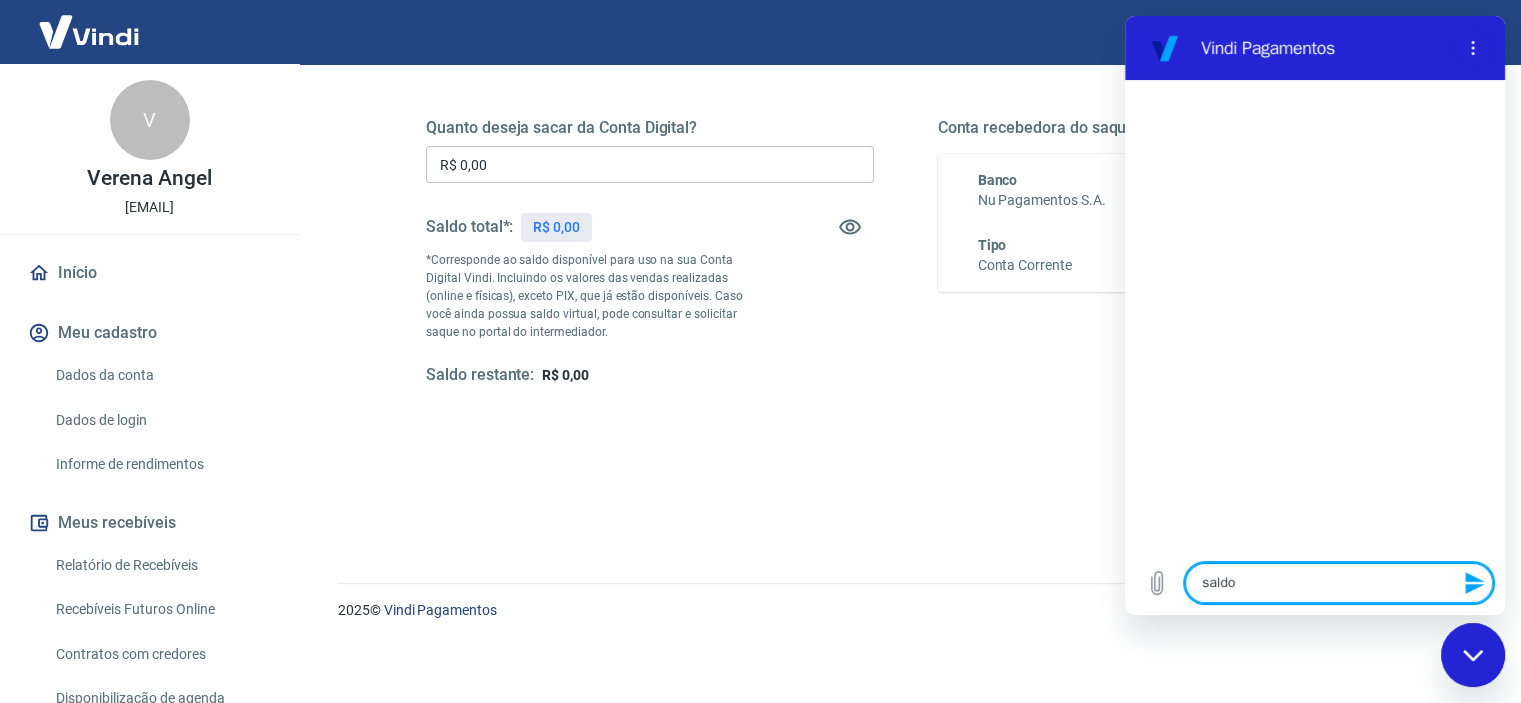 type on "saldo" 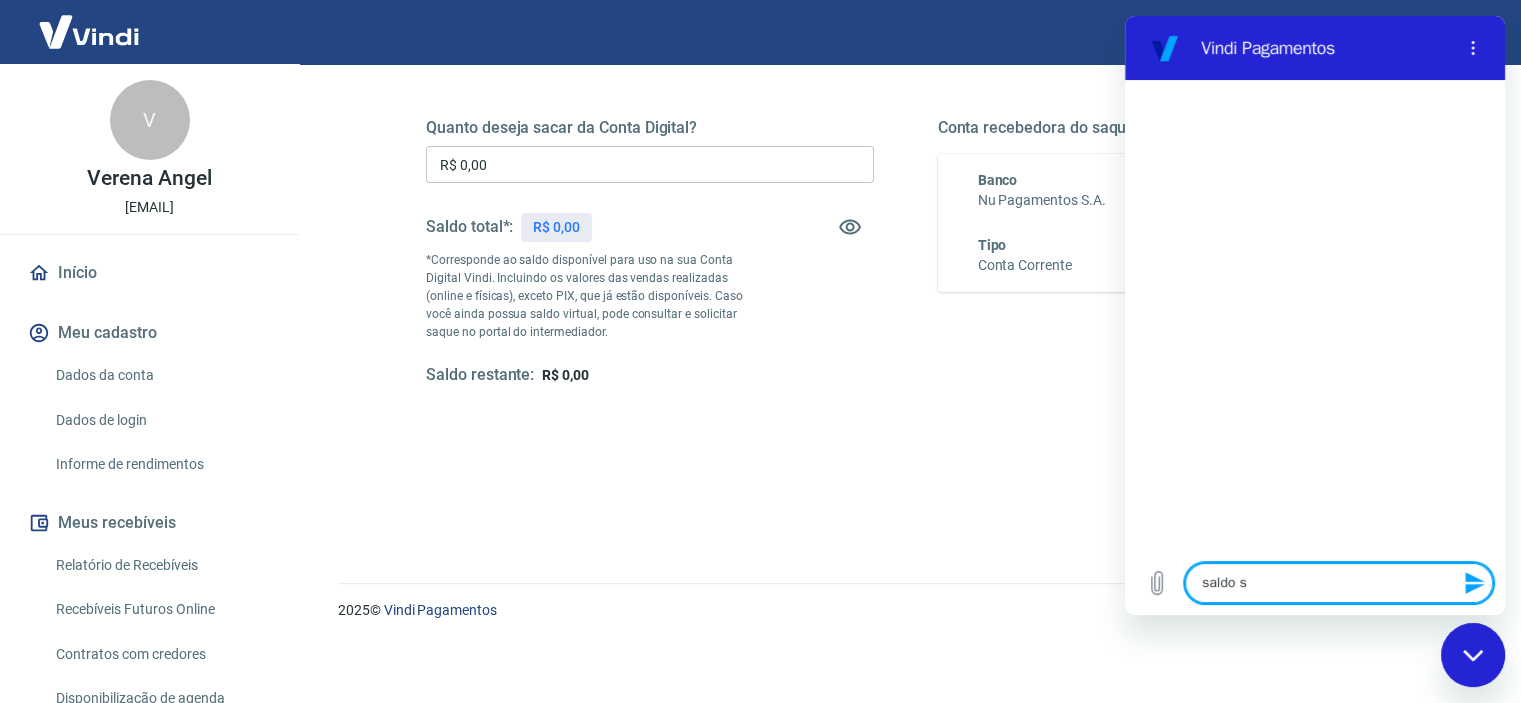 type on "saldo su" 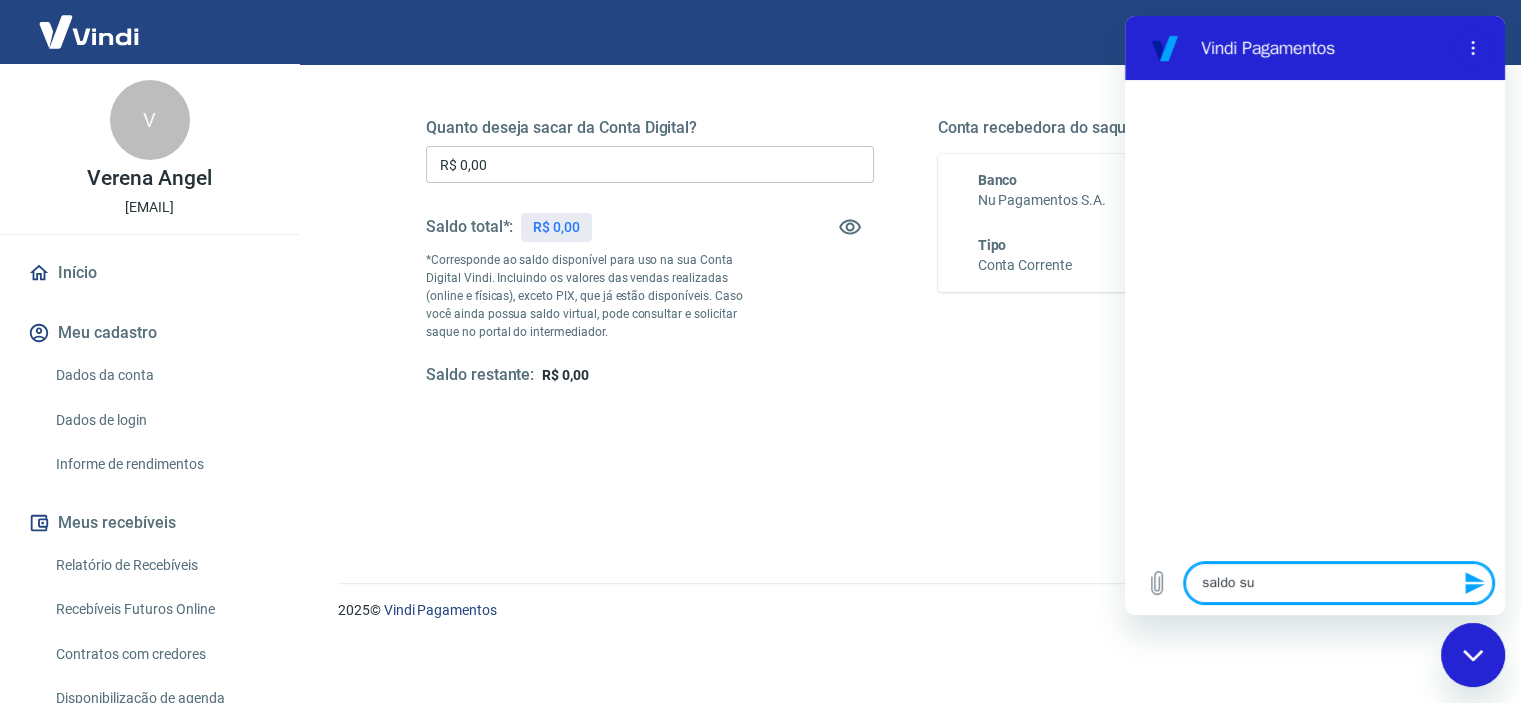 type on "saldo sum" 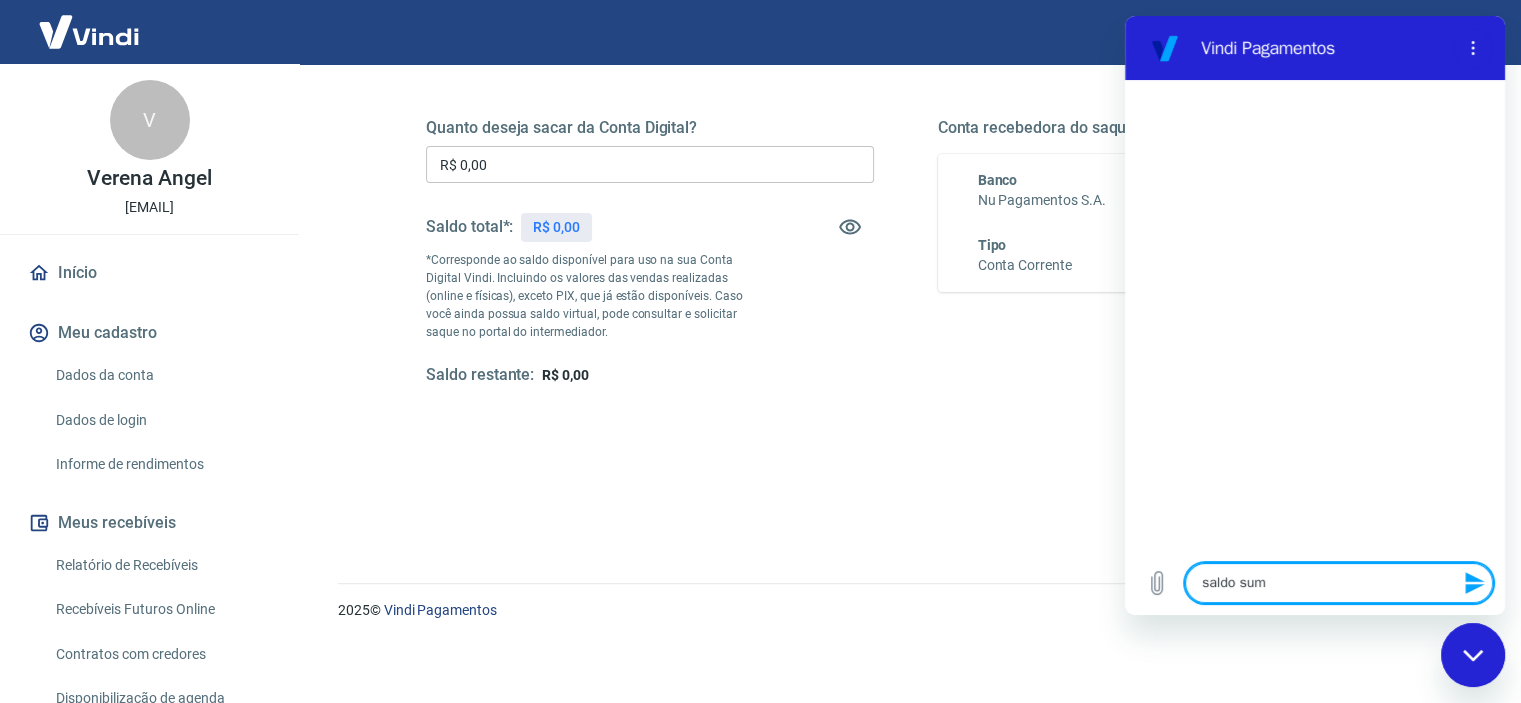 type on "saldo sumi" 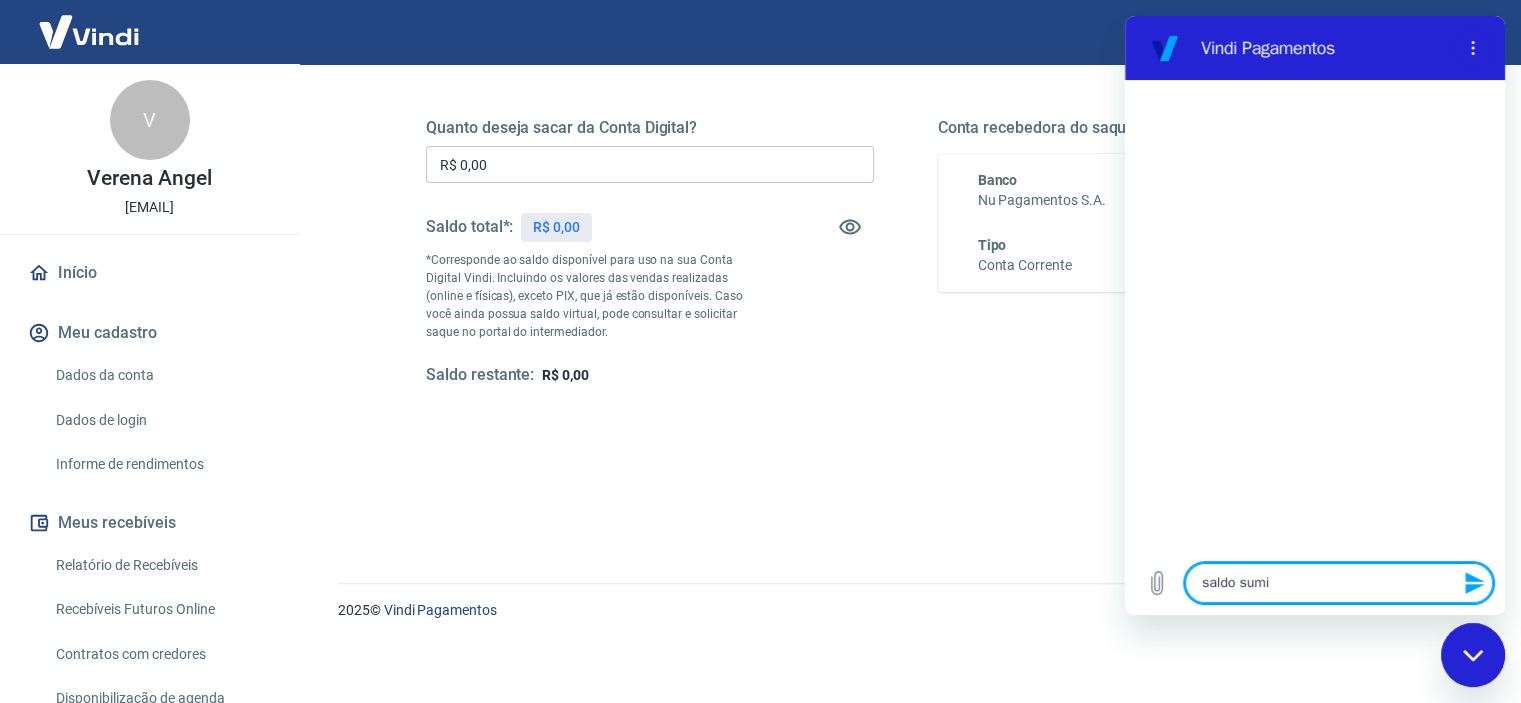type on "saldo sumiu" 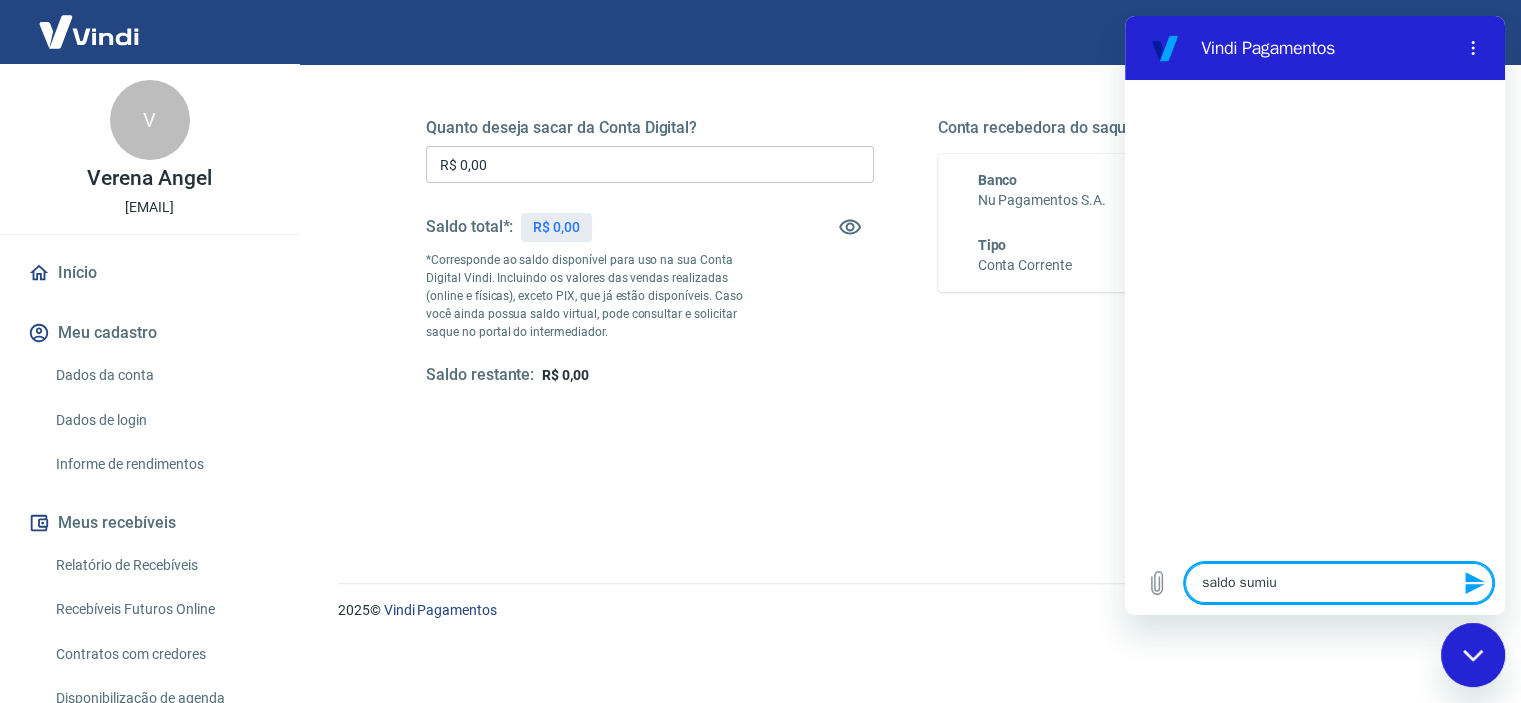 type 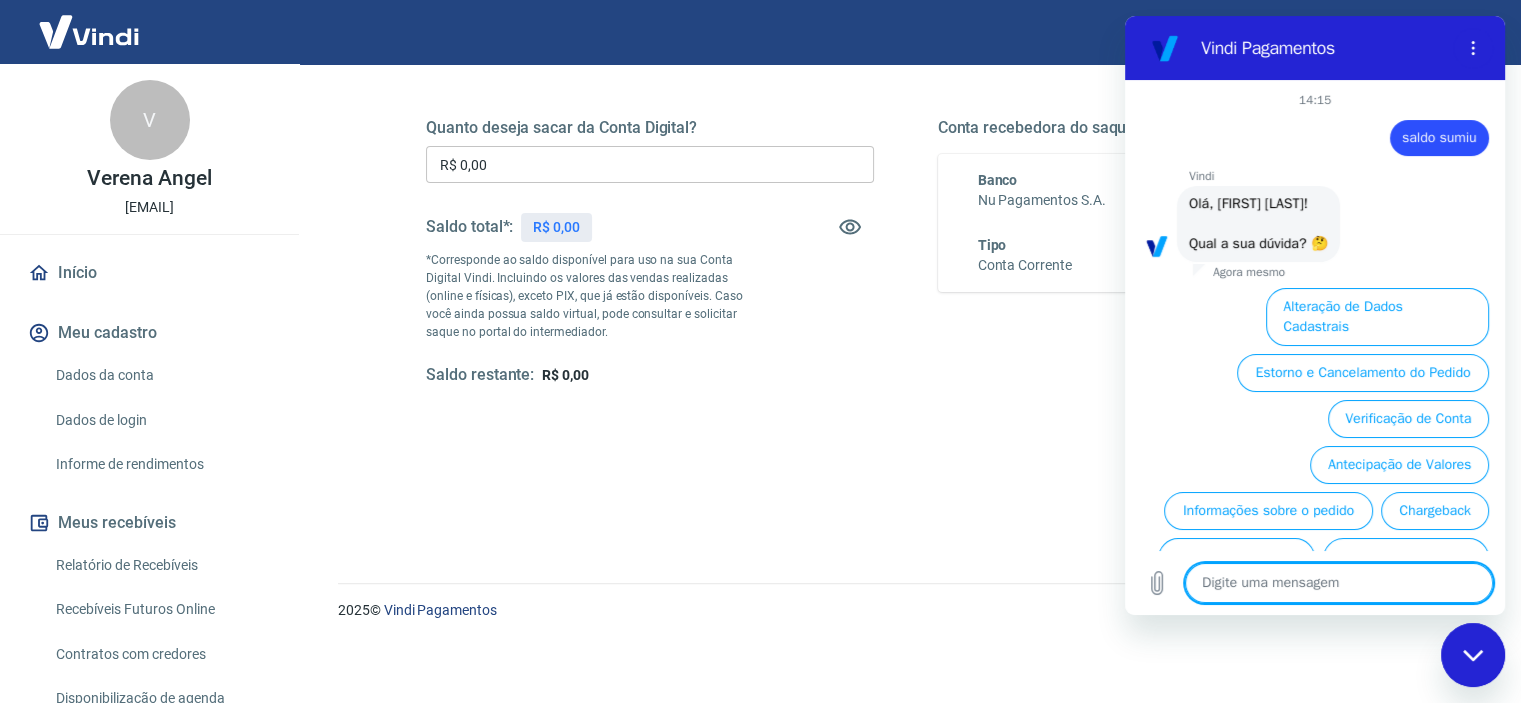 scroll, scrollTop: 98, scrollLeft: 0, axis: vertical 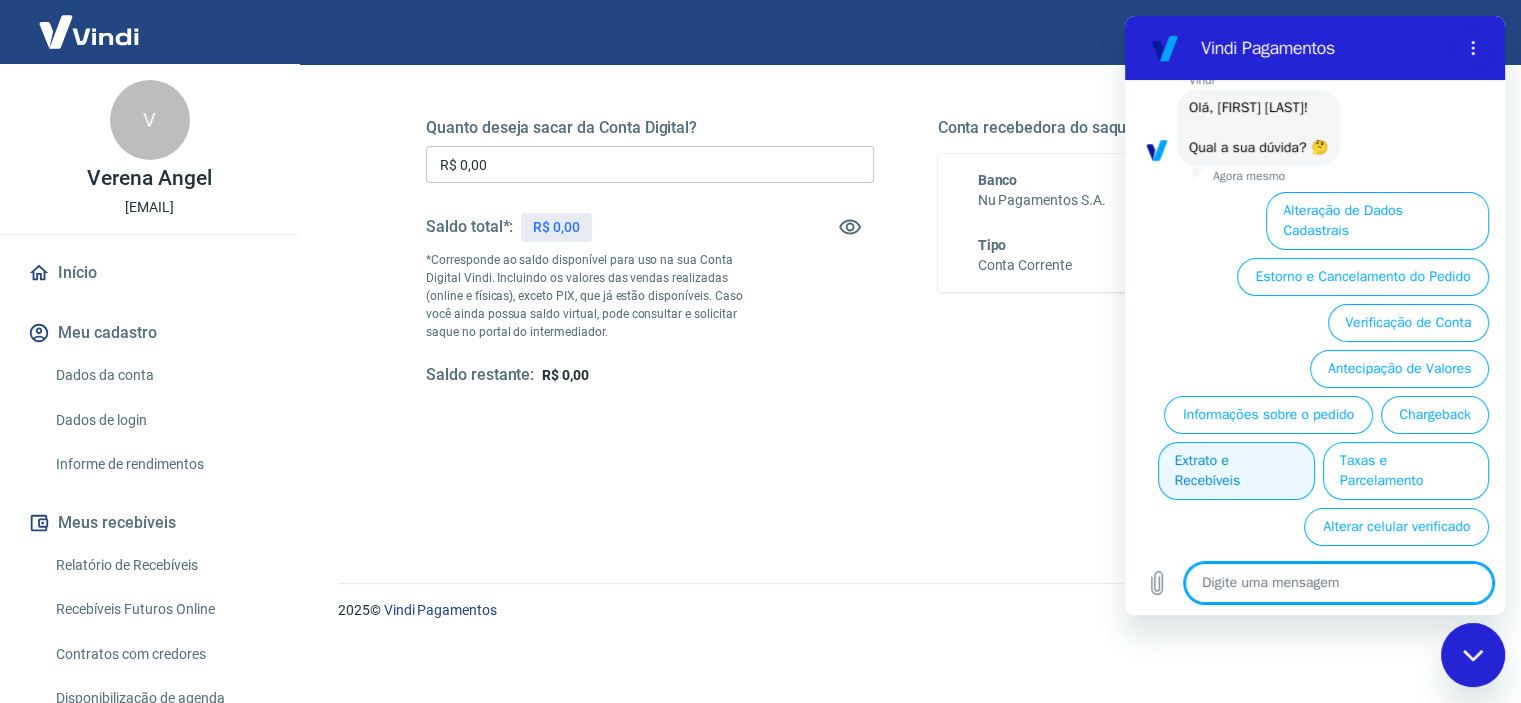 click on "Extrato e Recebíveis" at bounding box center [1236, 471] 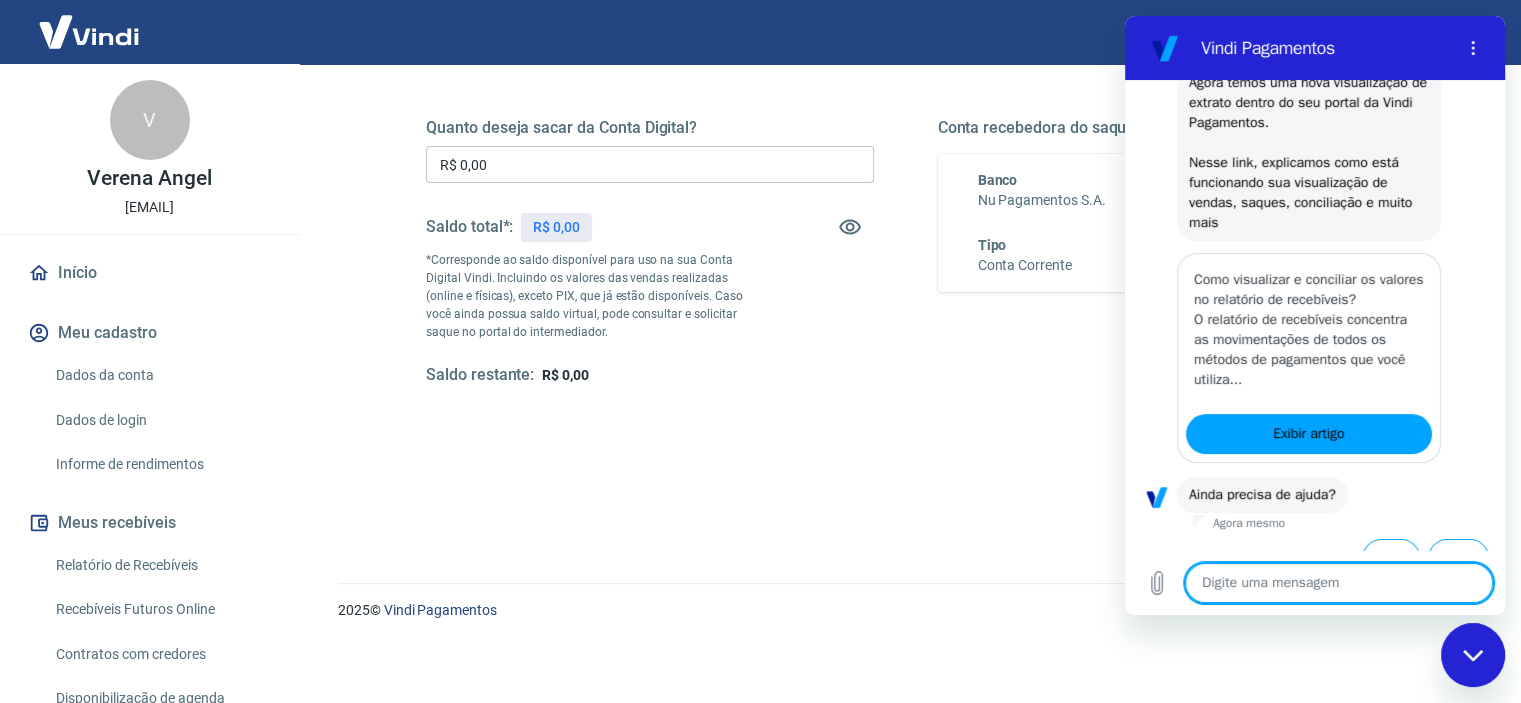 scroll, scrollTop: 324, scrollLeft: 0, axis: vertical 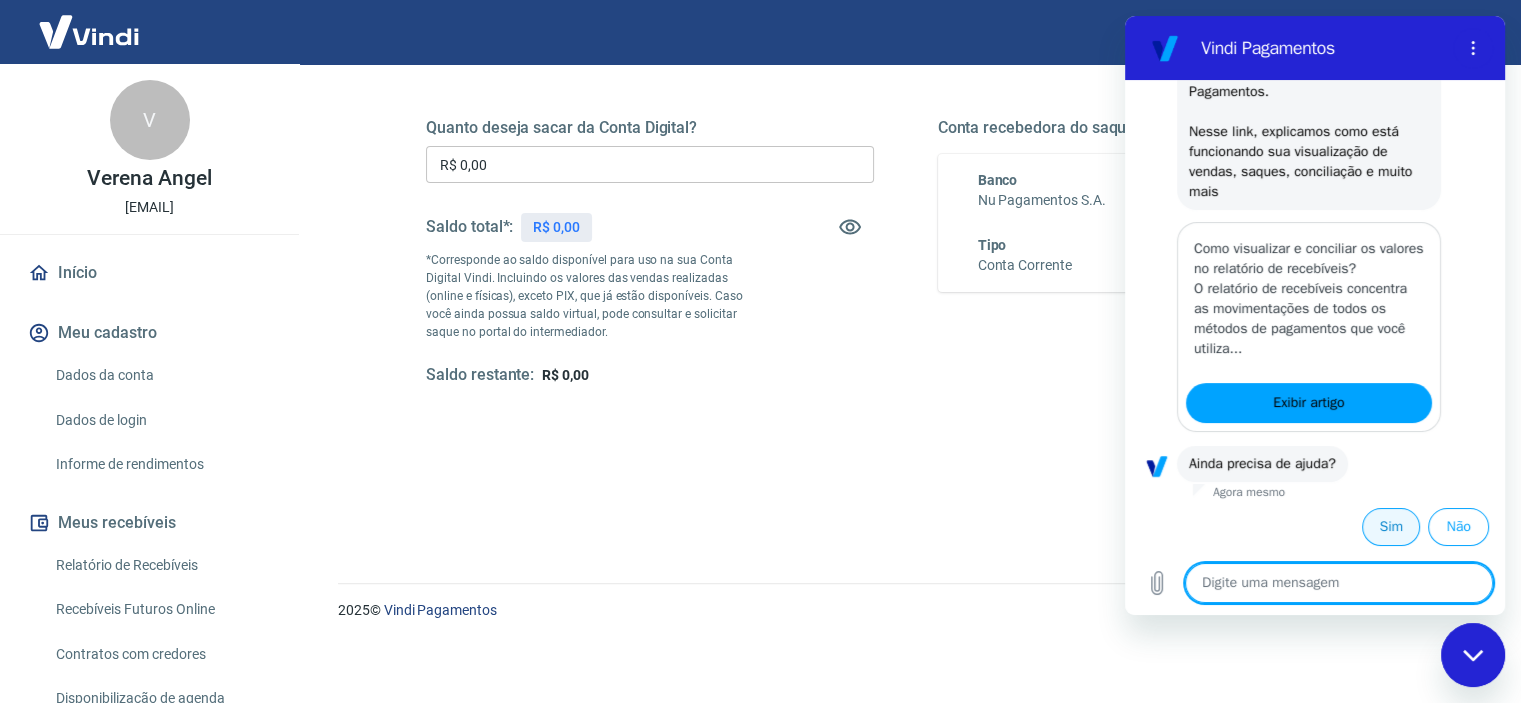 click on "Sim" at bounding box center (1391, 527) 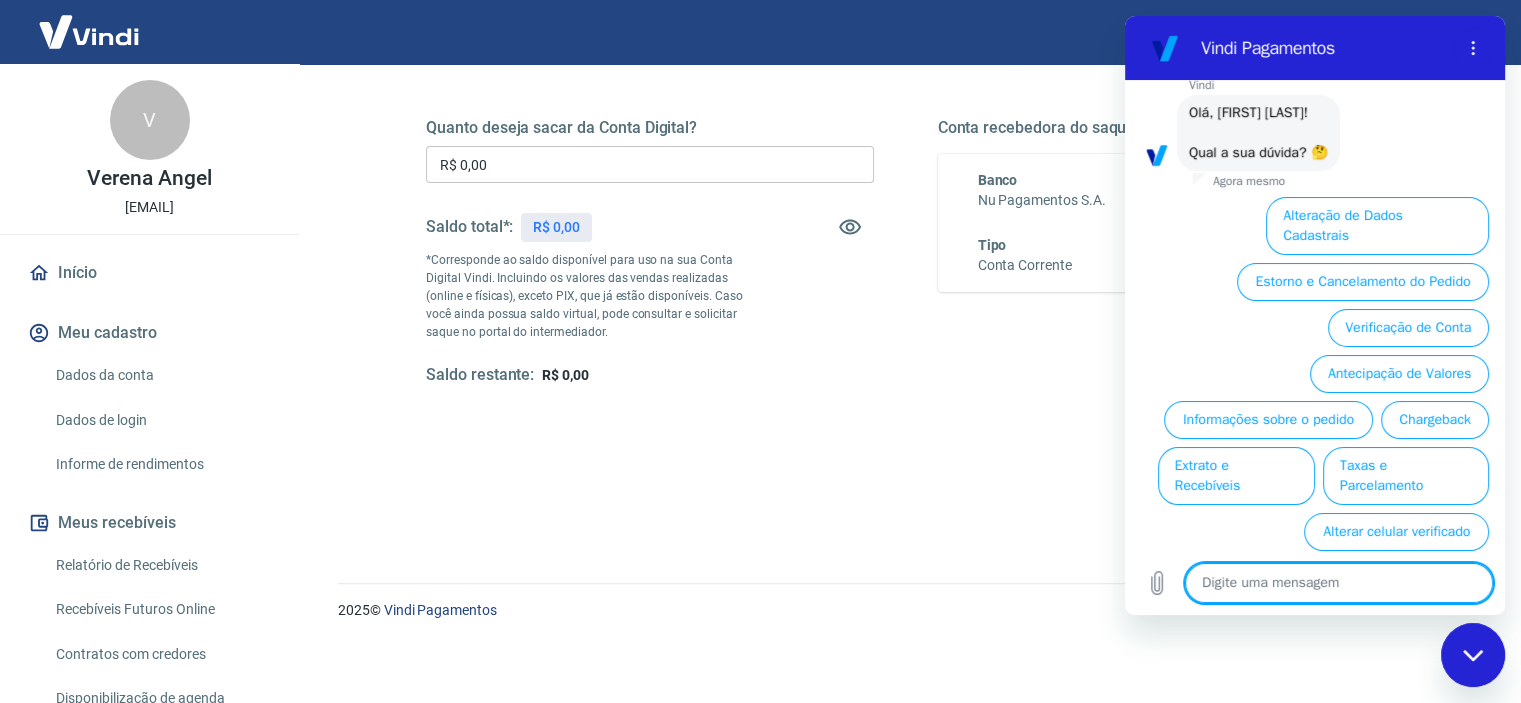 scroll, scrollTop: 798, scrollLeft: 0, axis: vertical 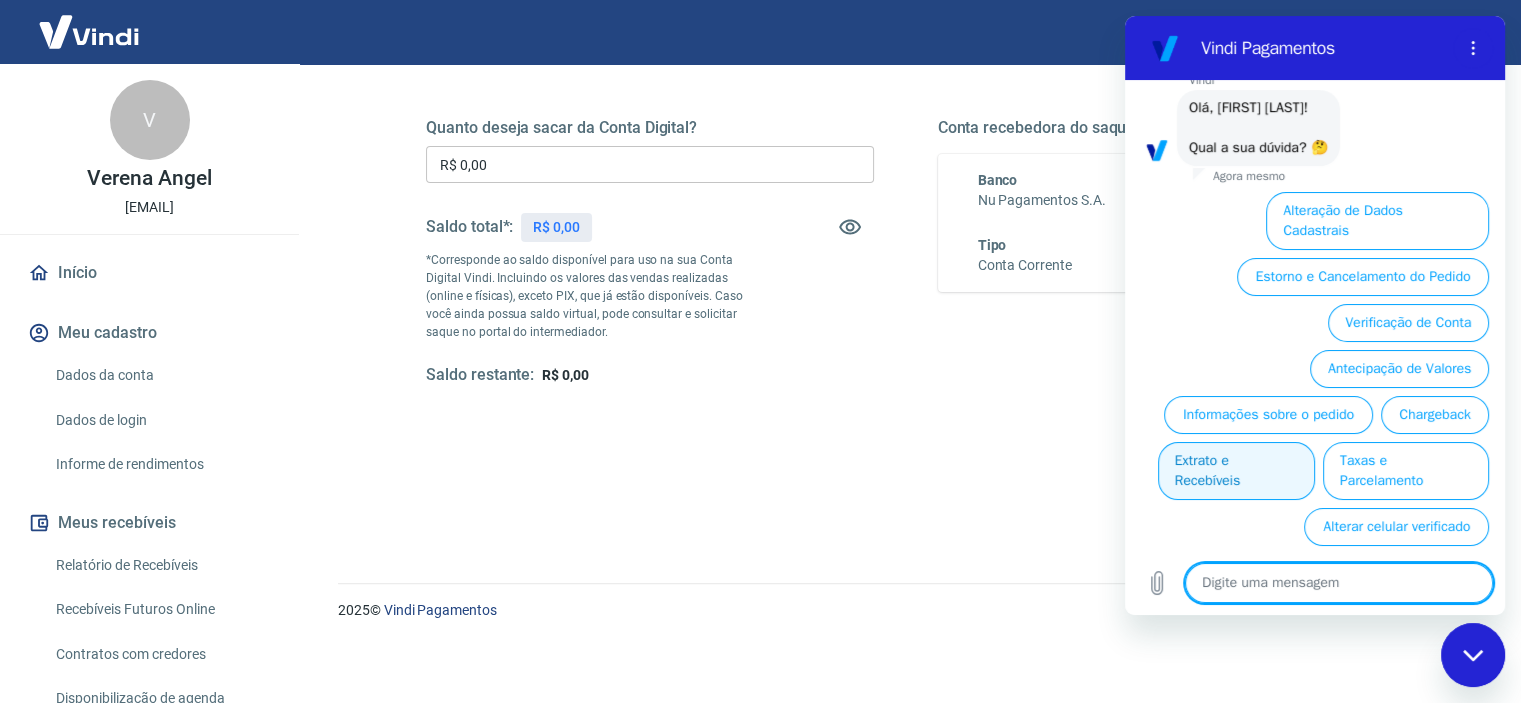 click on "Extrato e Recebíveis" at bounding box center [1236, 471] 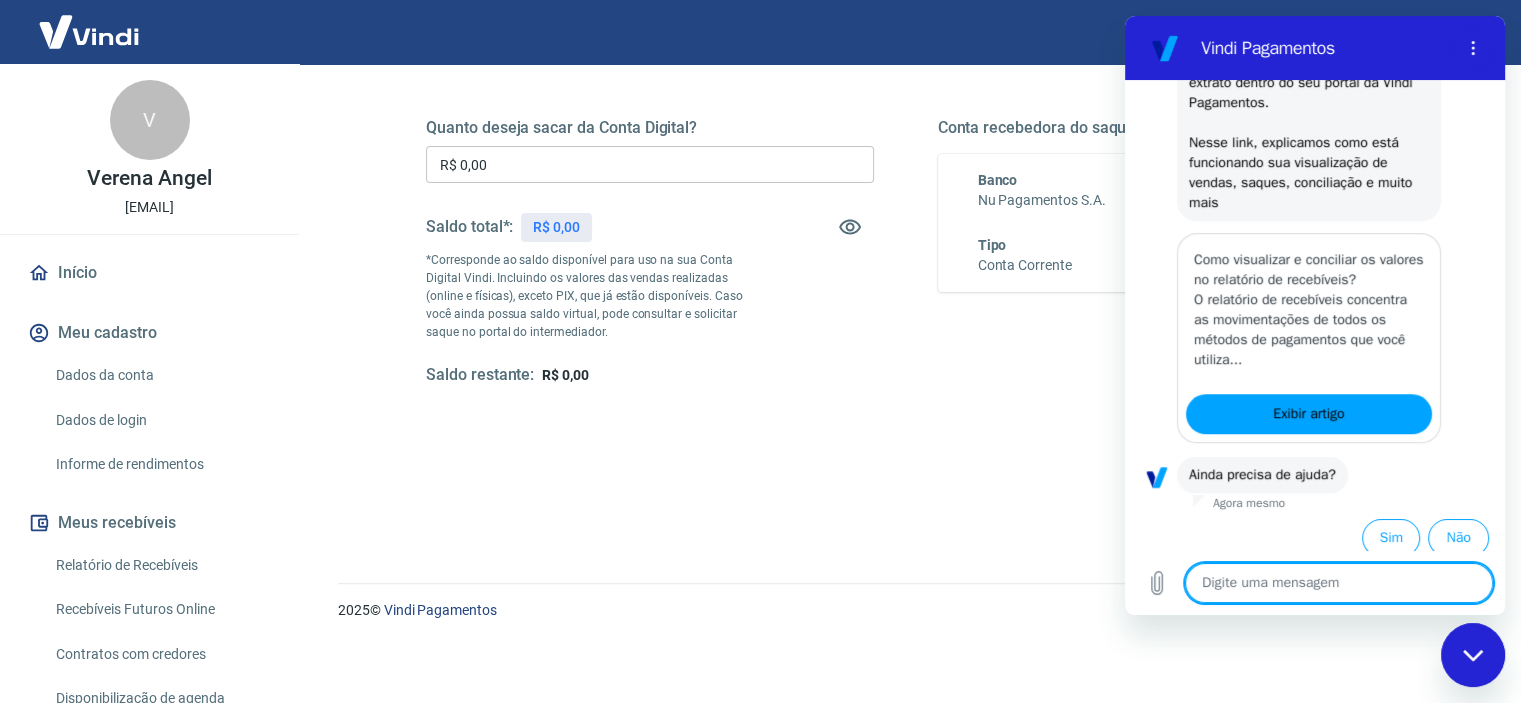 scroll, scrollTop: 1024, scrollLeft: 0, axis: vertical 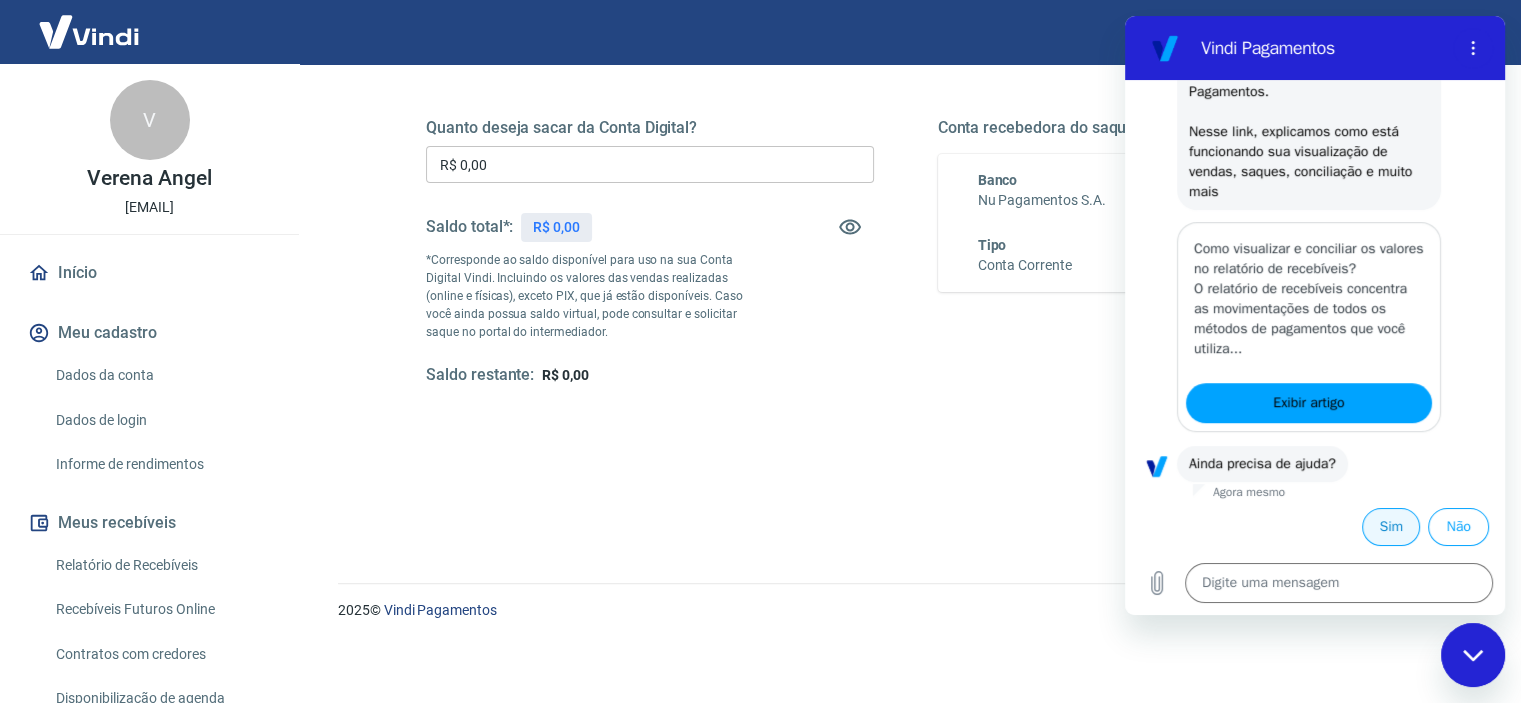 click on "Sim" at bounding box center [1391, 527] 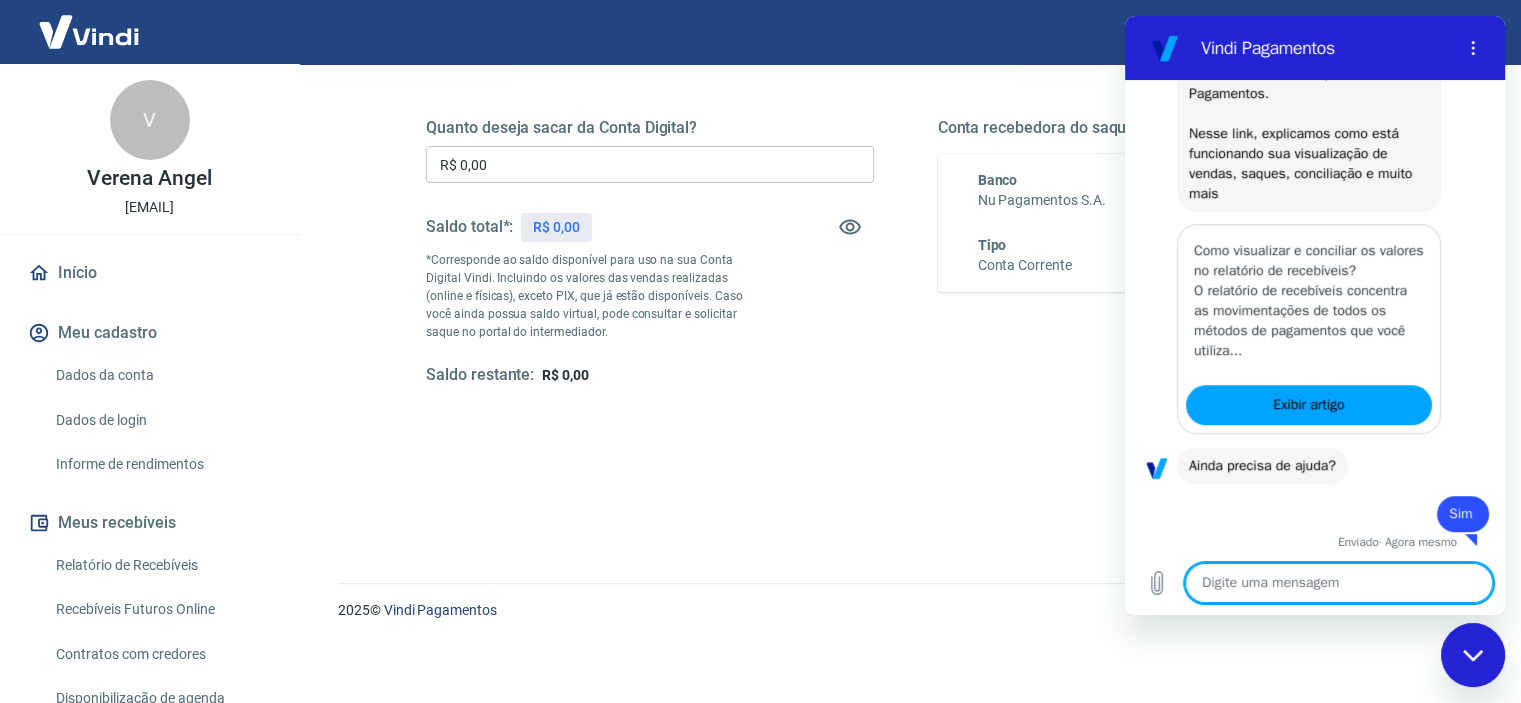 scroll, scrollTop: 1027, scrollLeft: 0, axis: vertical 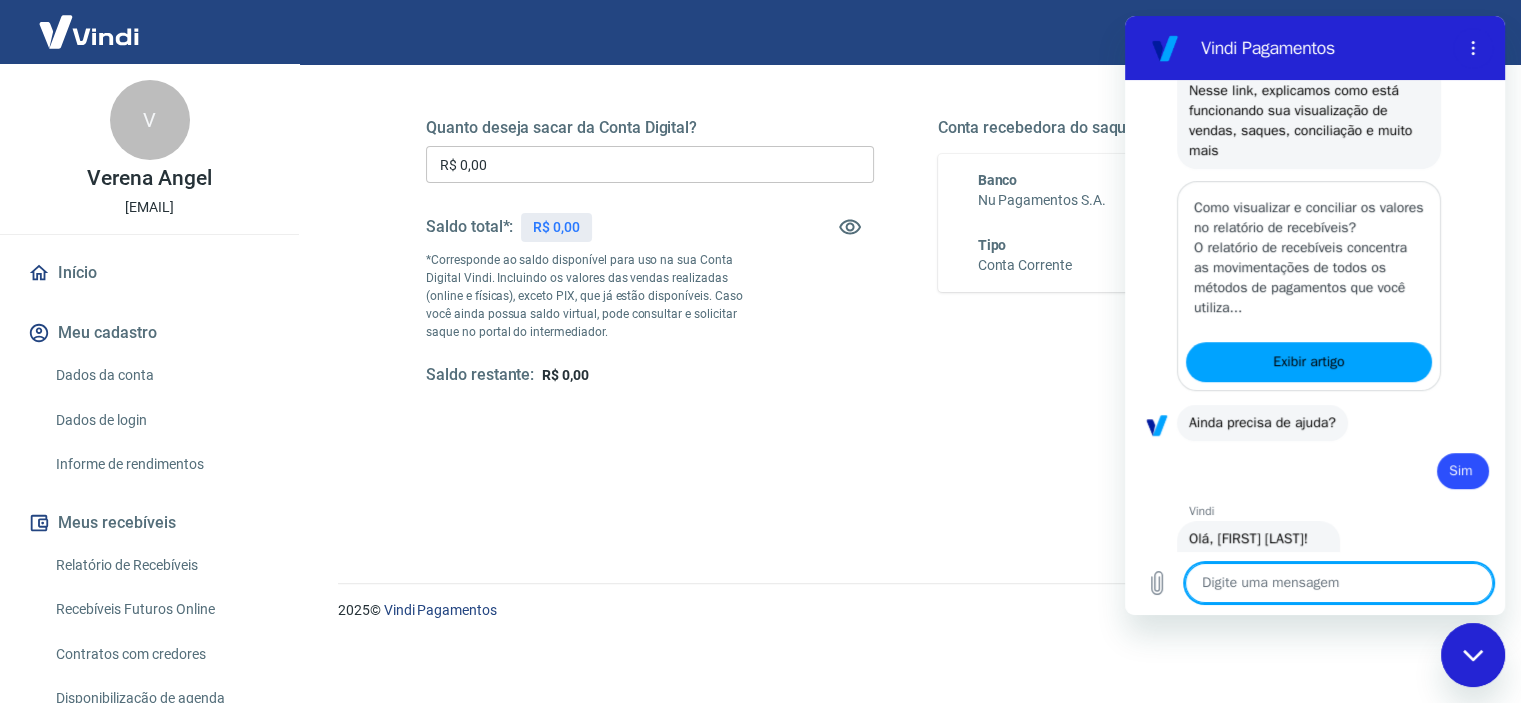 type on "x" 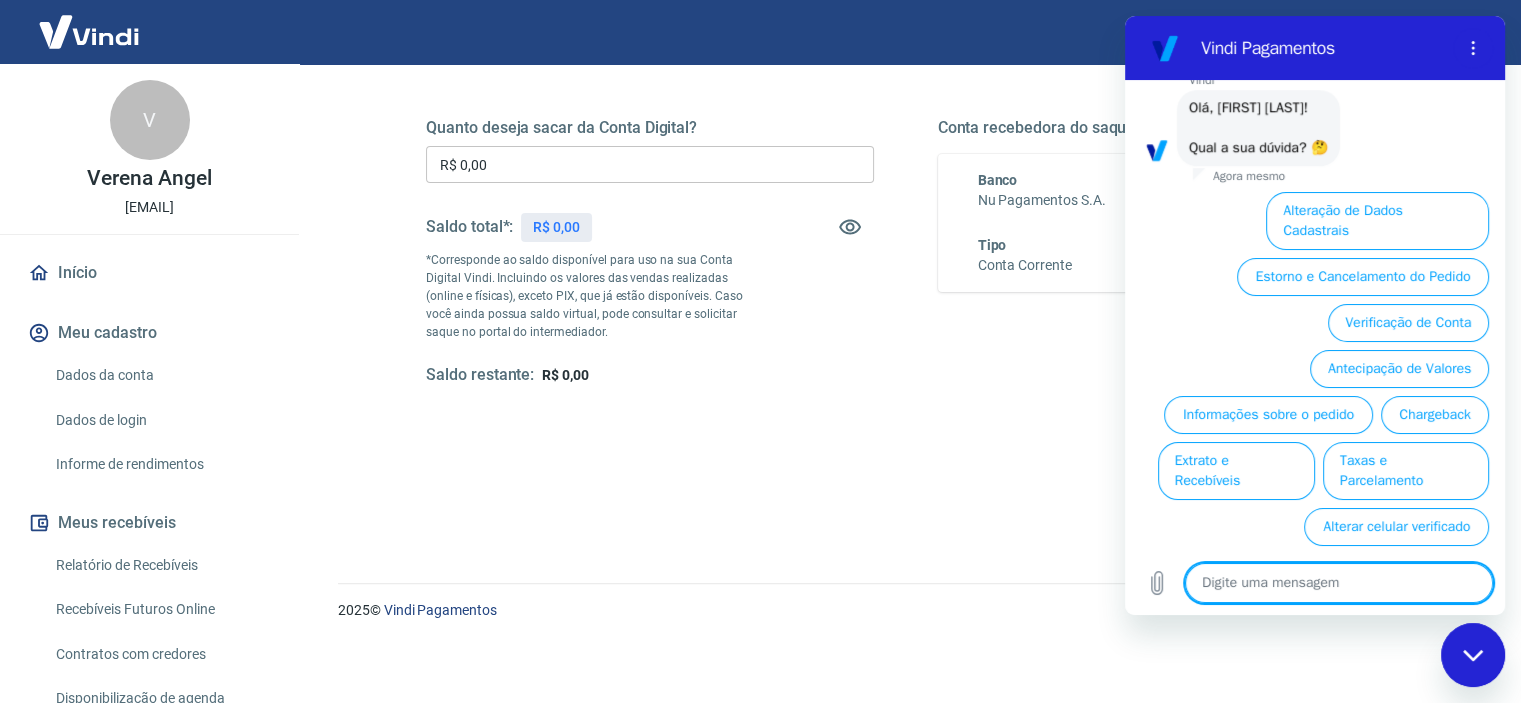 scroll, scrollTop: 1497, scrollLeft: 0, axis: vertical 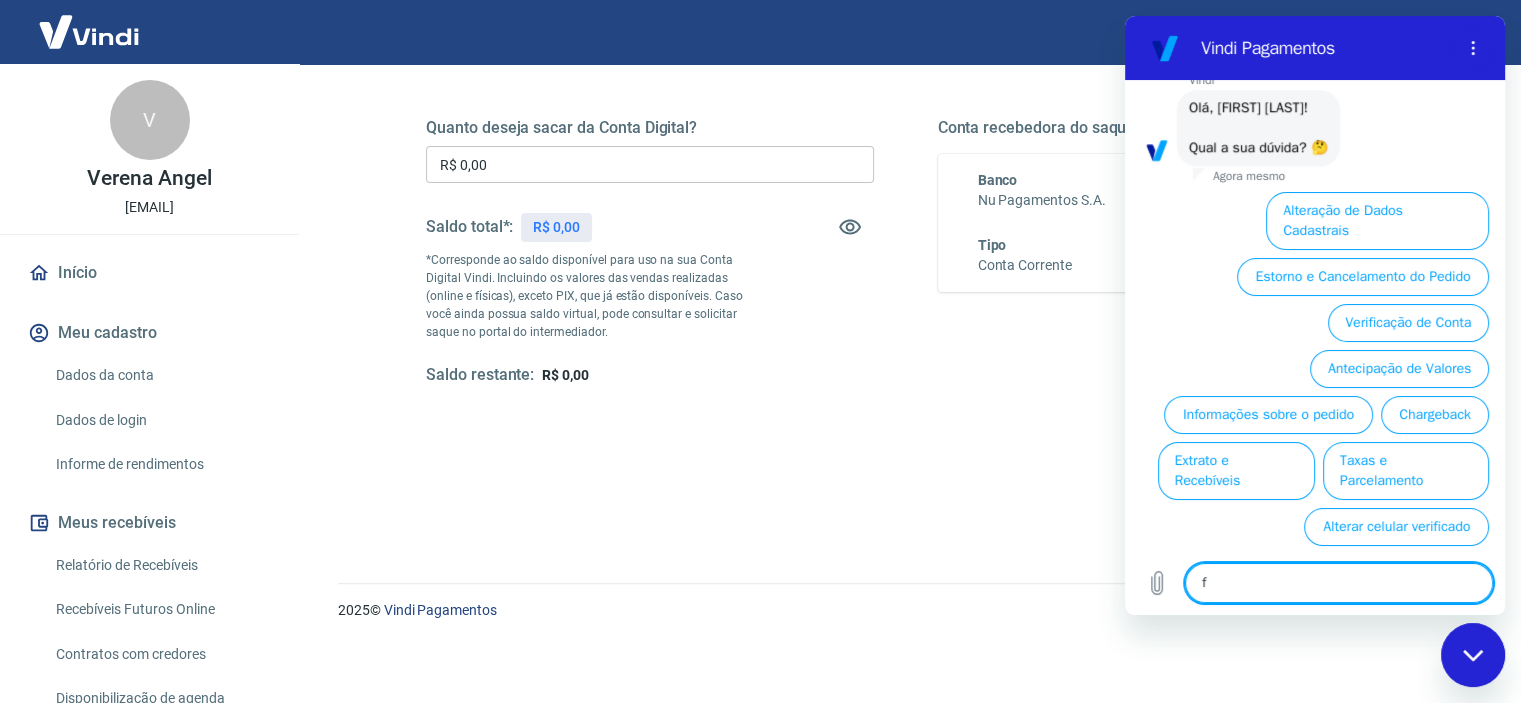type on "x" 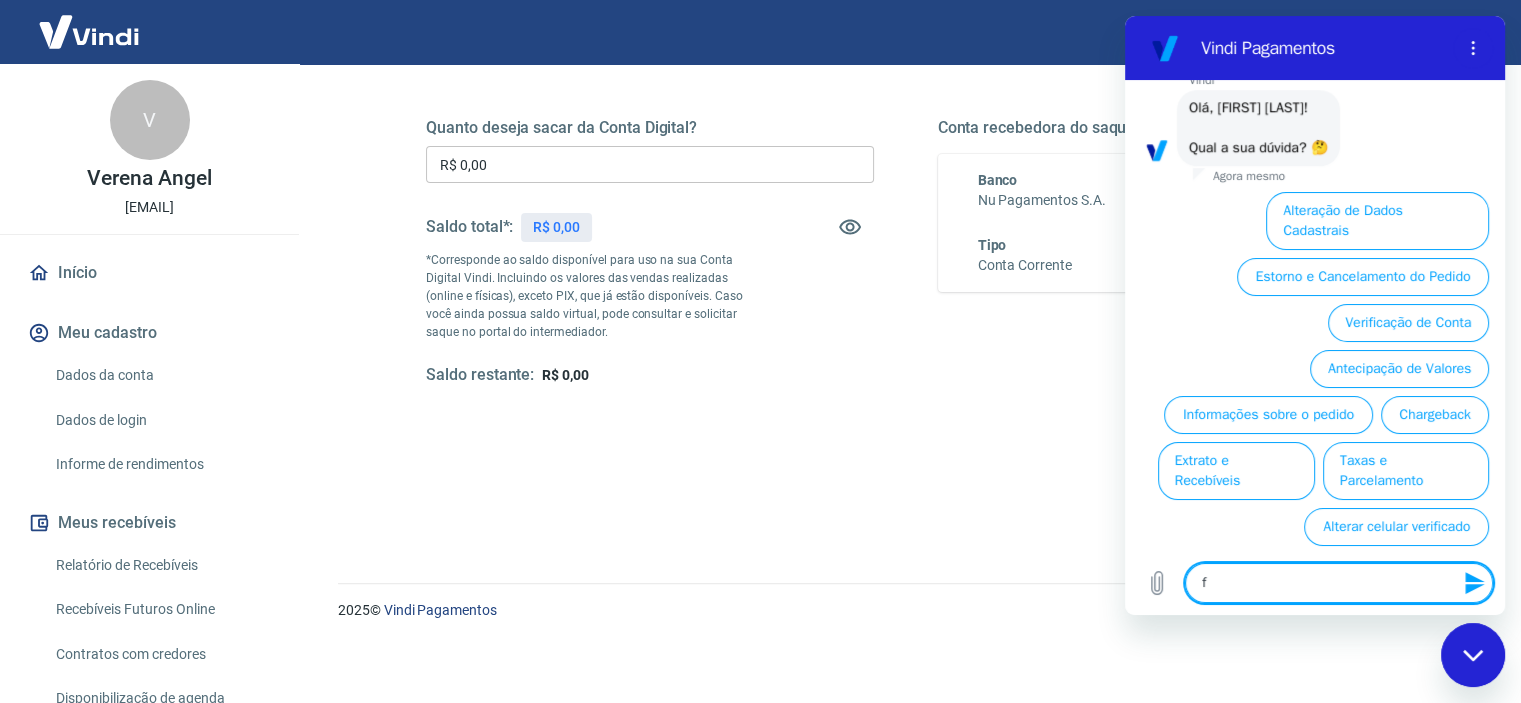 type on "fa" 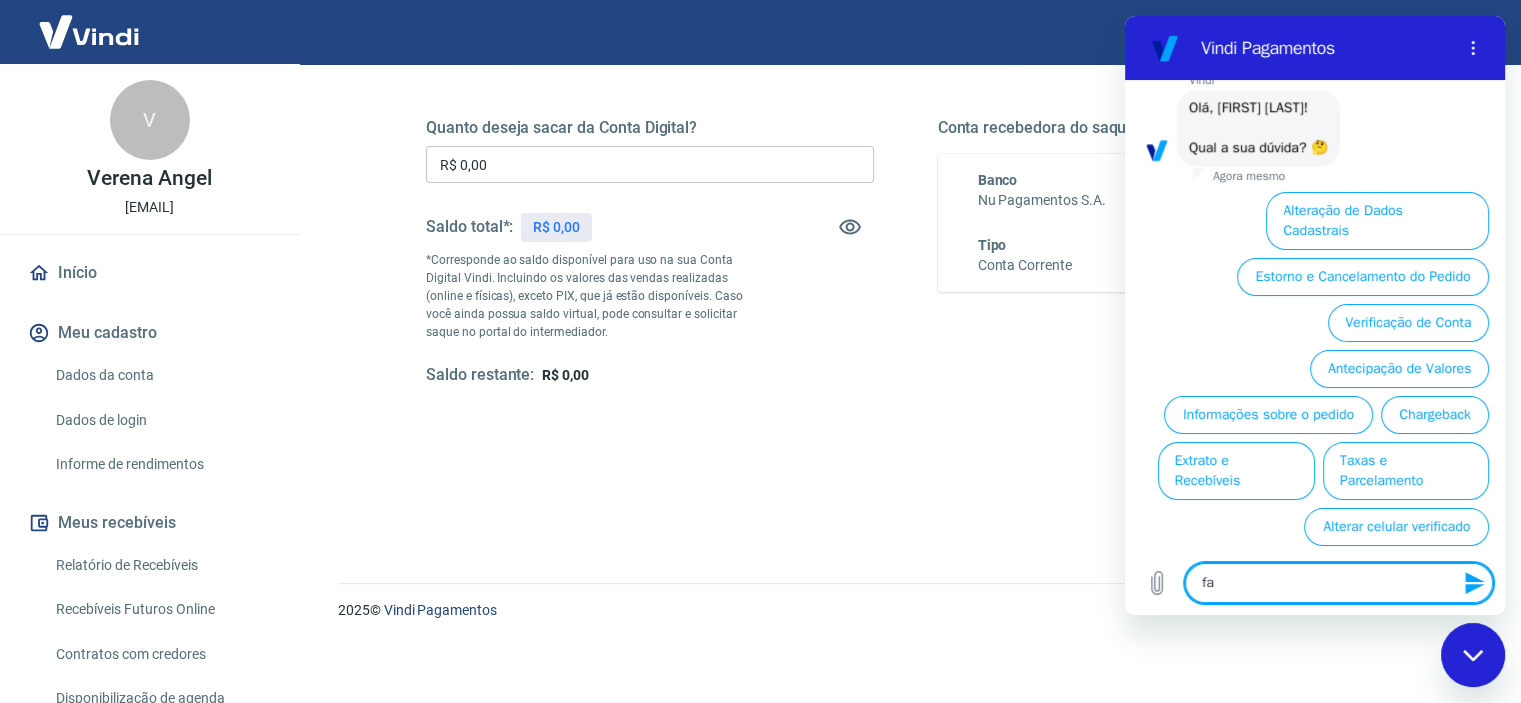 type on "x" 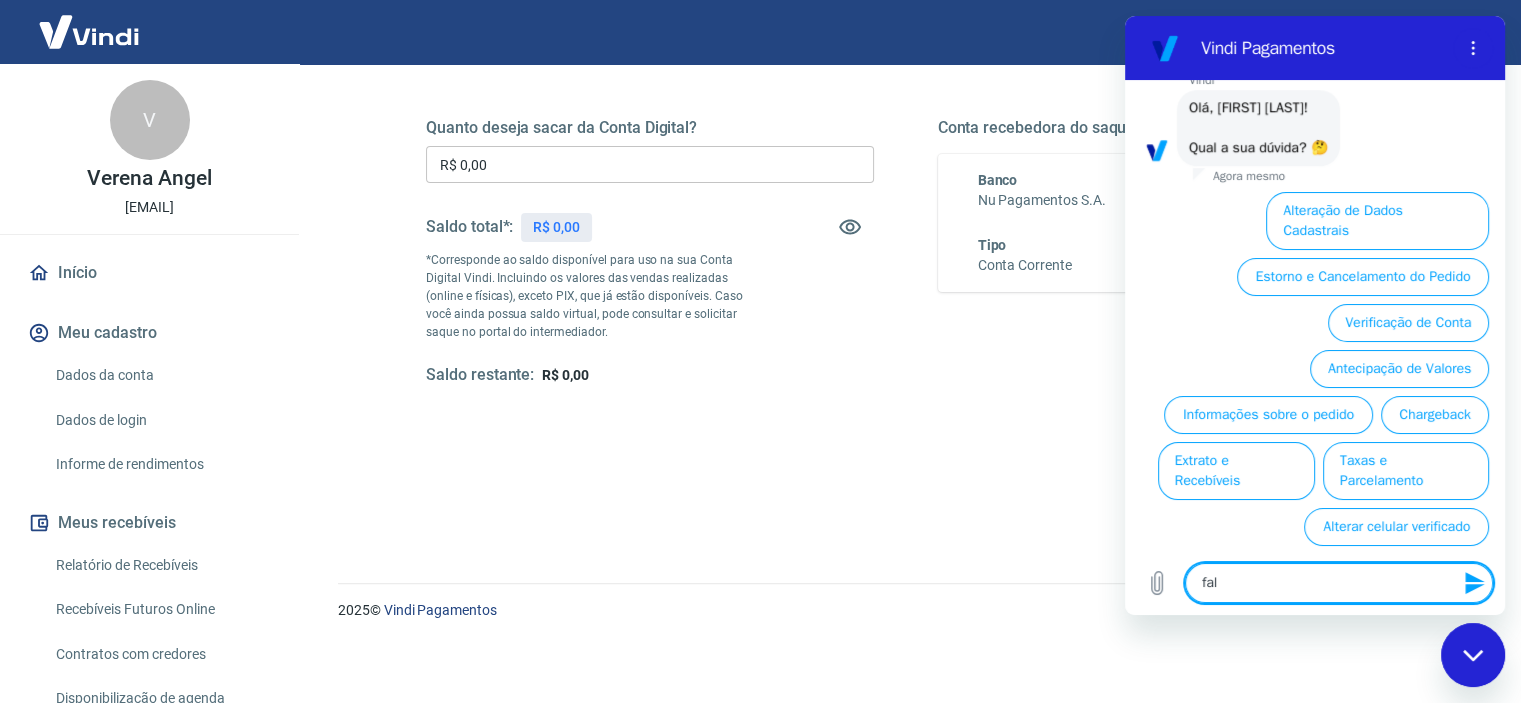 type on "fala" 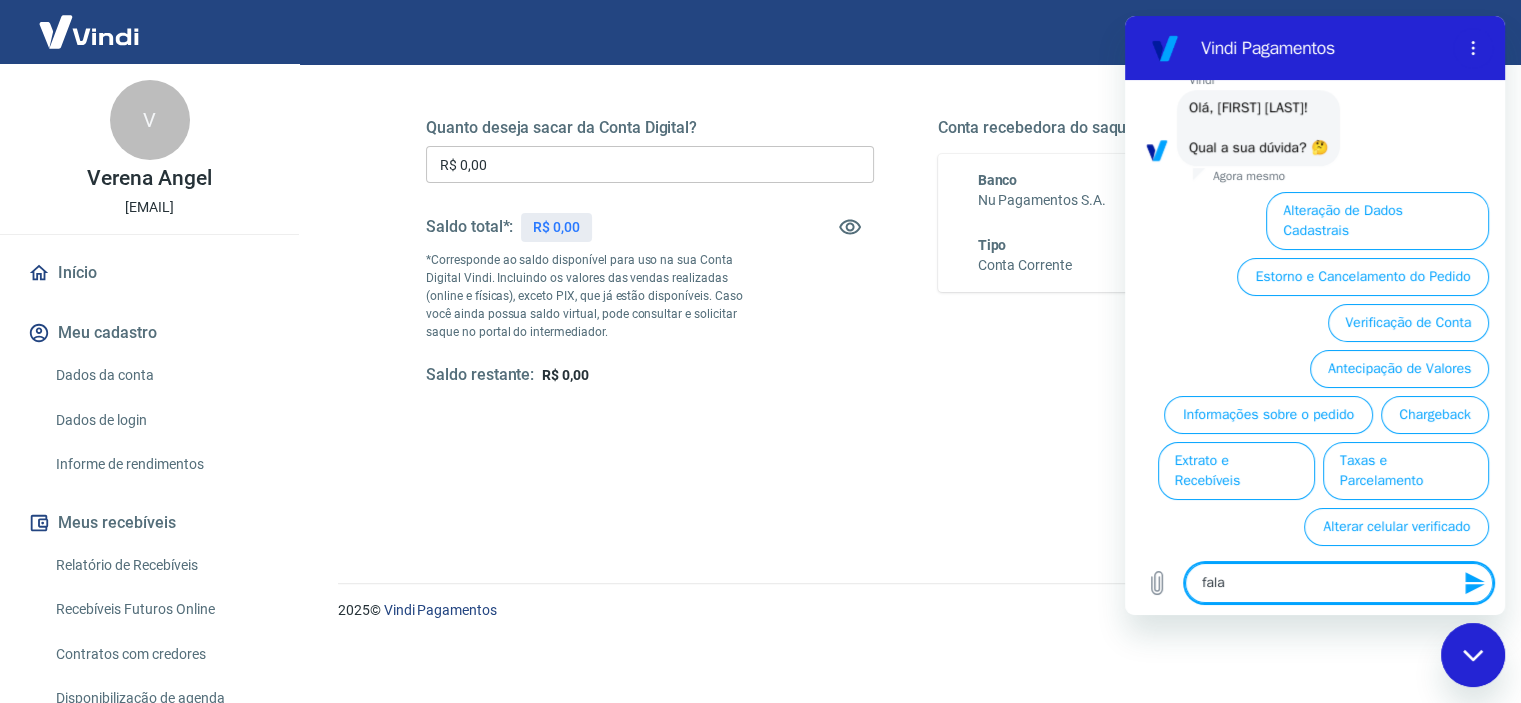 type on "falar" 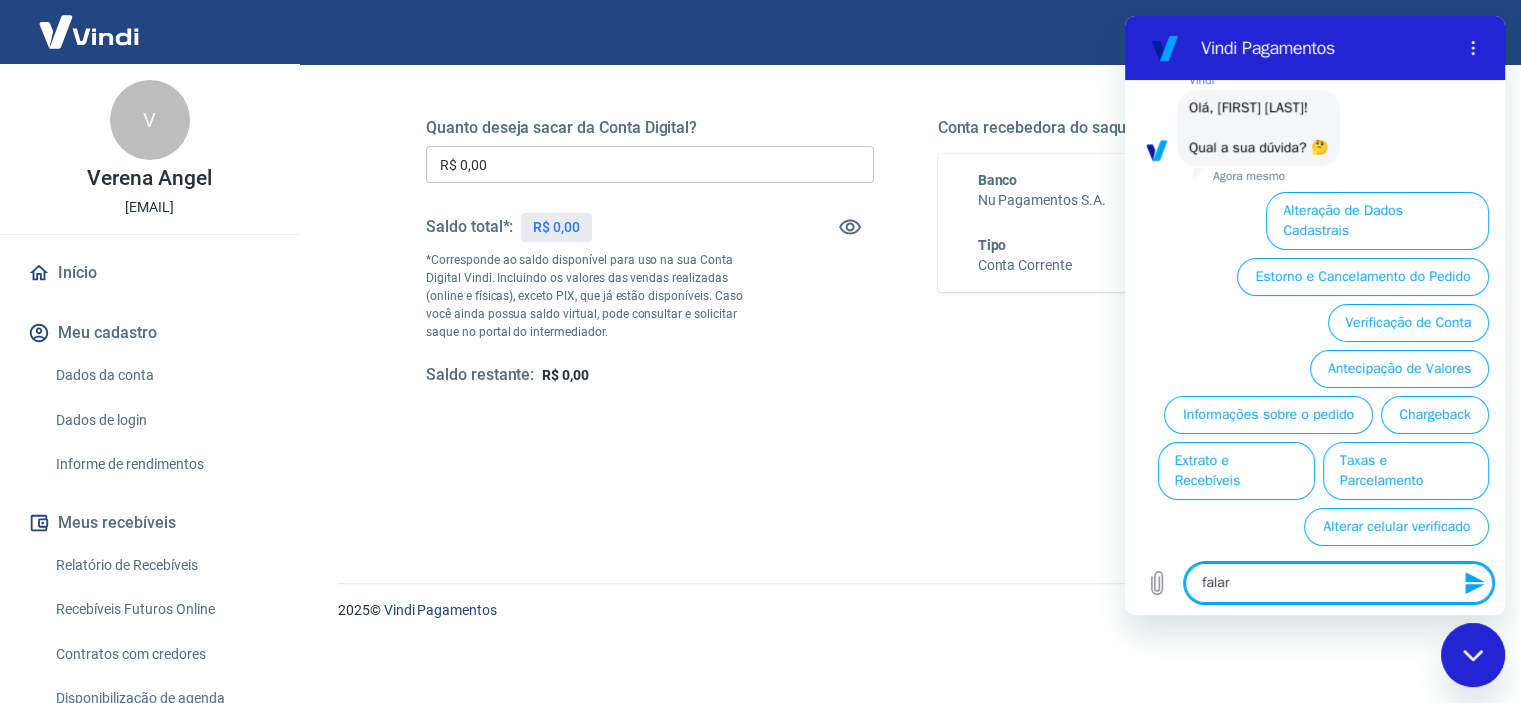 type on "falar" 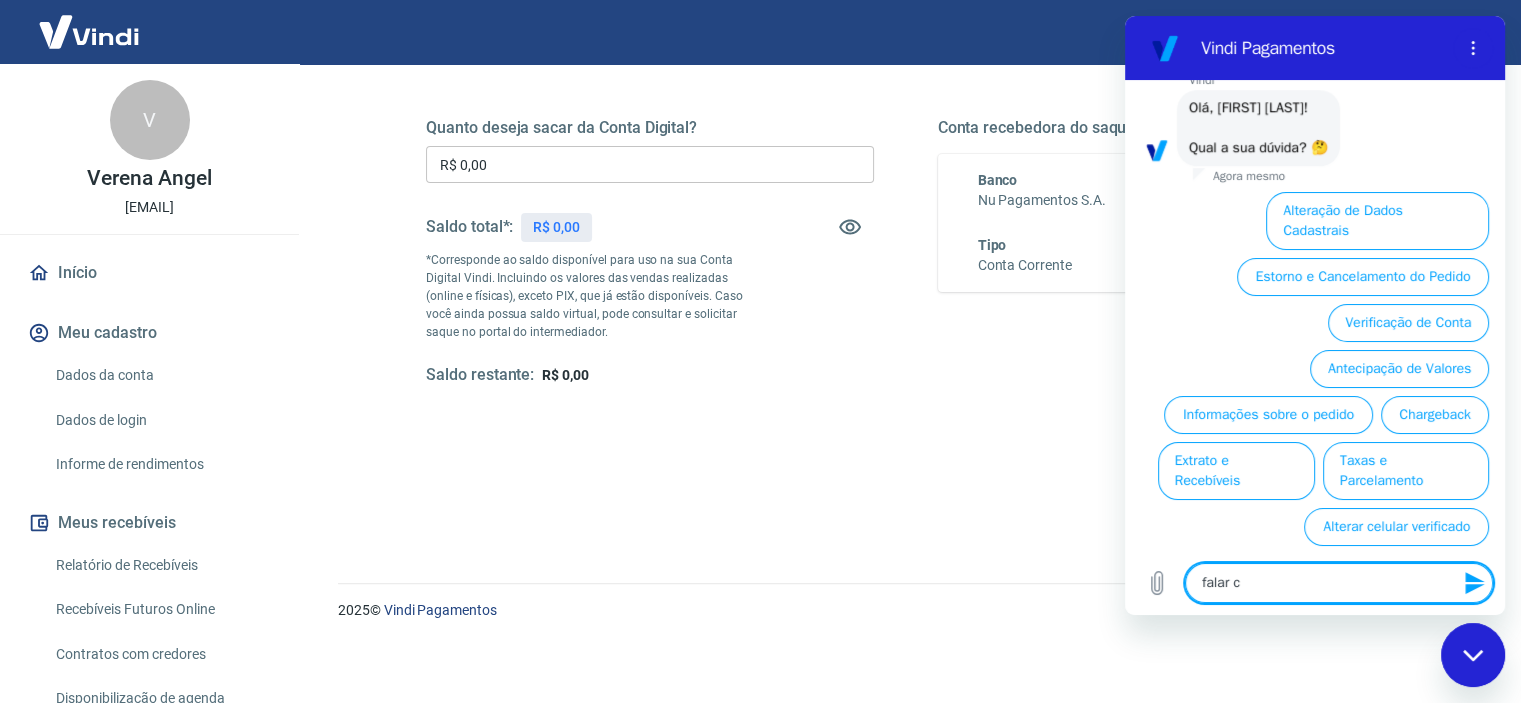 type on "falar co" 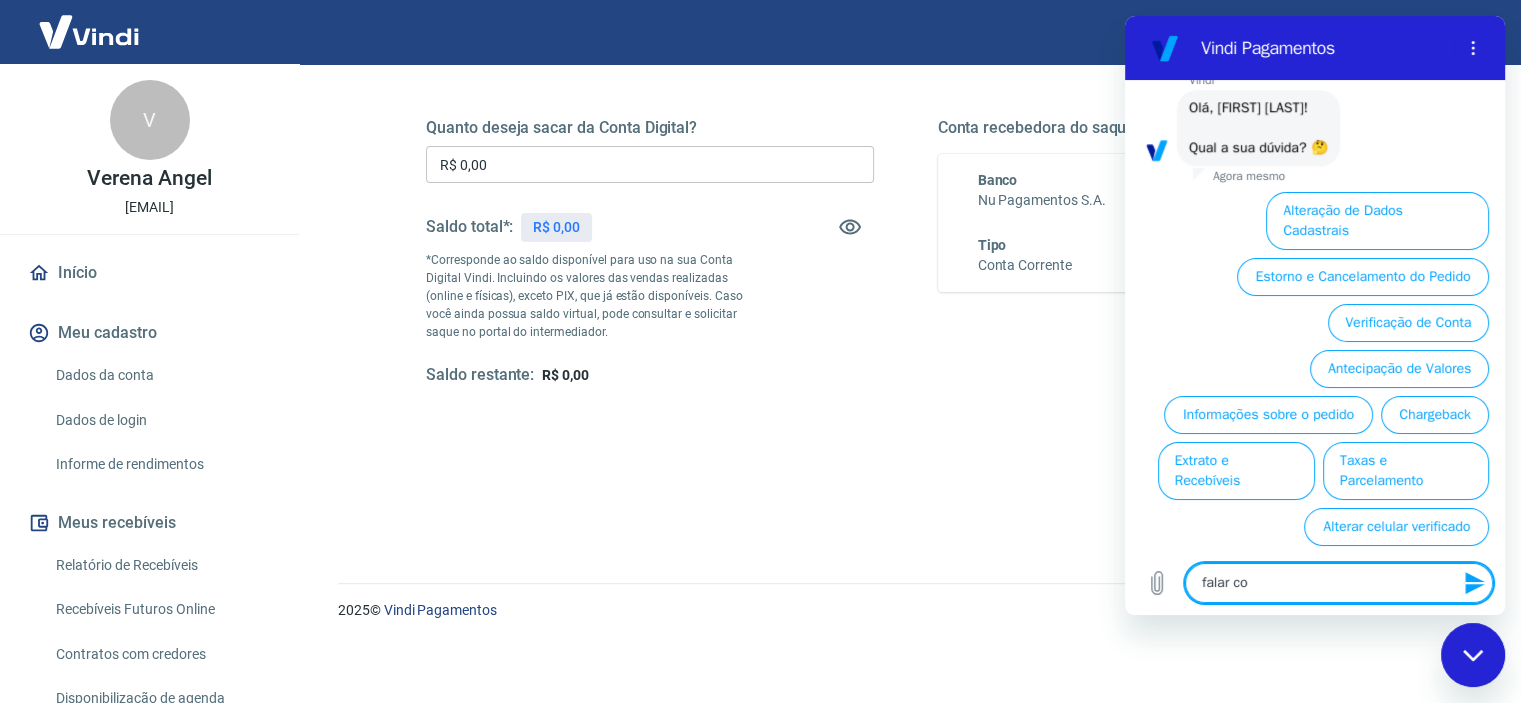 type on "falar com" 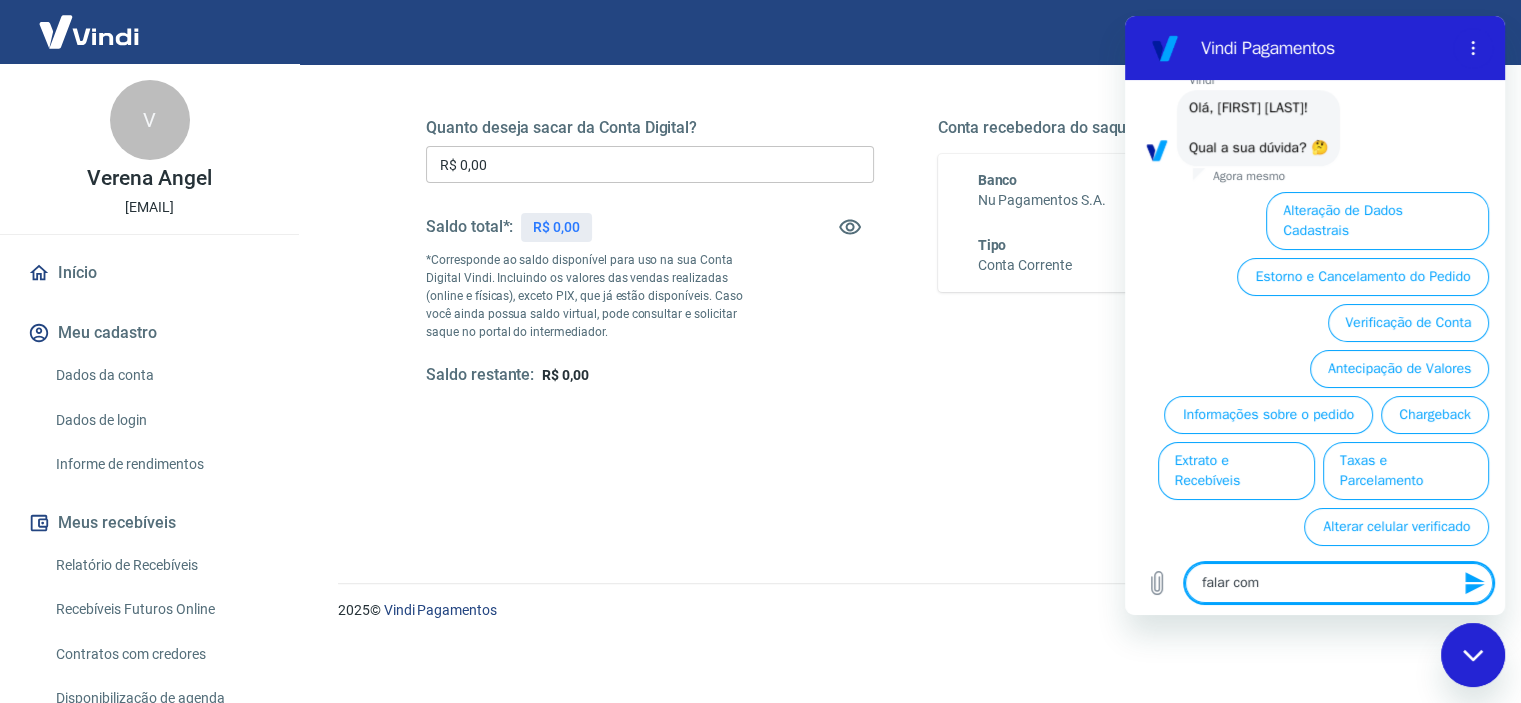 type on "falar com" 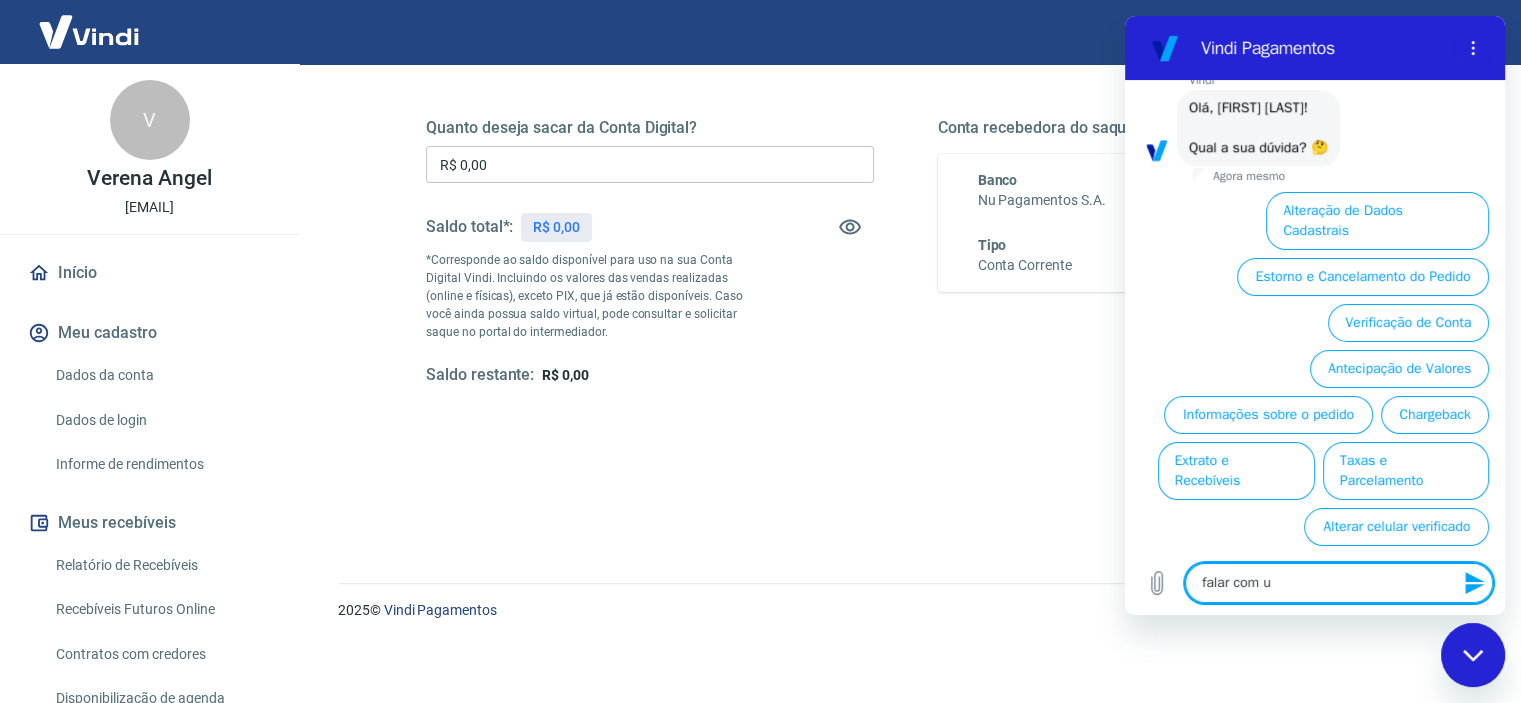 type on "falar com um" 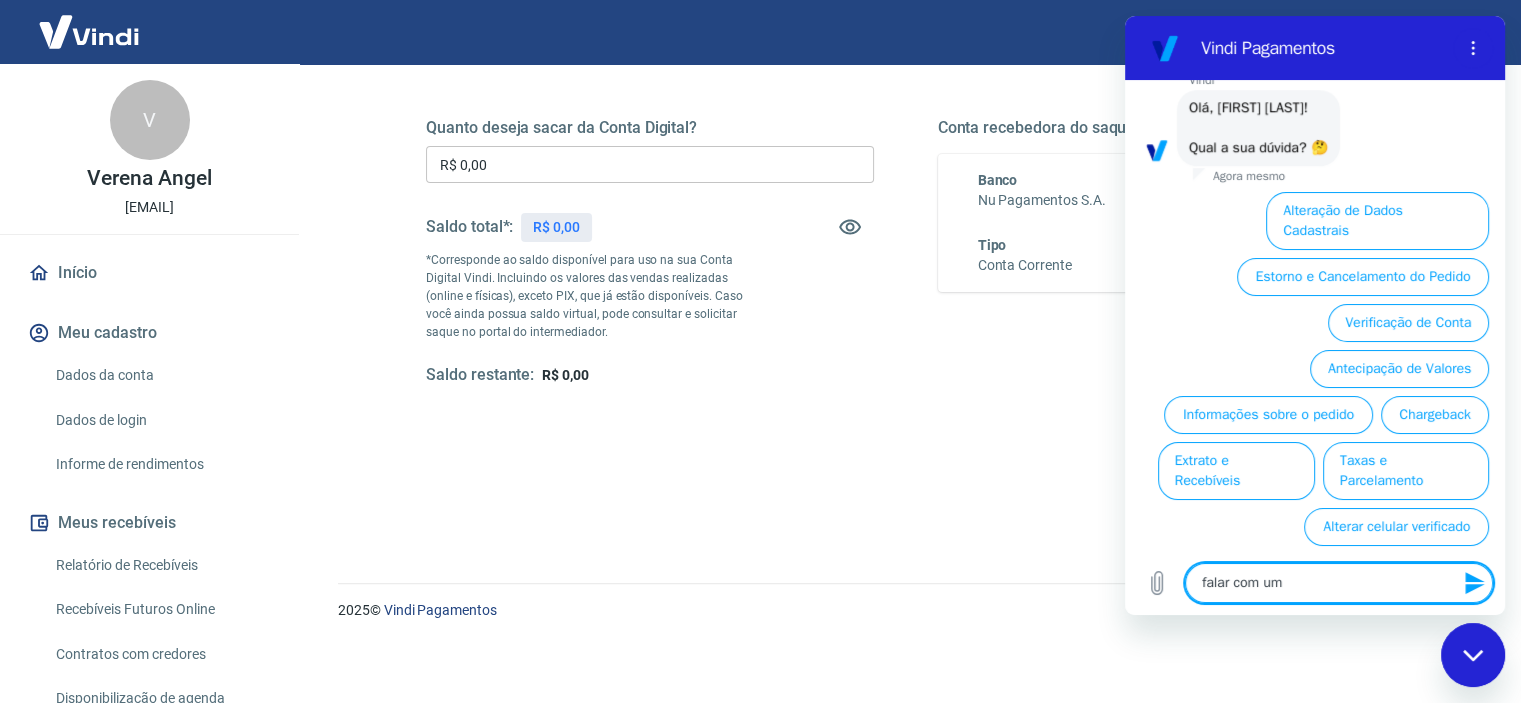 type on "falar com um" 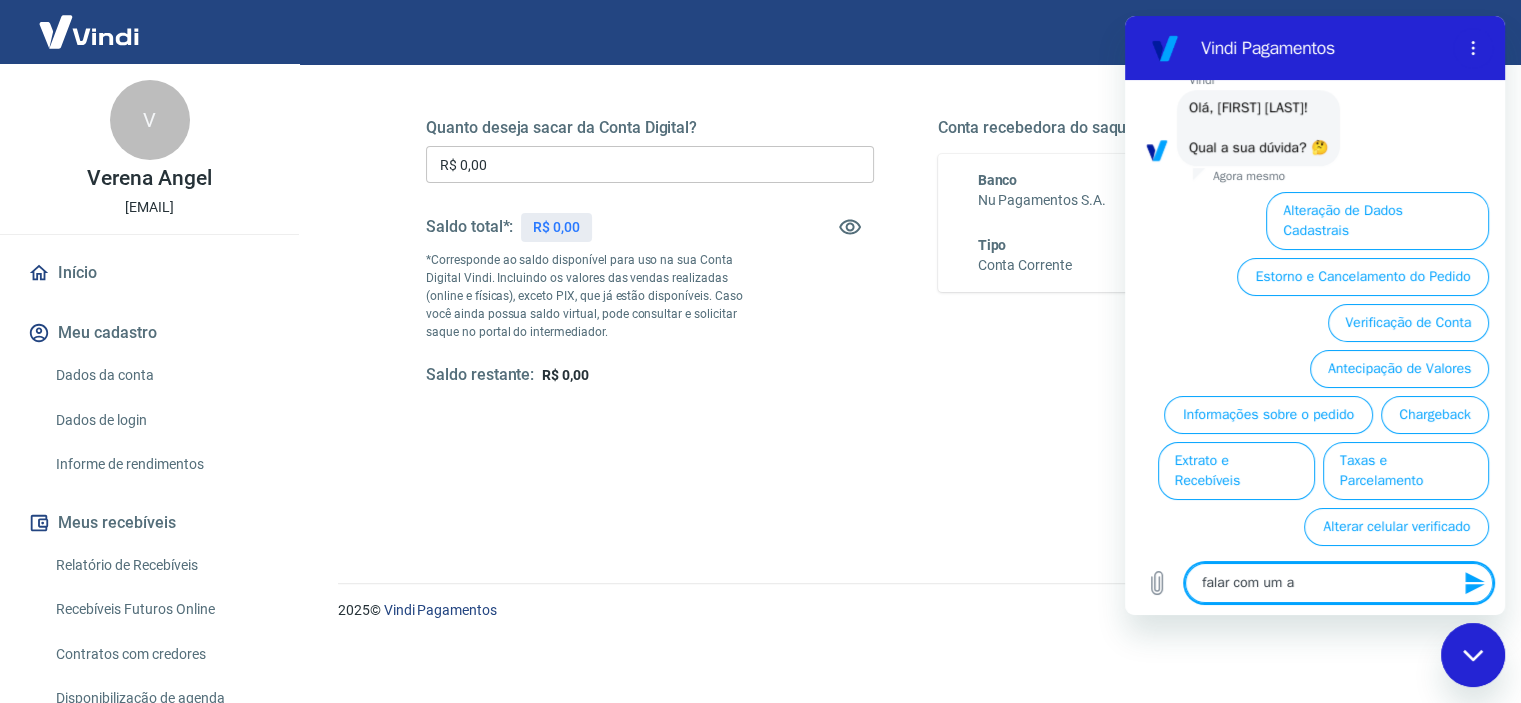 type on "falar com um at" 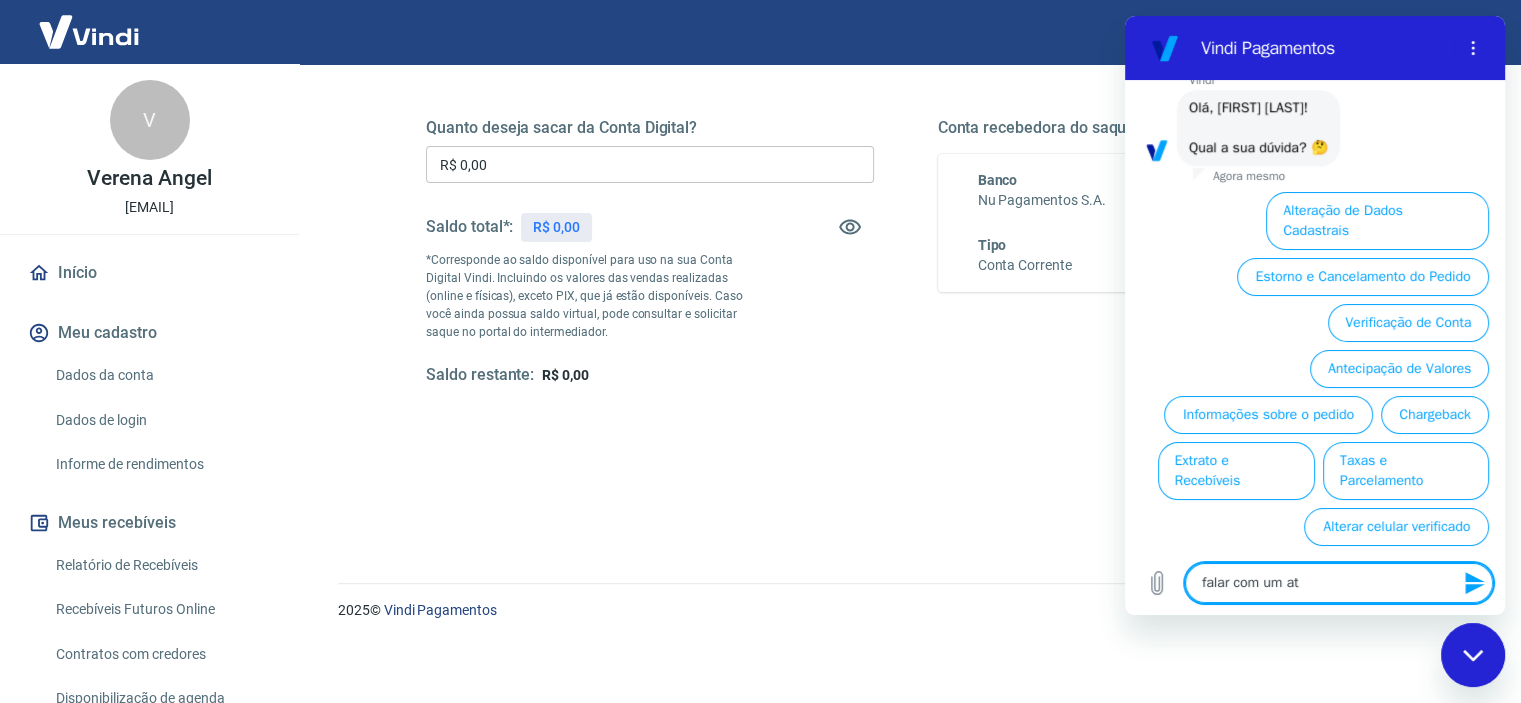type on "falar com um ate" 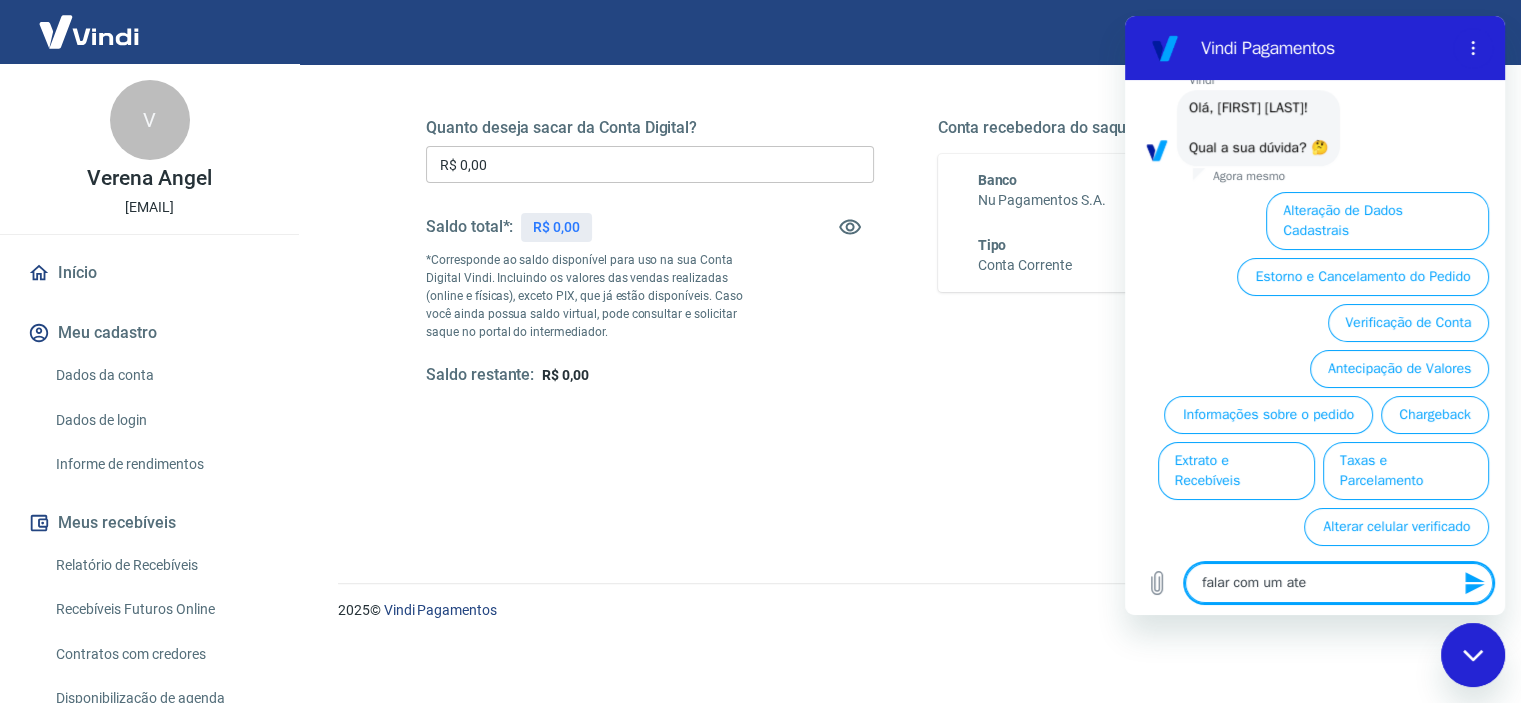 type on "falar com um aten" 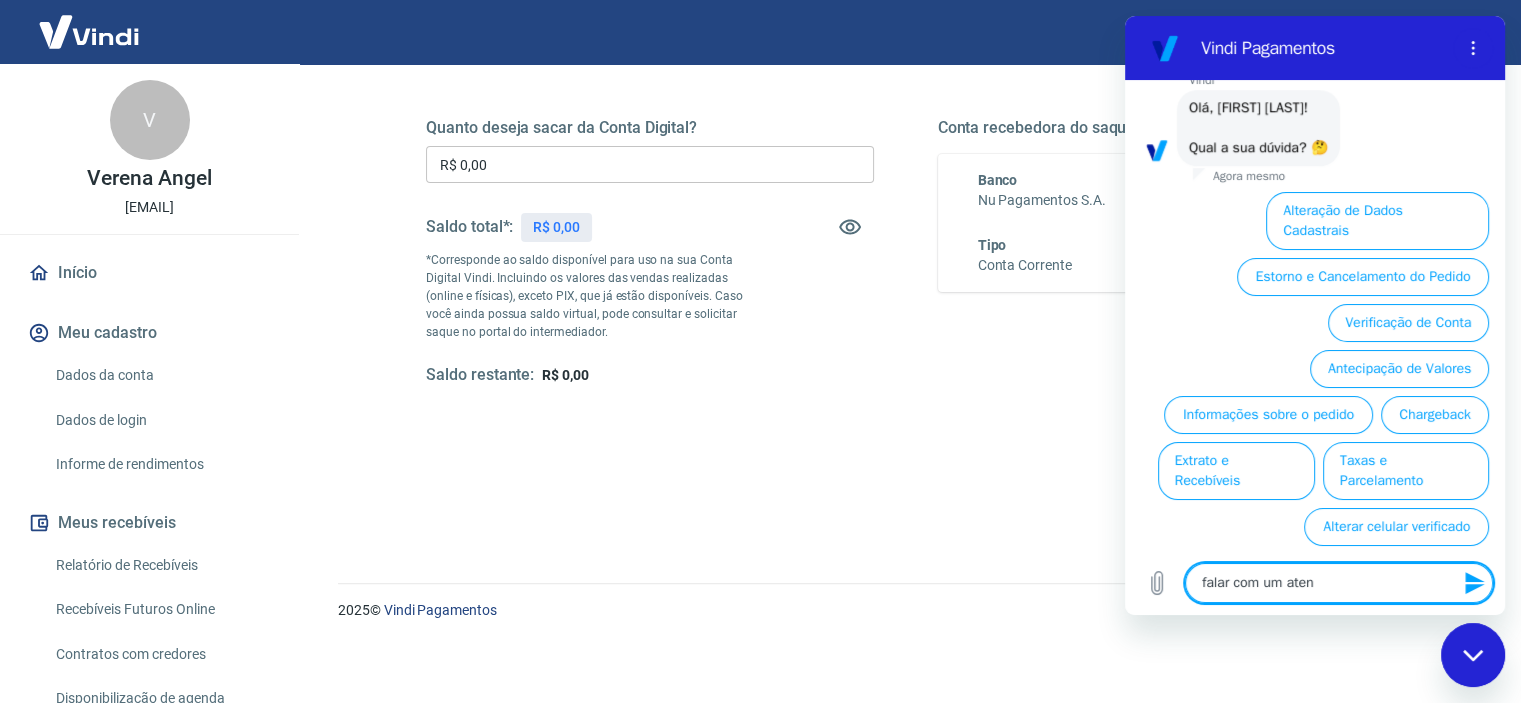 type on "falar com um atend" 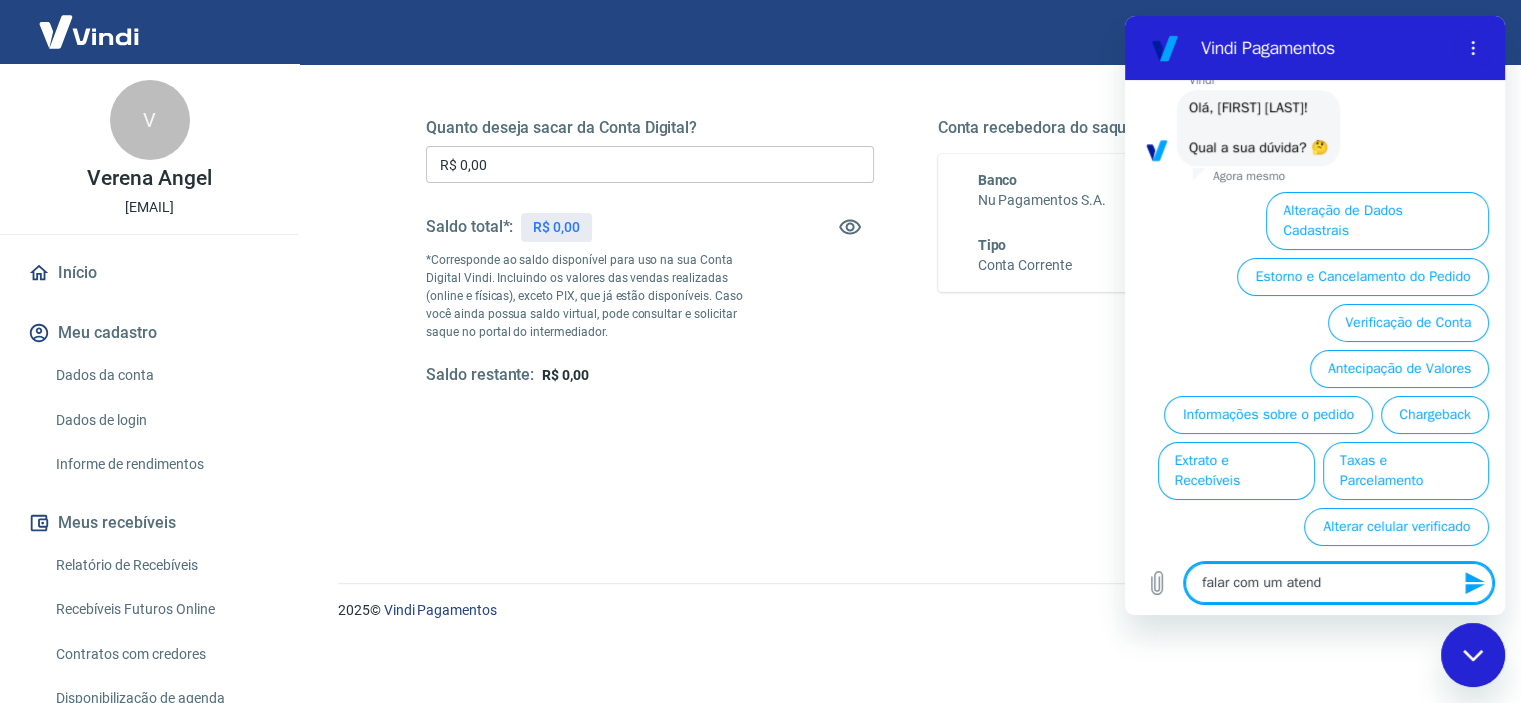 type on "falar com um atende" 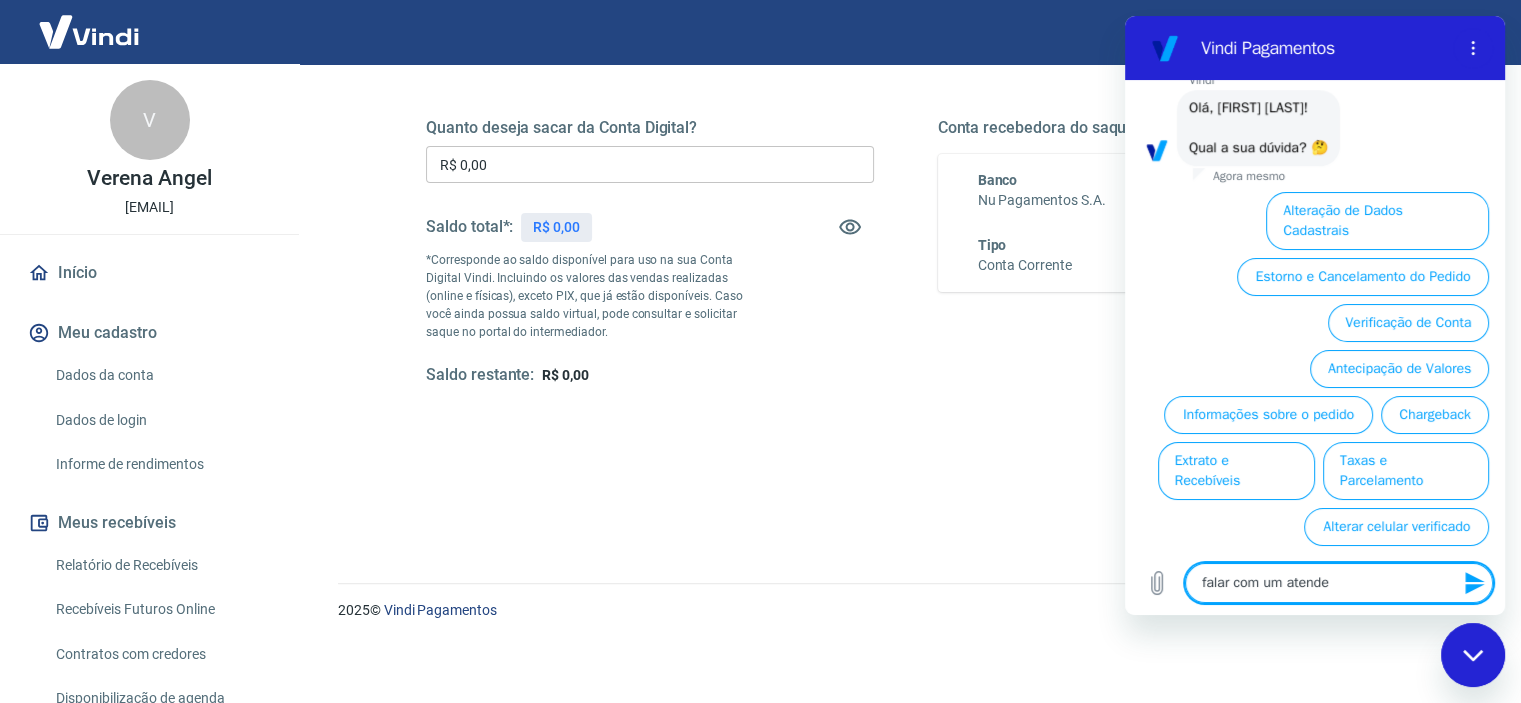 type on "falar com um atenden" 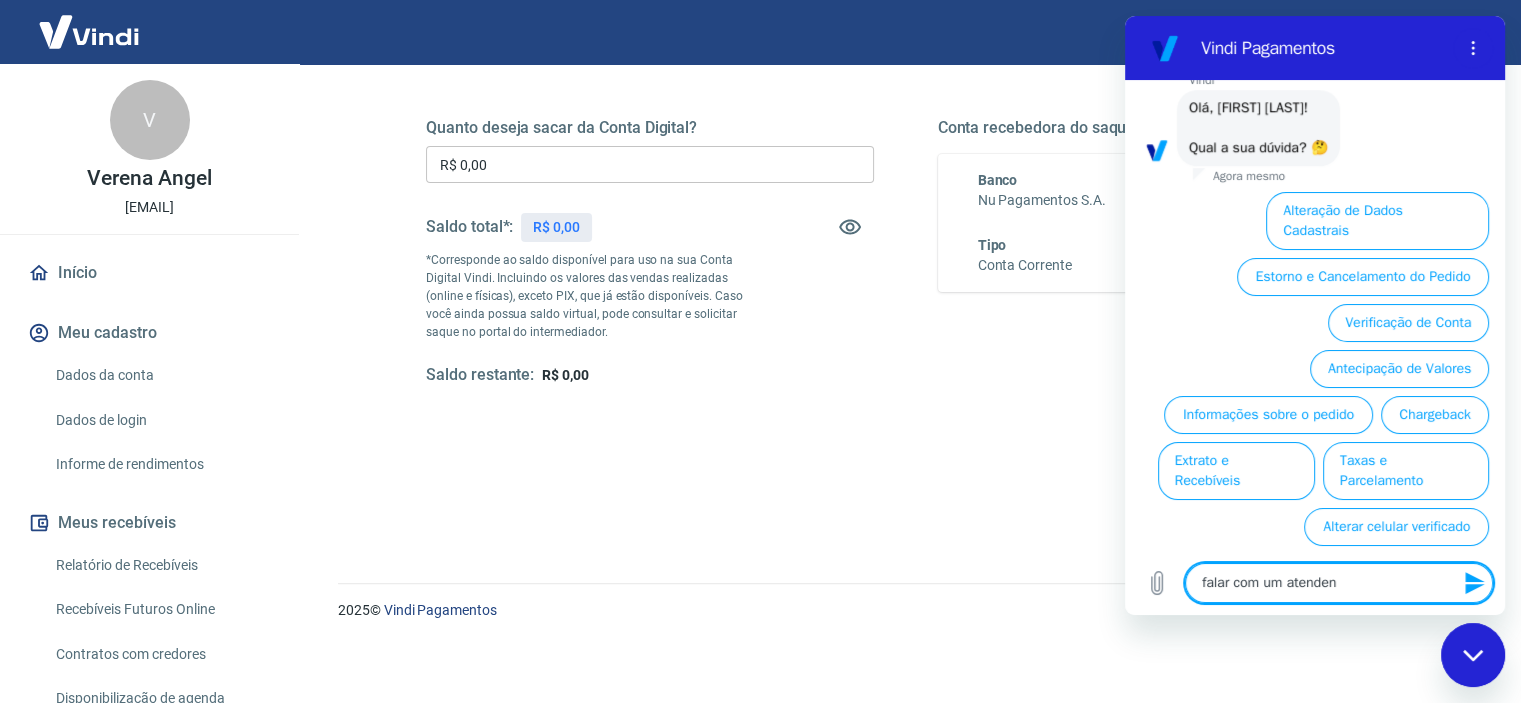 type on "falar com um atendent" 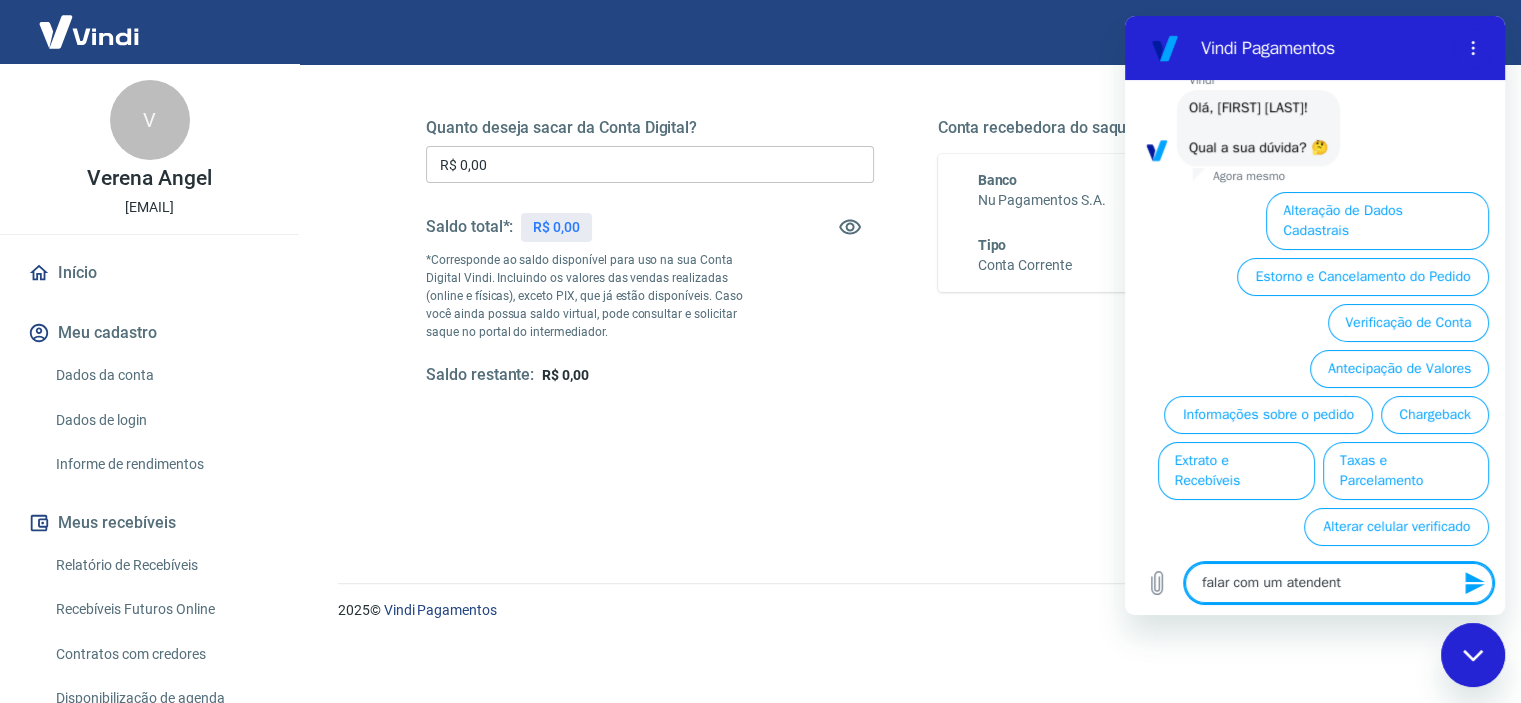 type on "falar com um atendente" 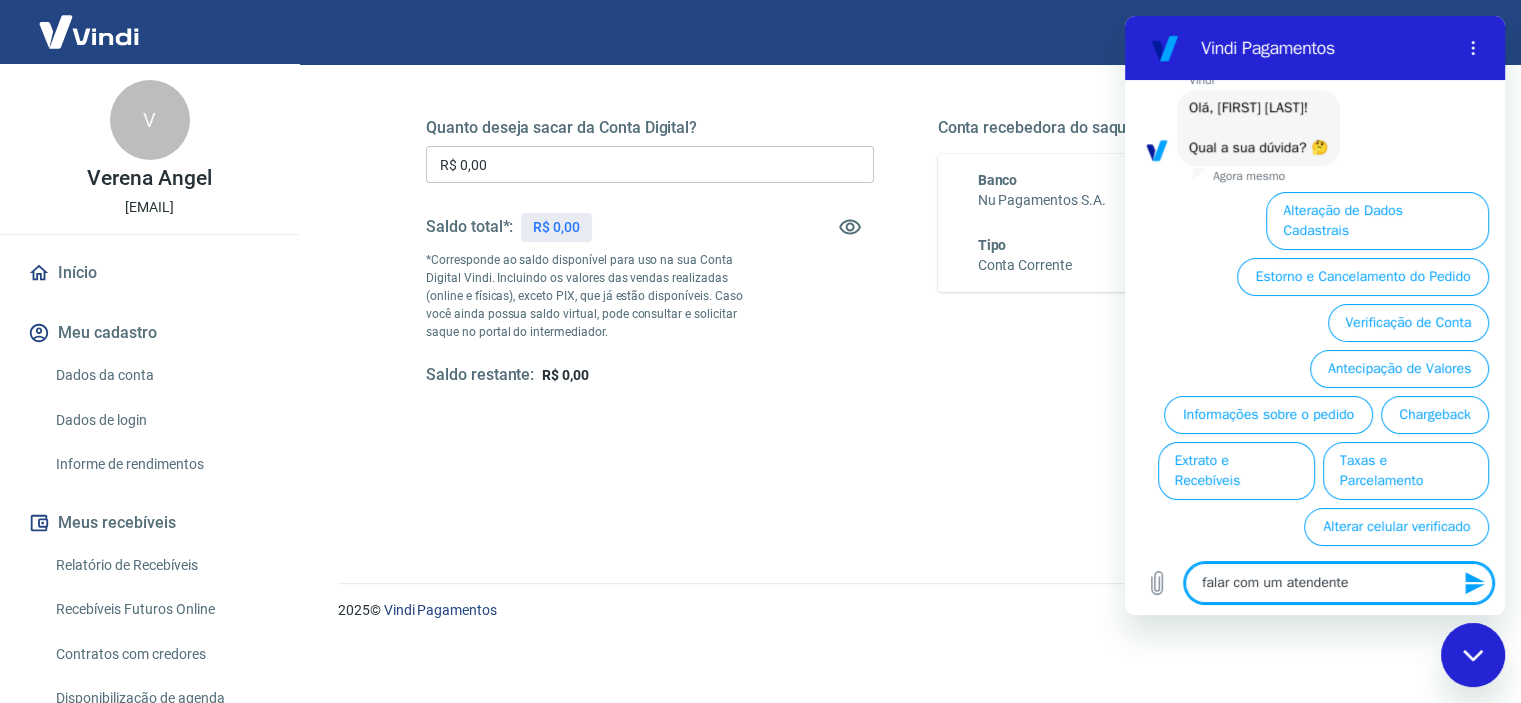 type 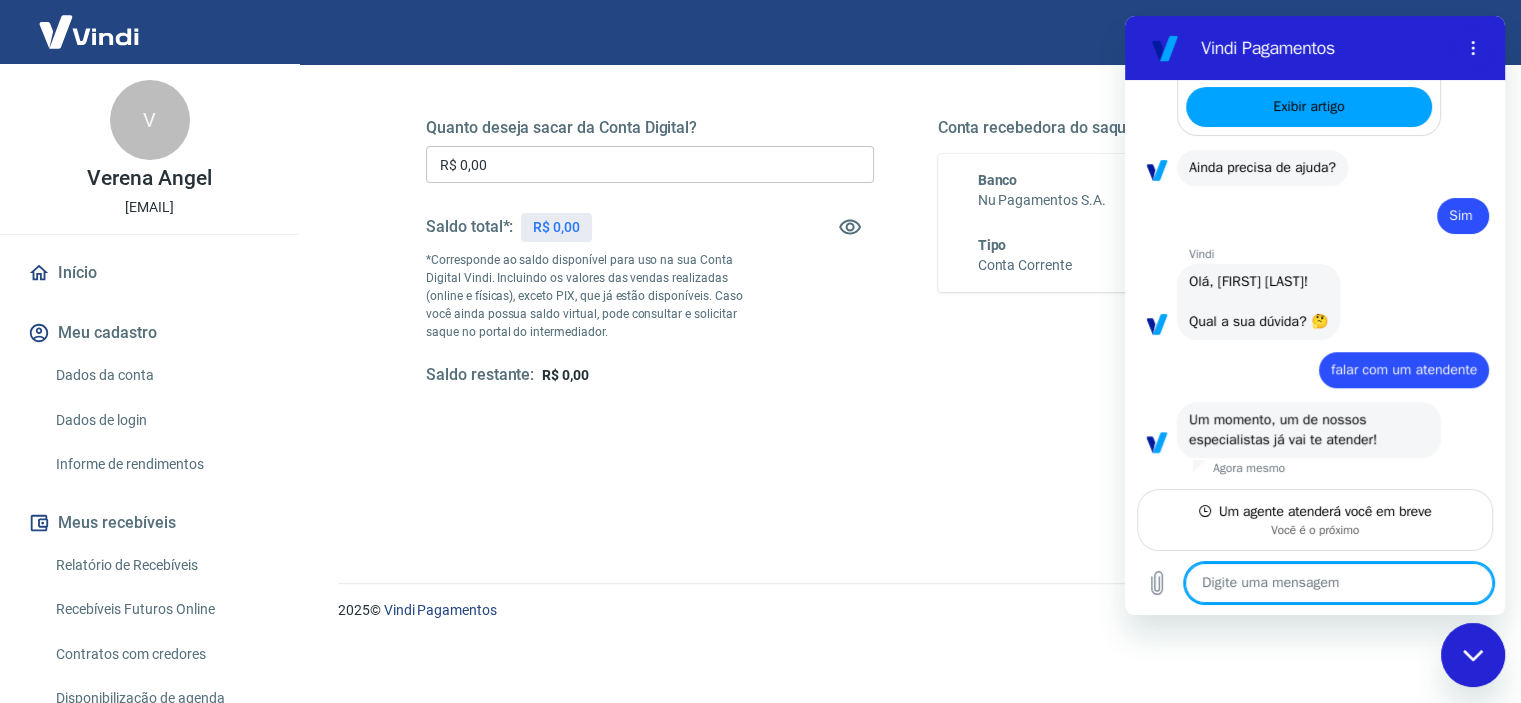 scroll, scrollTop: 1320, scrollLeft: 0, axis: vertical 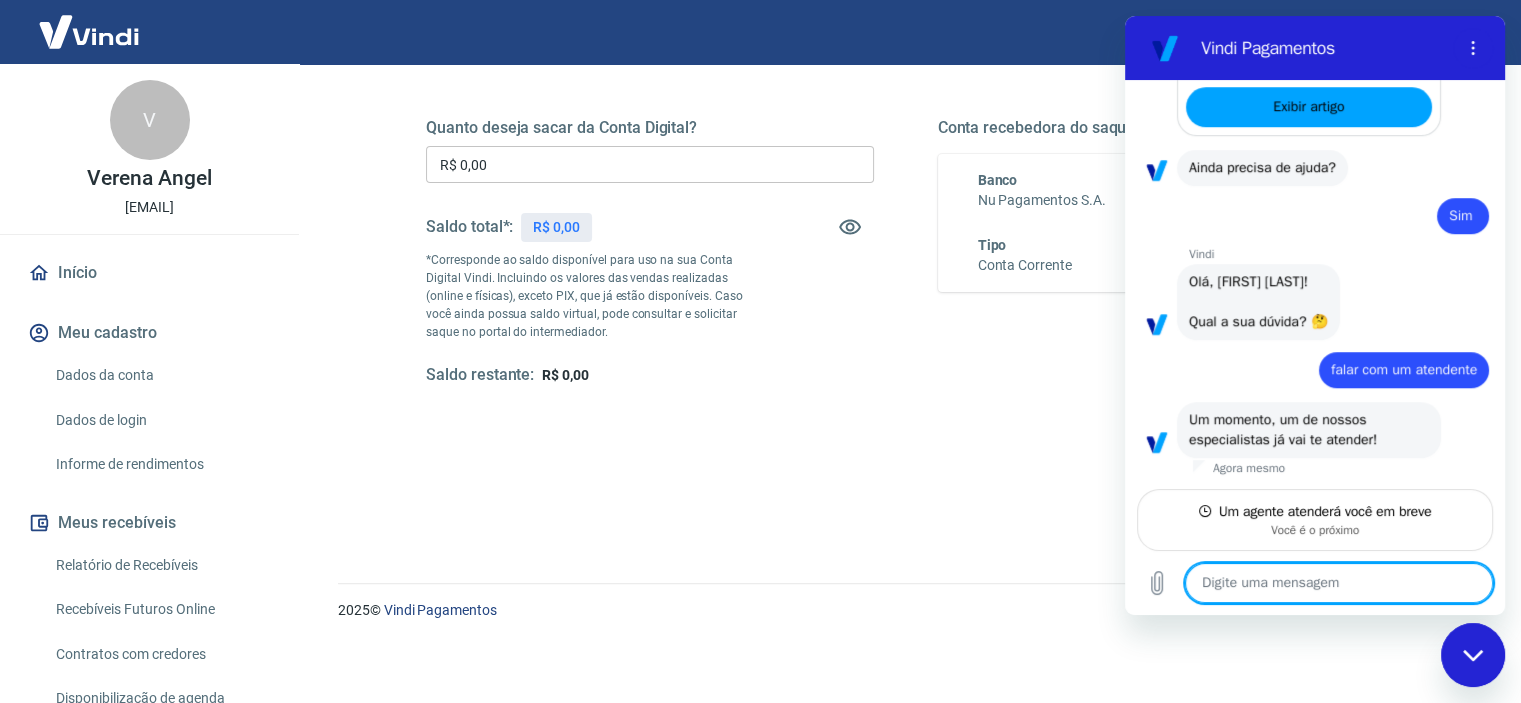 type on "x" 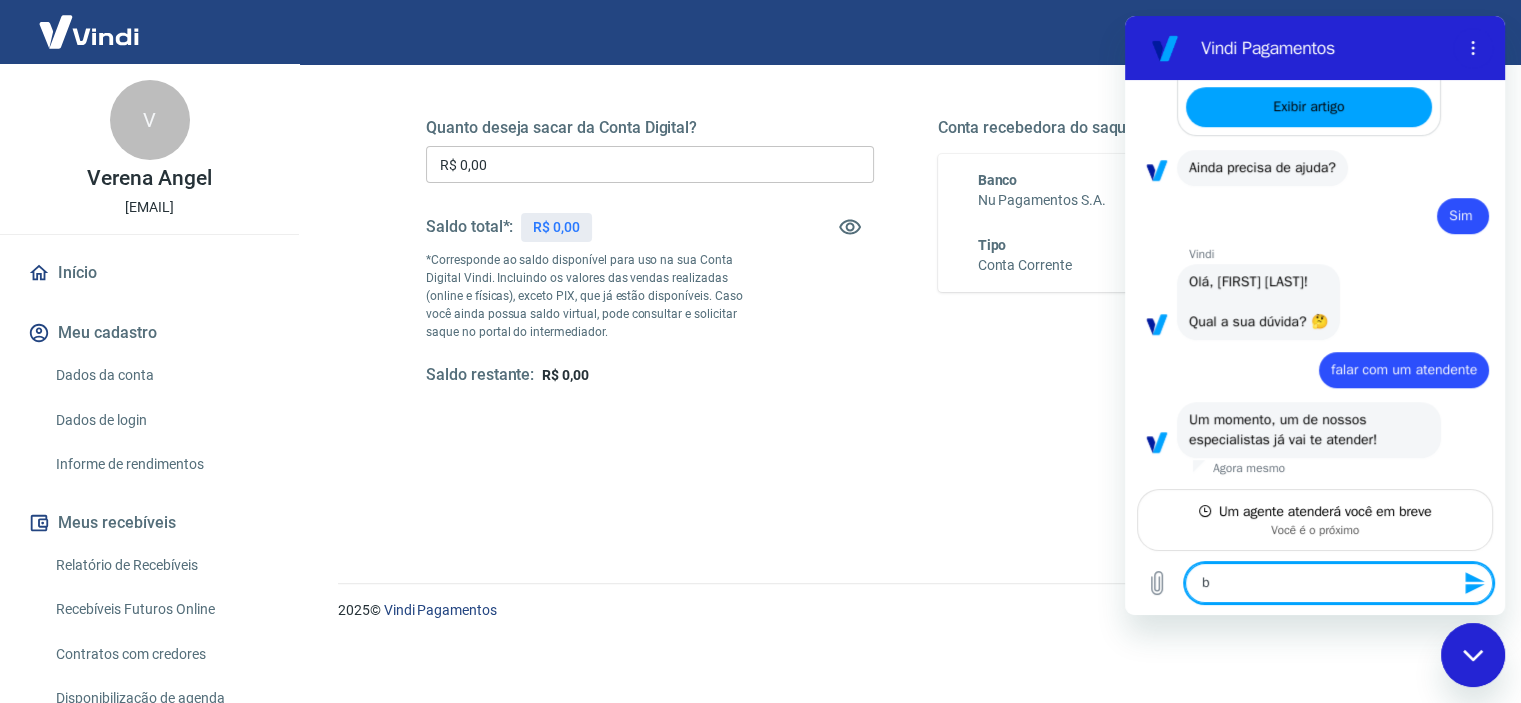 type on "bo" 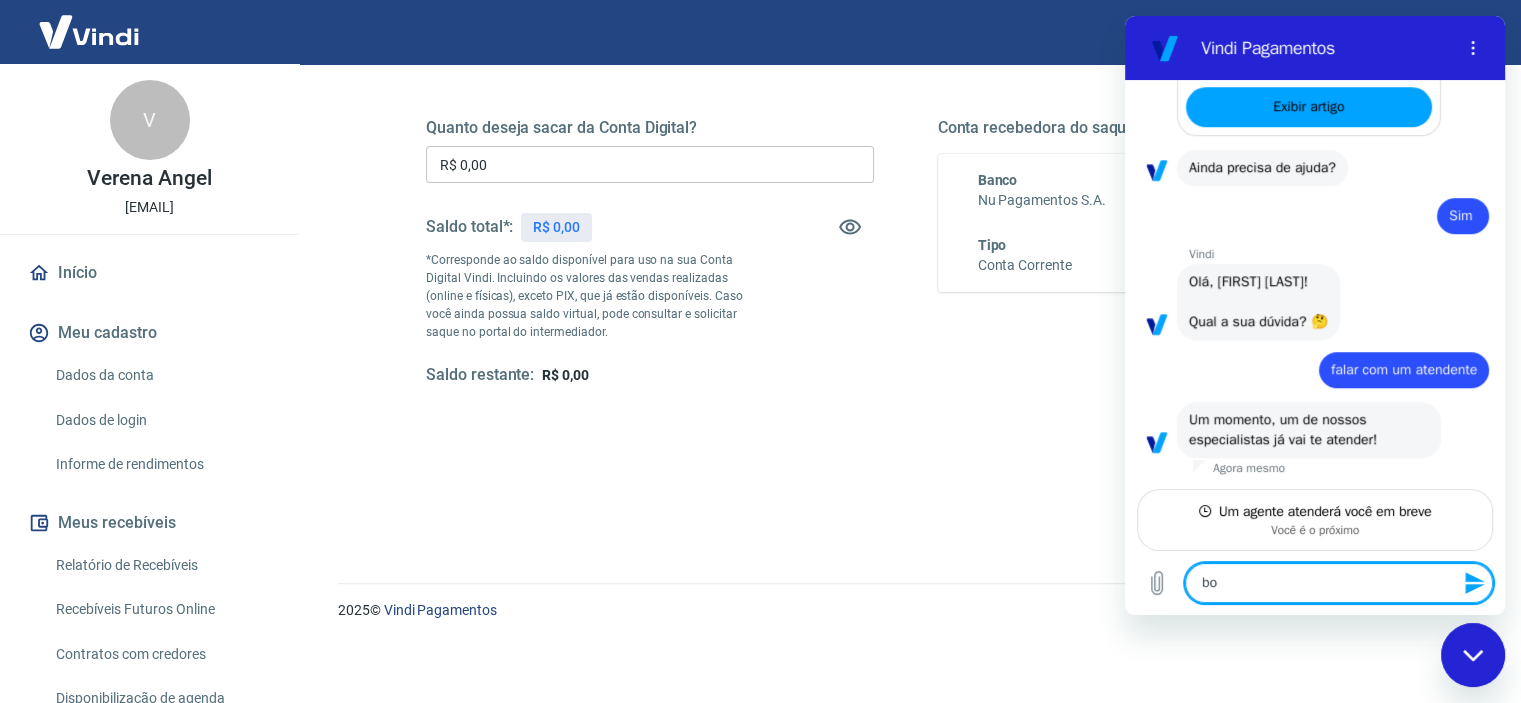 type on "boa" 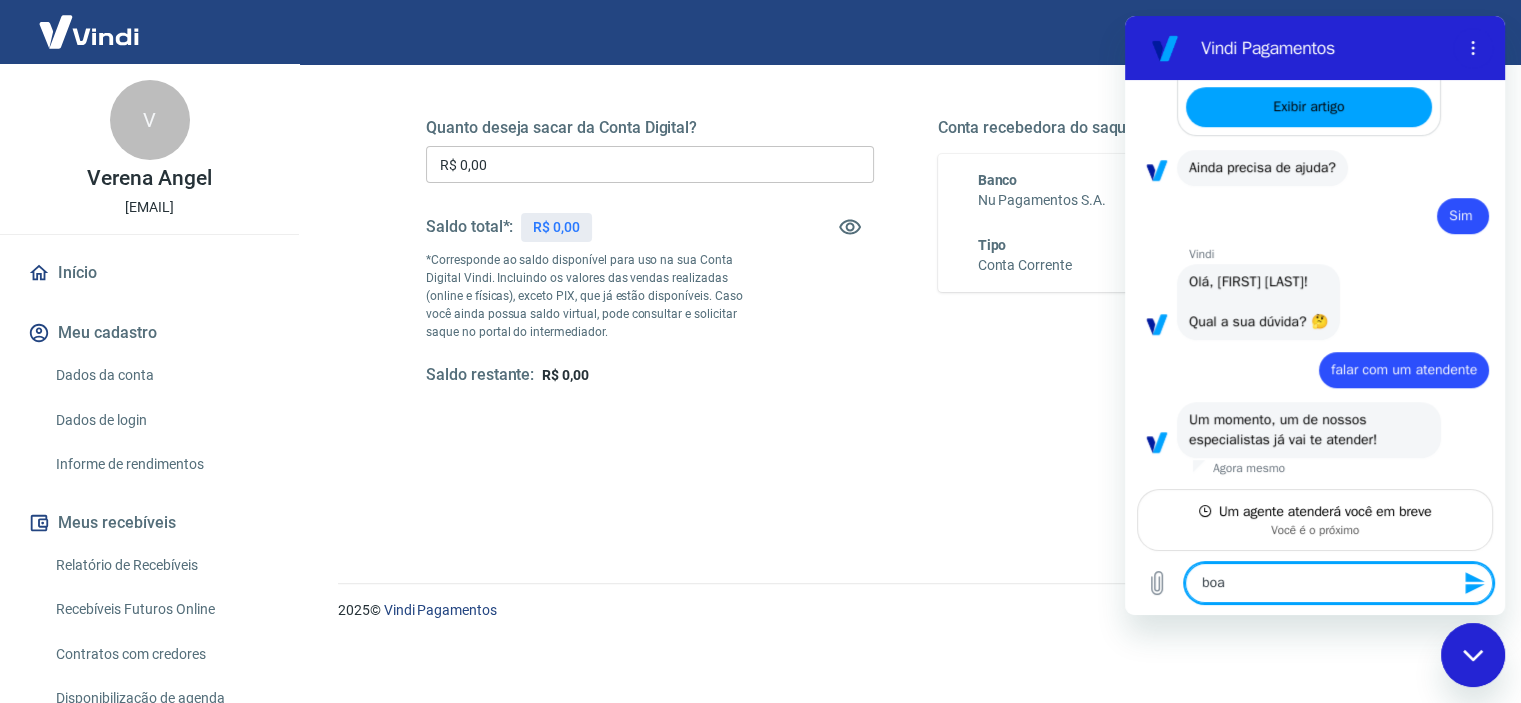 type on "boa" 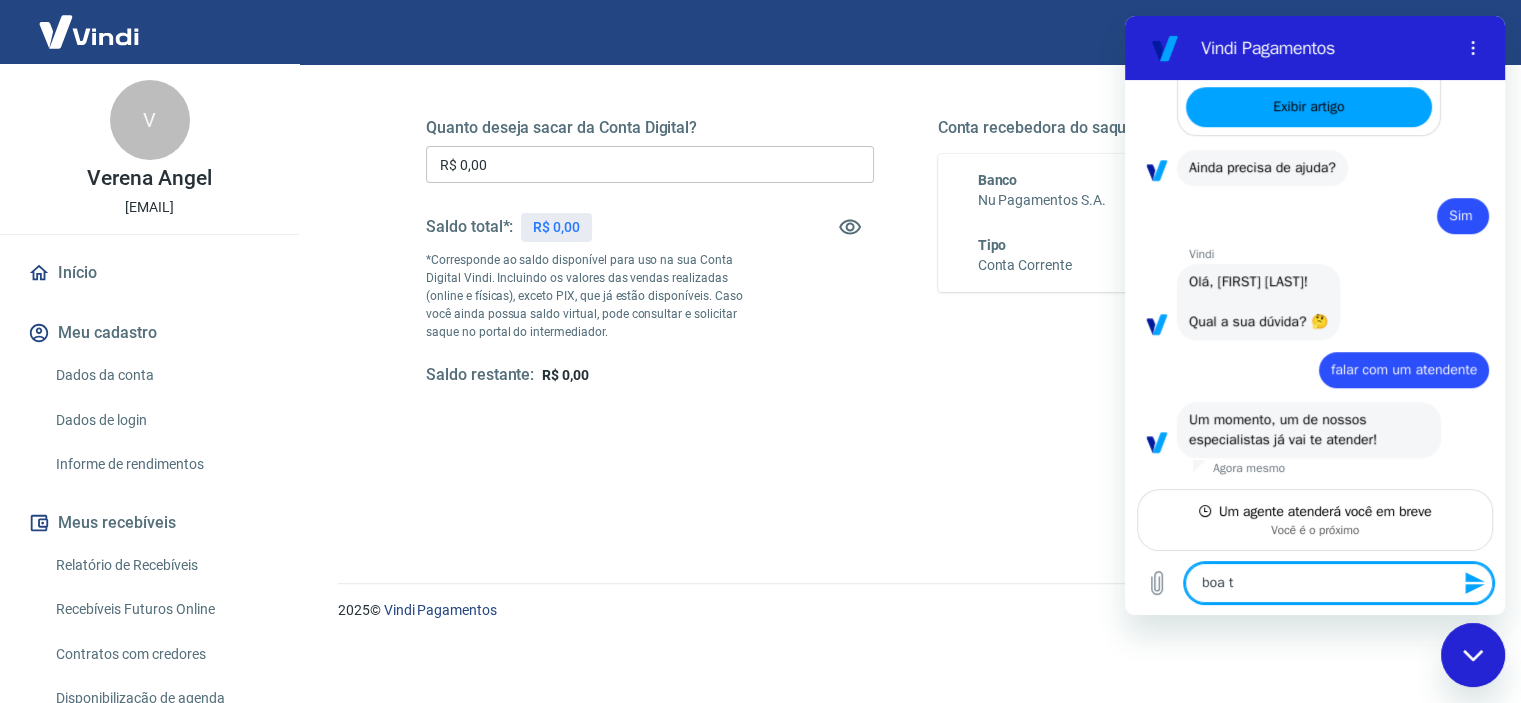 type on "boa ta" 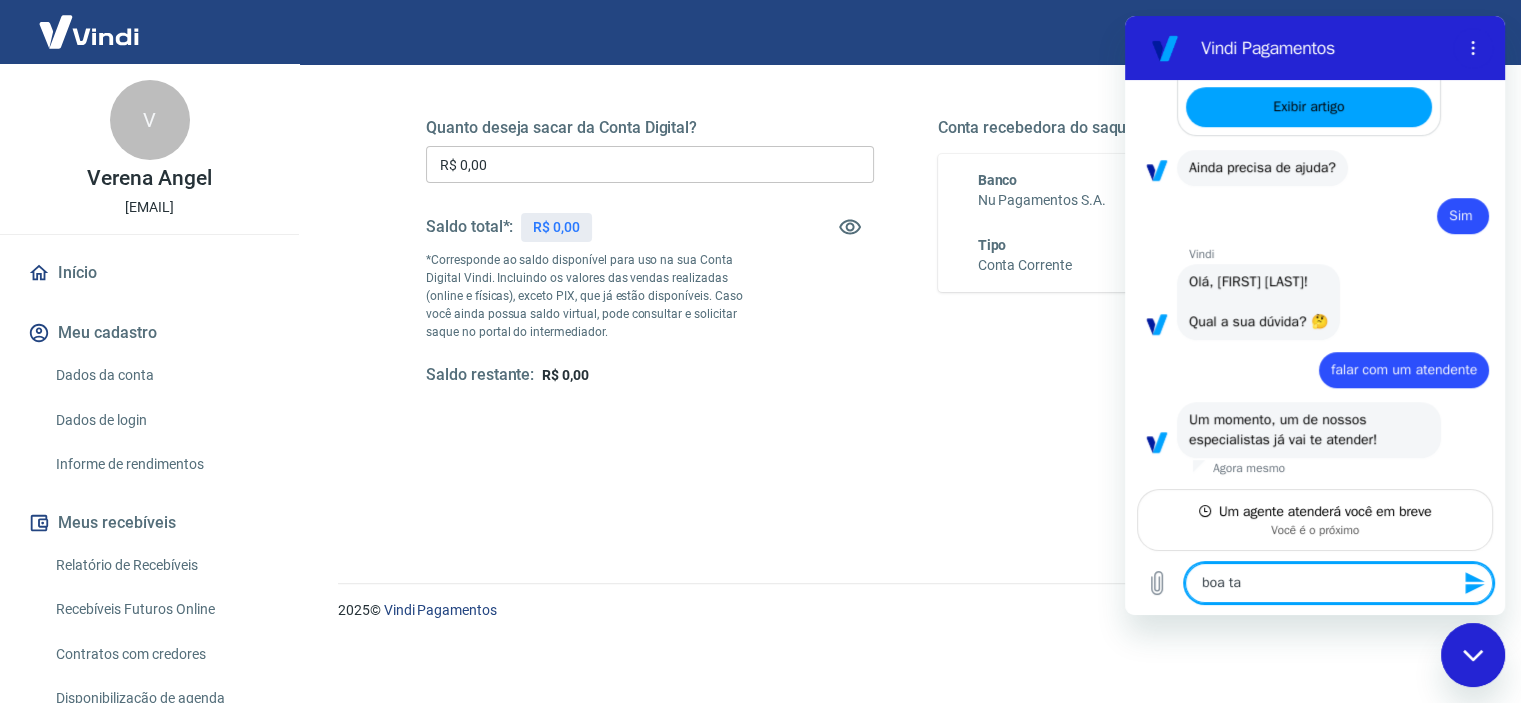 type on "boa tar" 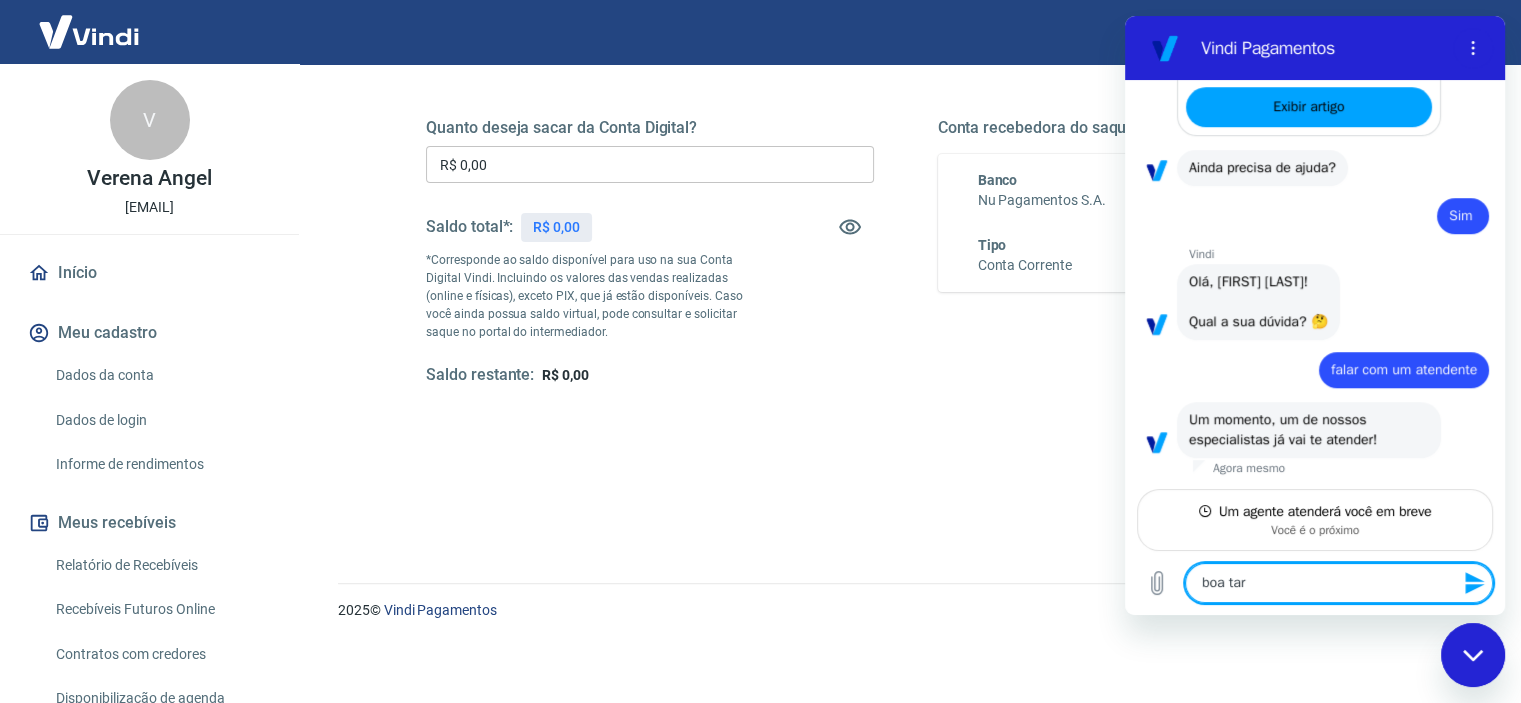 type on "boa tard" 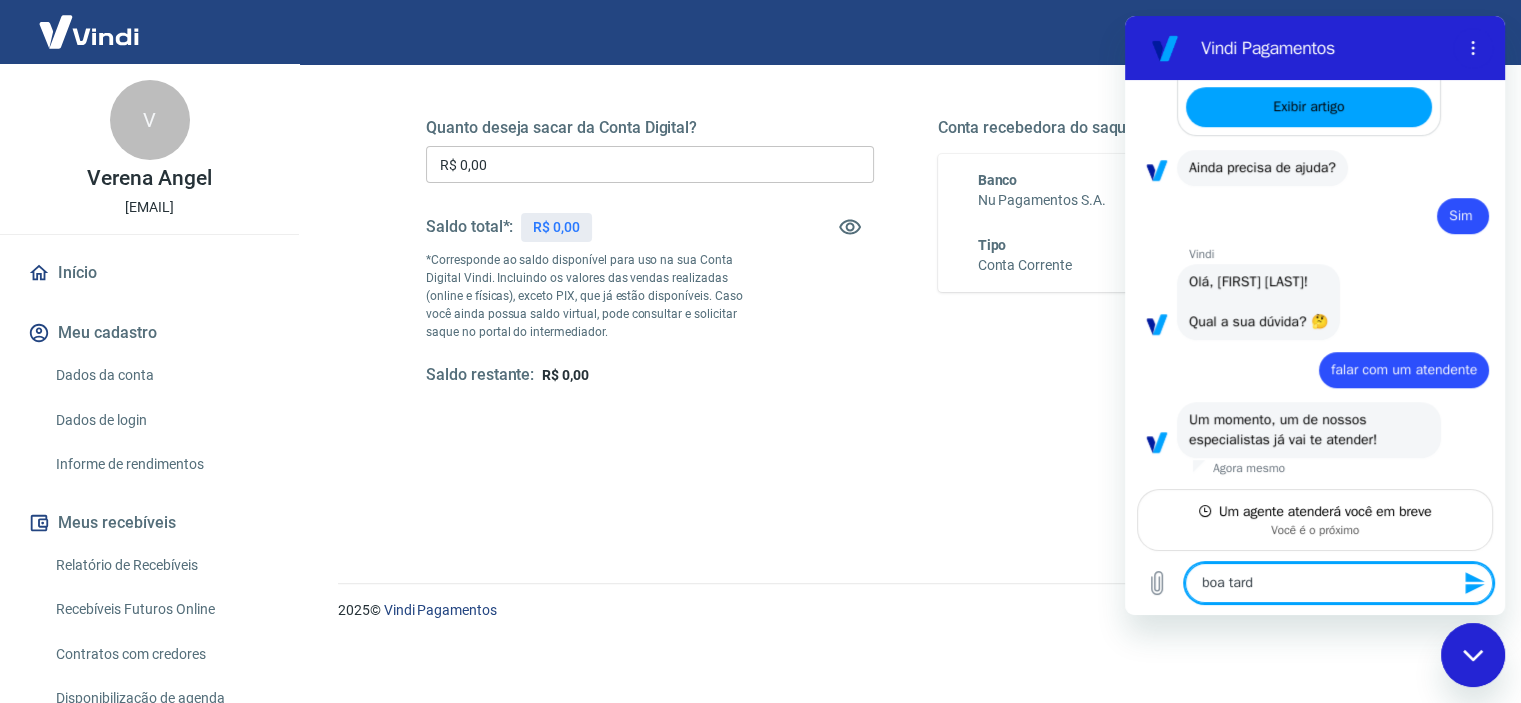 type on "boa tarde" 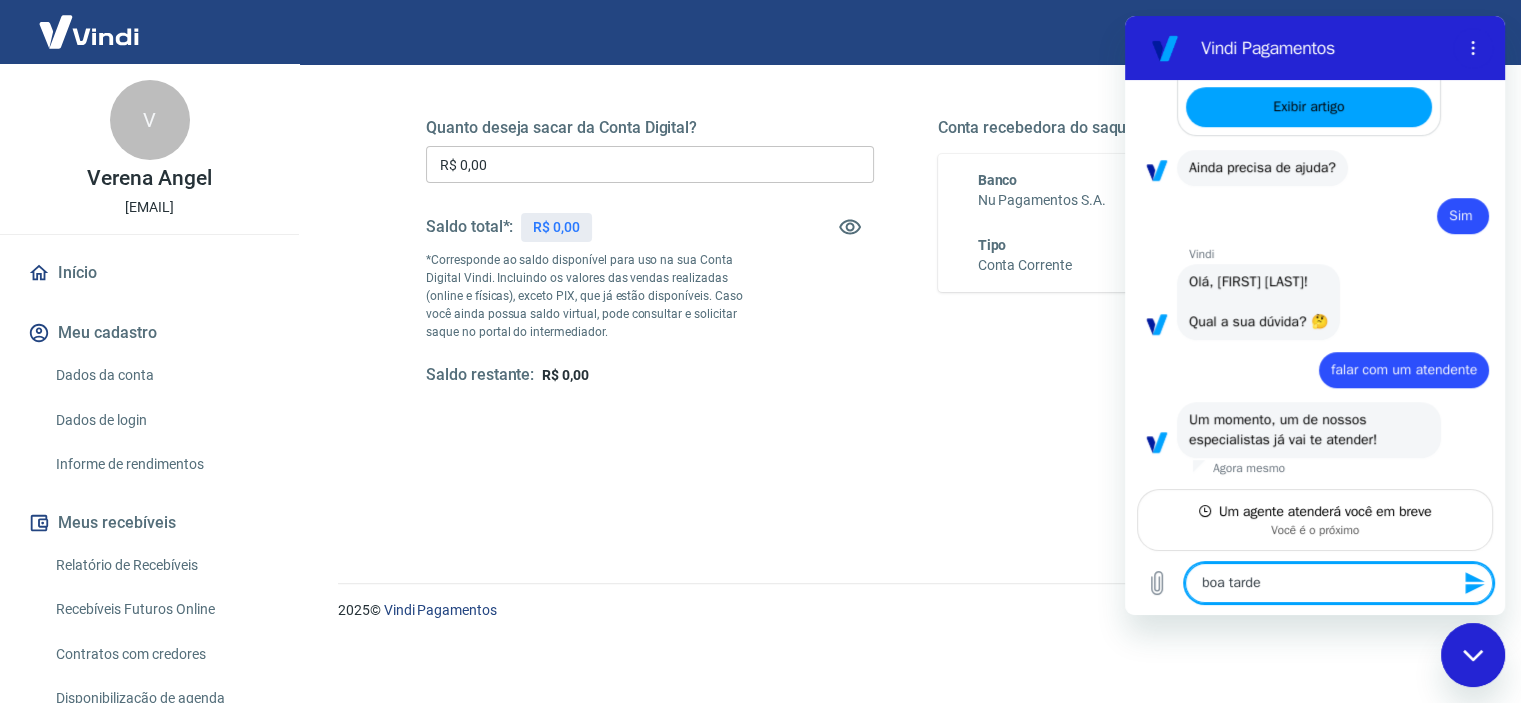 type on "boa tarde," 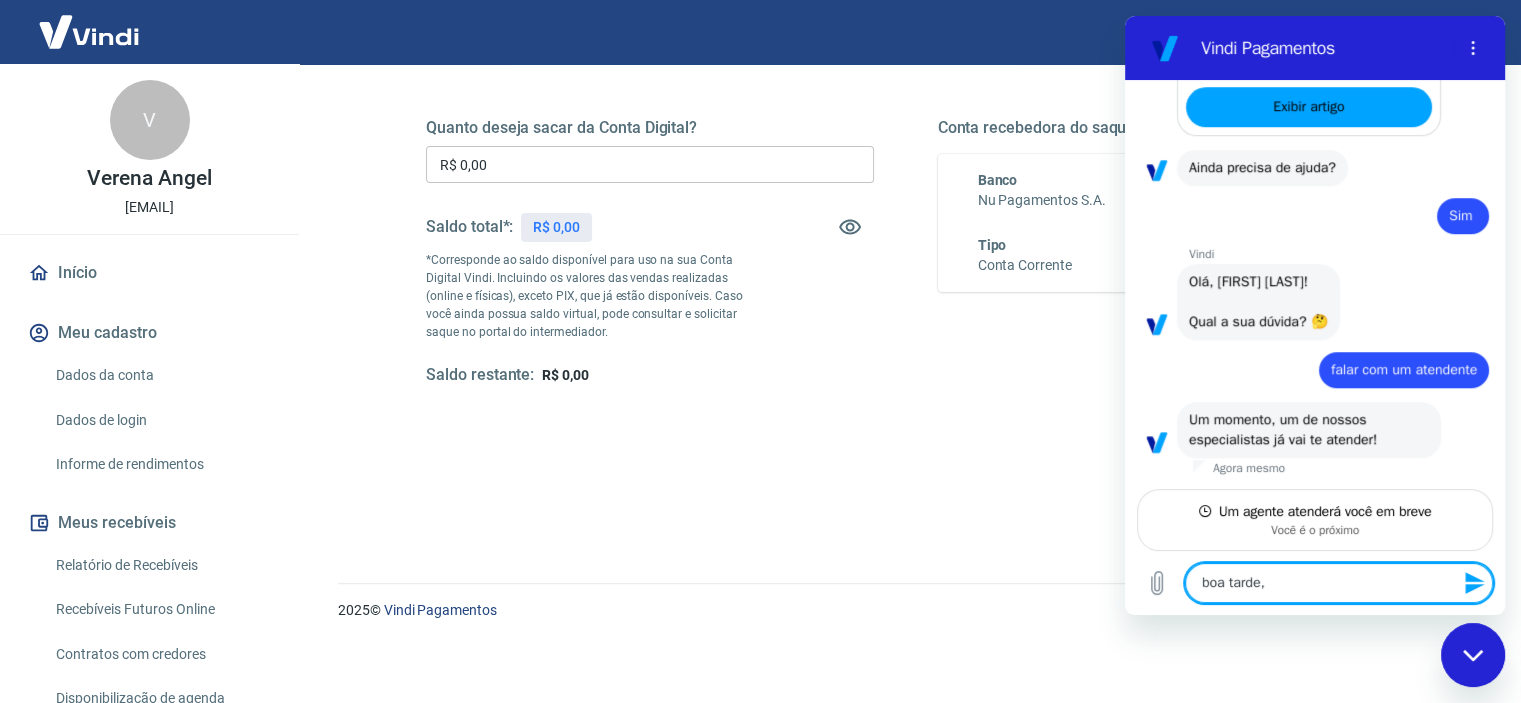 type on "boa tarde," 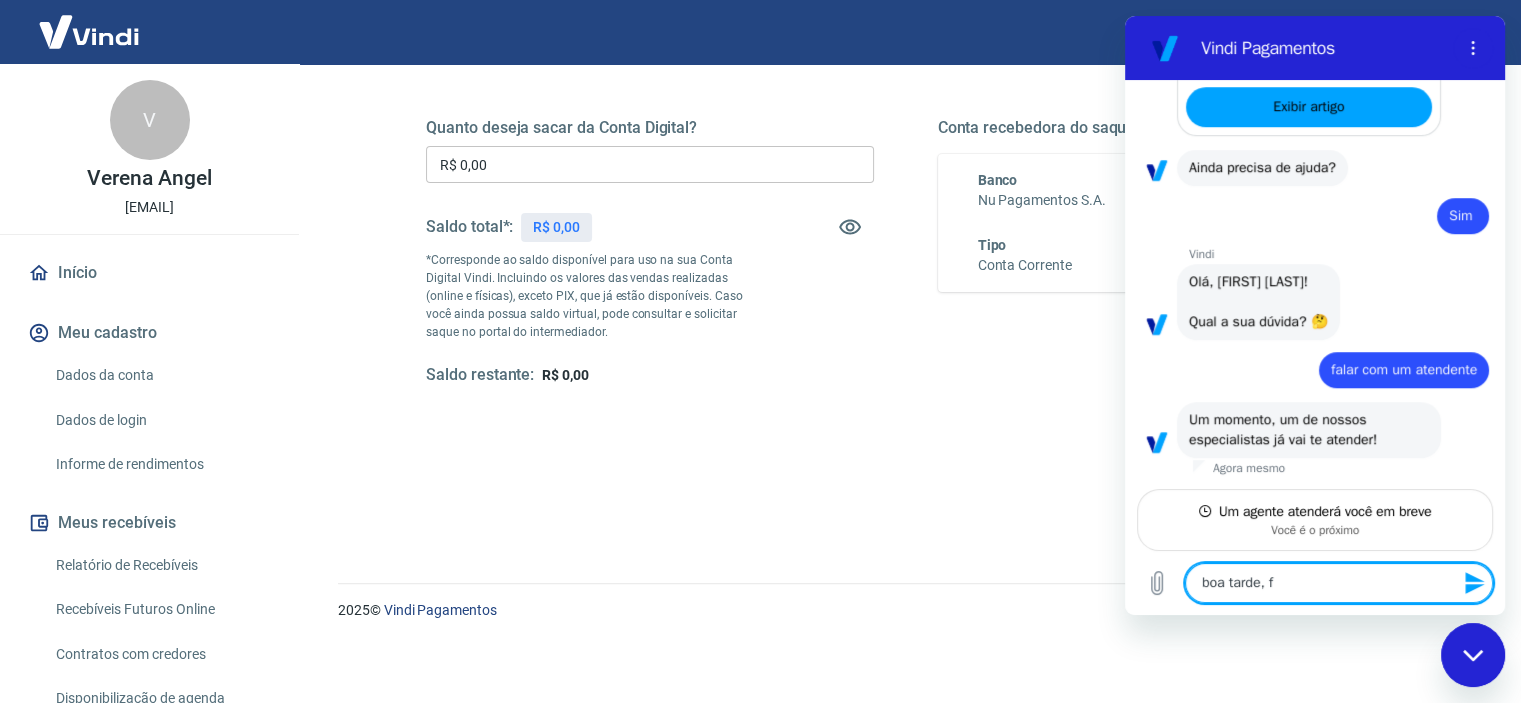 type on "boa tarde, fi" 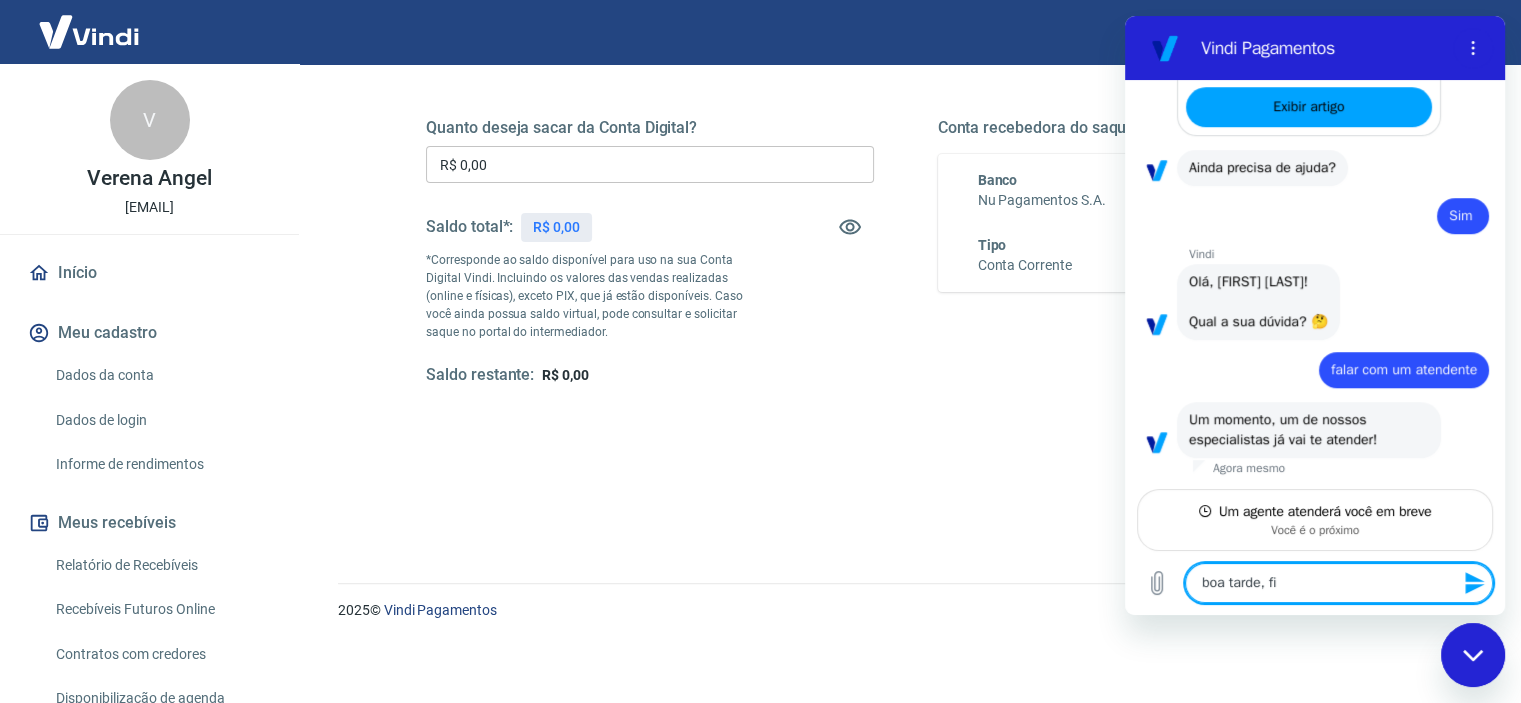 type on "boa tarde, fiz" 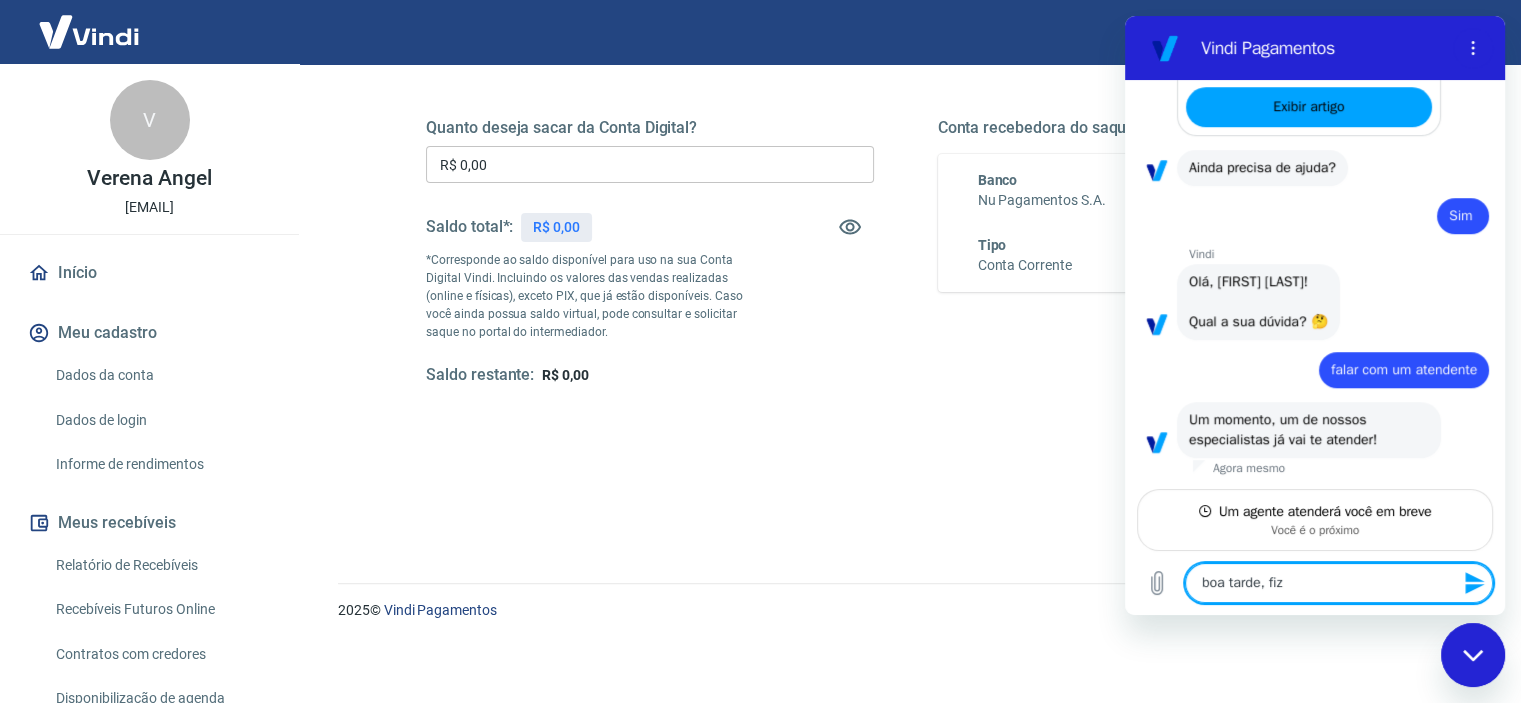 type on "boa tarde, fiz" 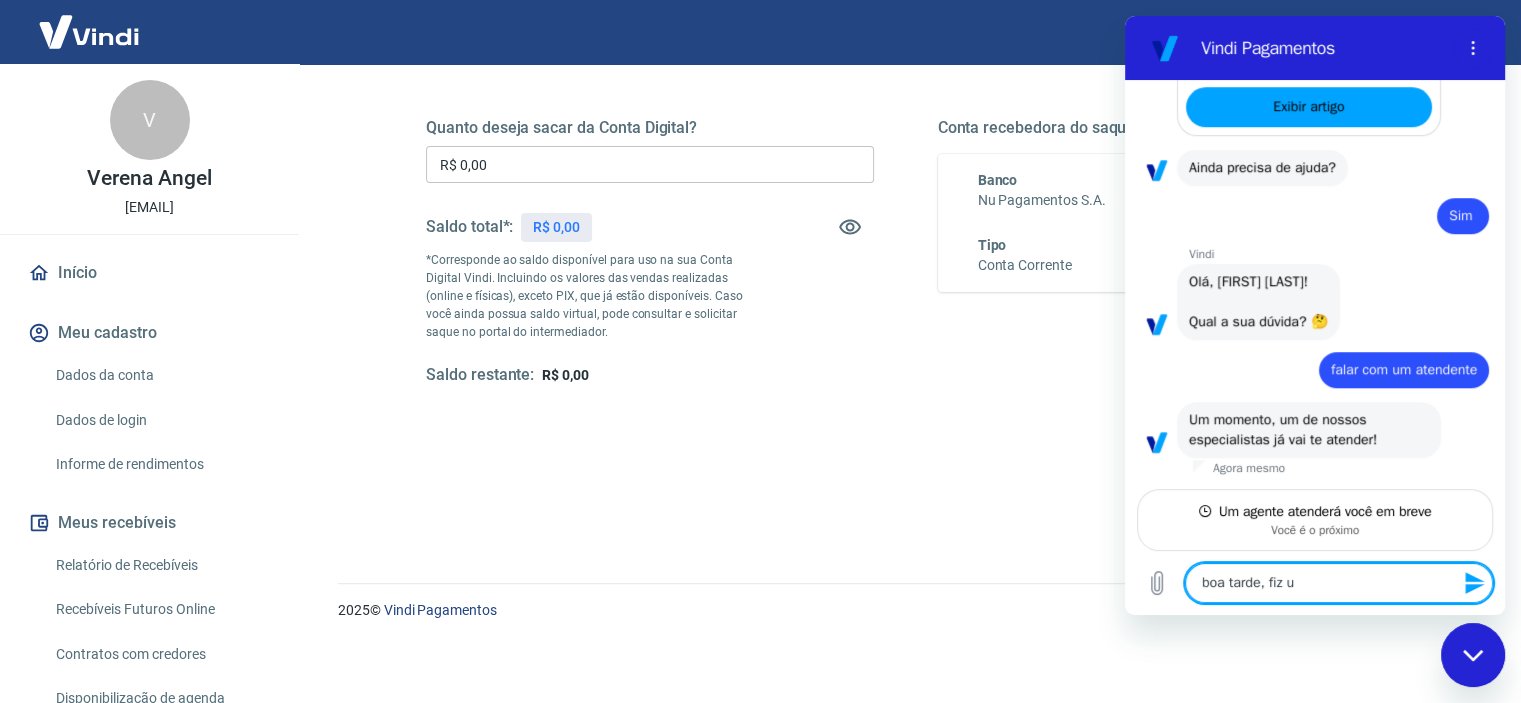 type on "boa tarde, fiz um" 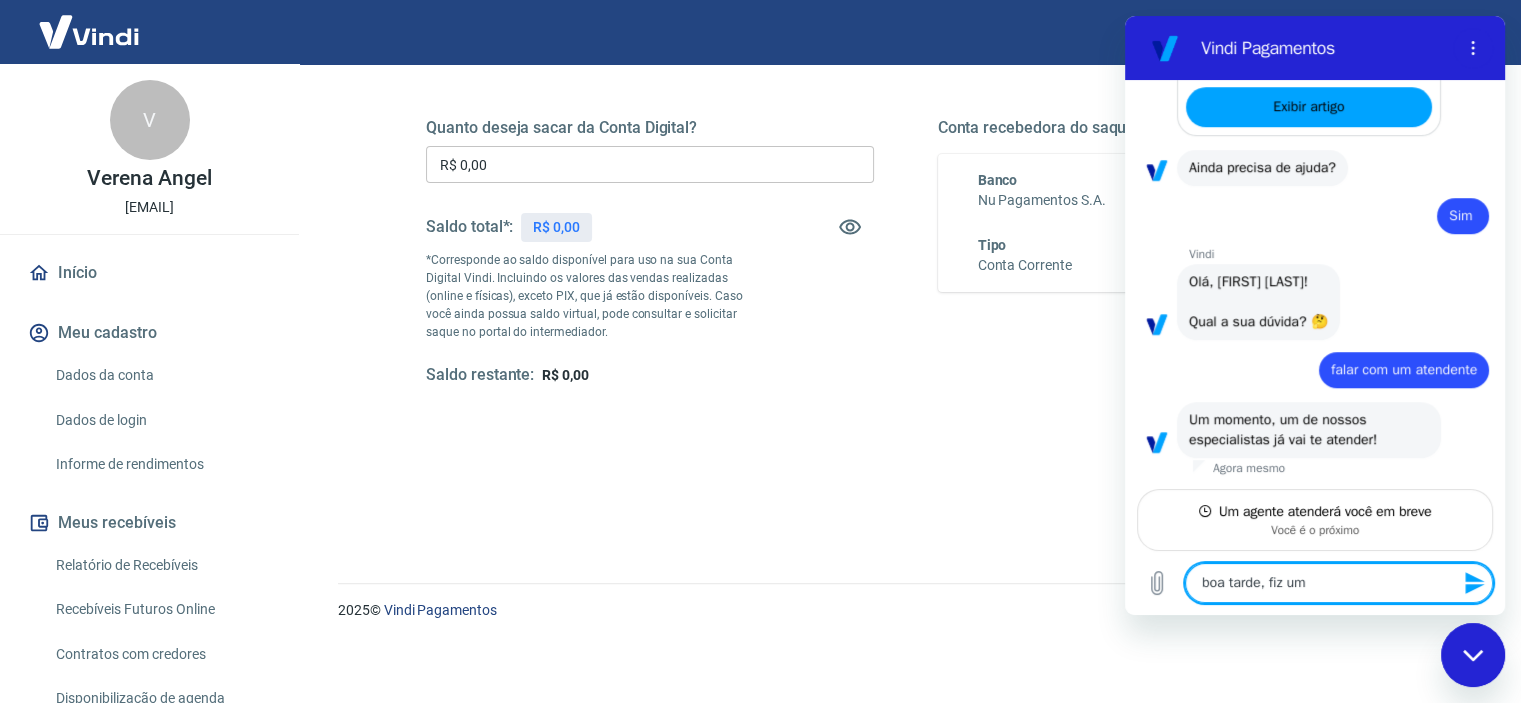 type on "boa tarde, fiz um" 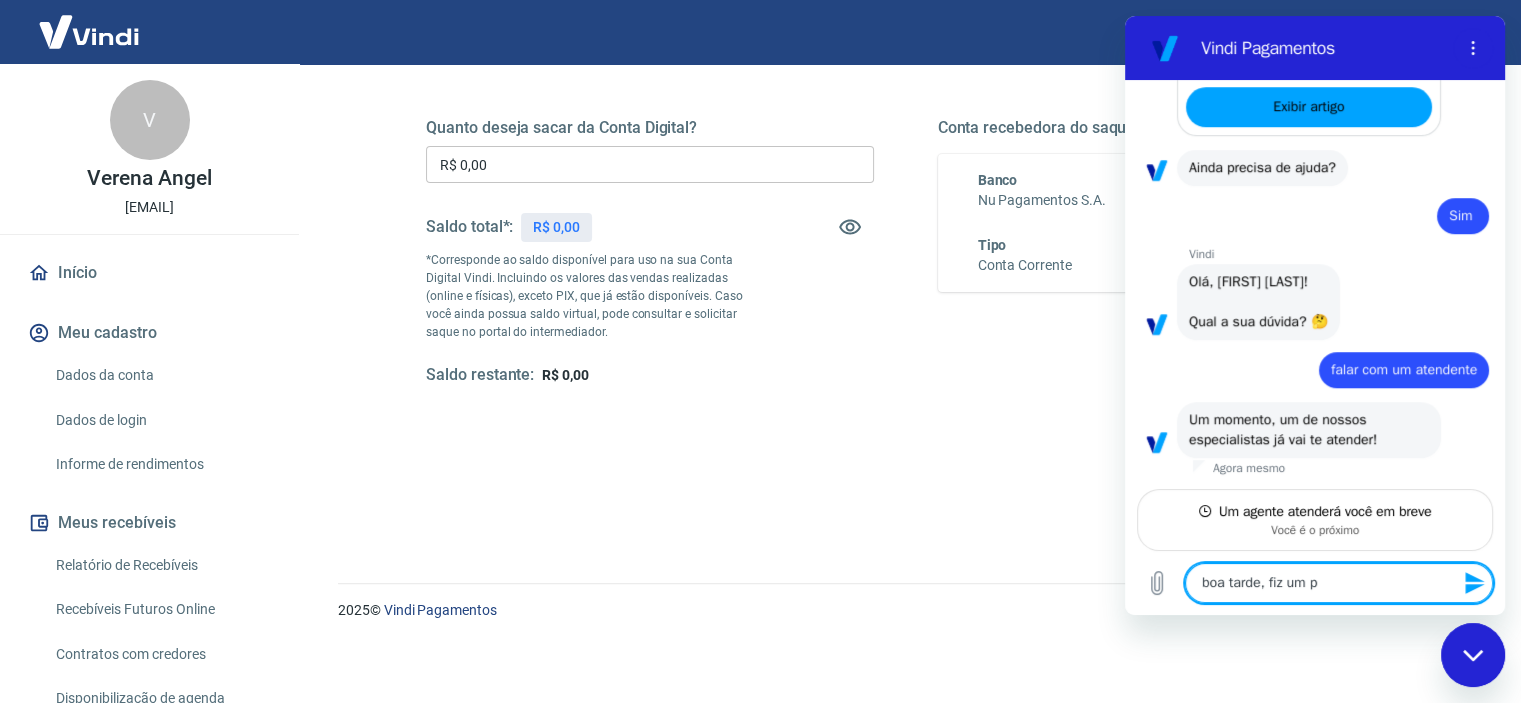 type on "boa tarde, fiz um pi" 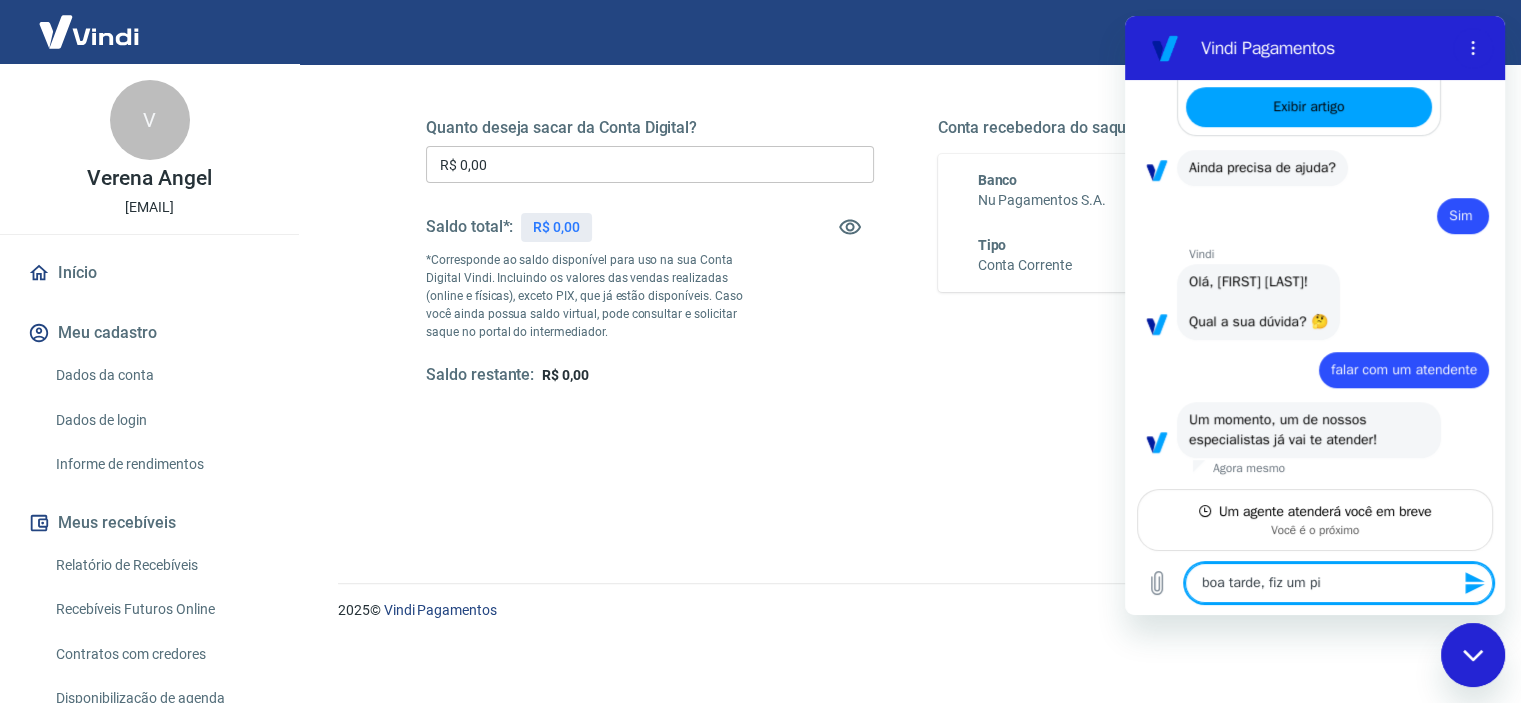 type on "boa tarde, fiz um pix" 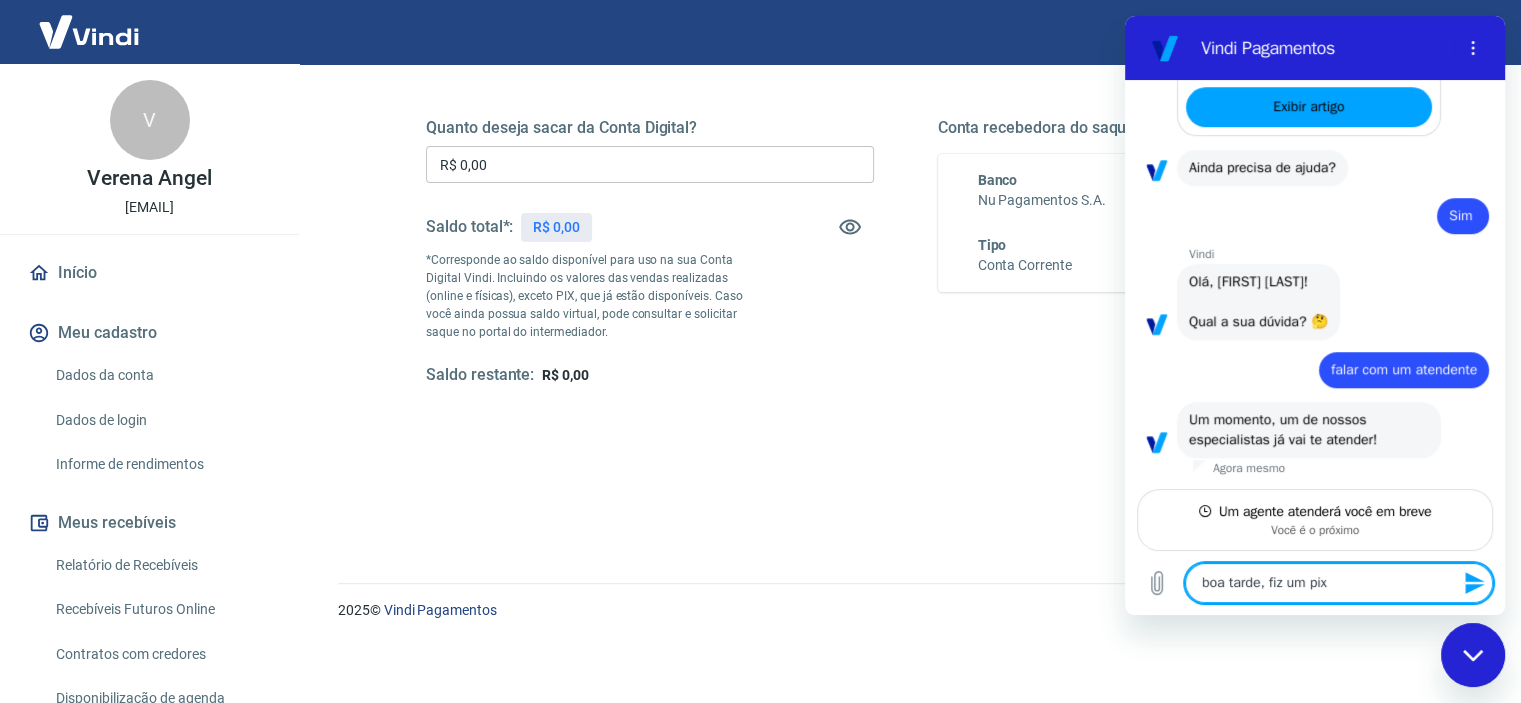 type on "x" 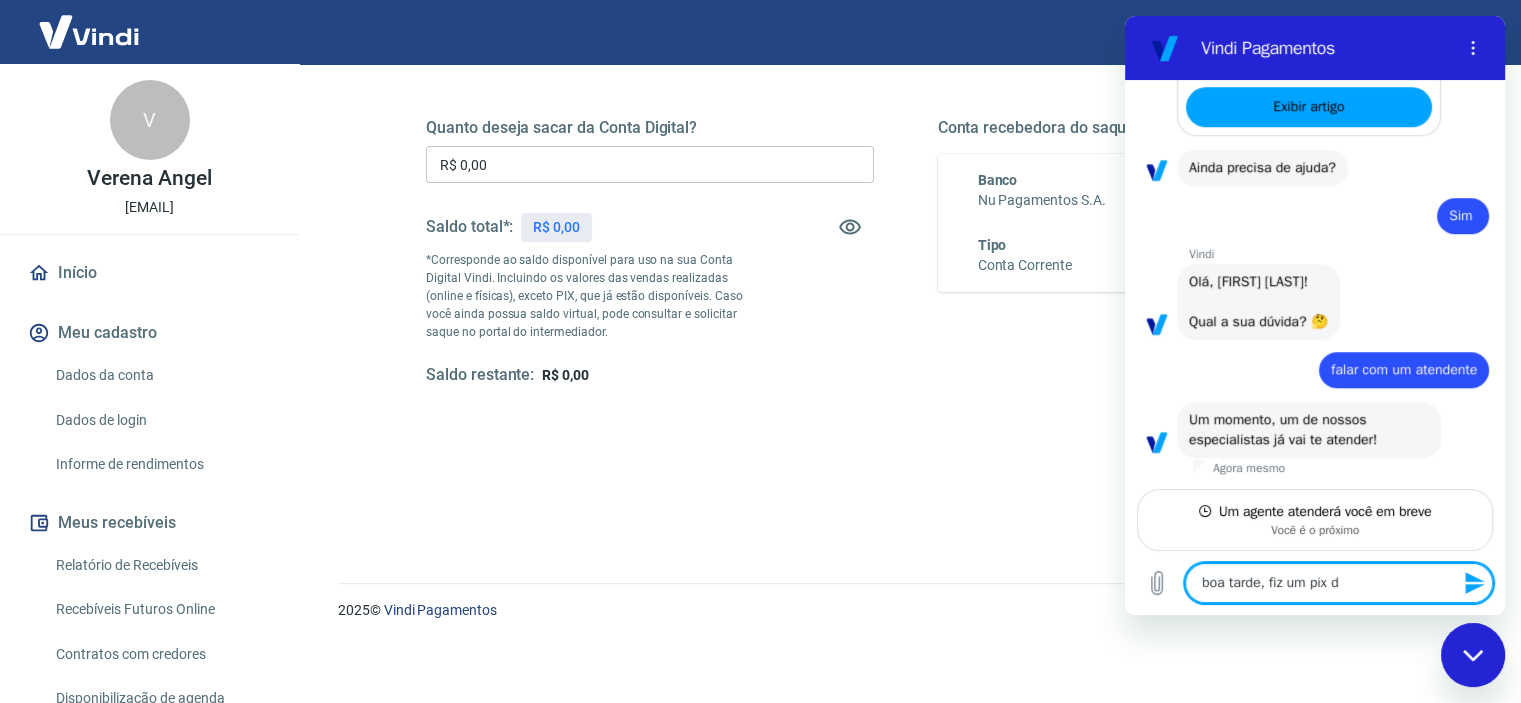 type on "boa tarde, fiz um pix de" 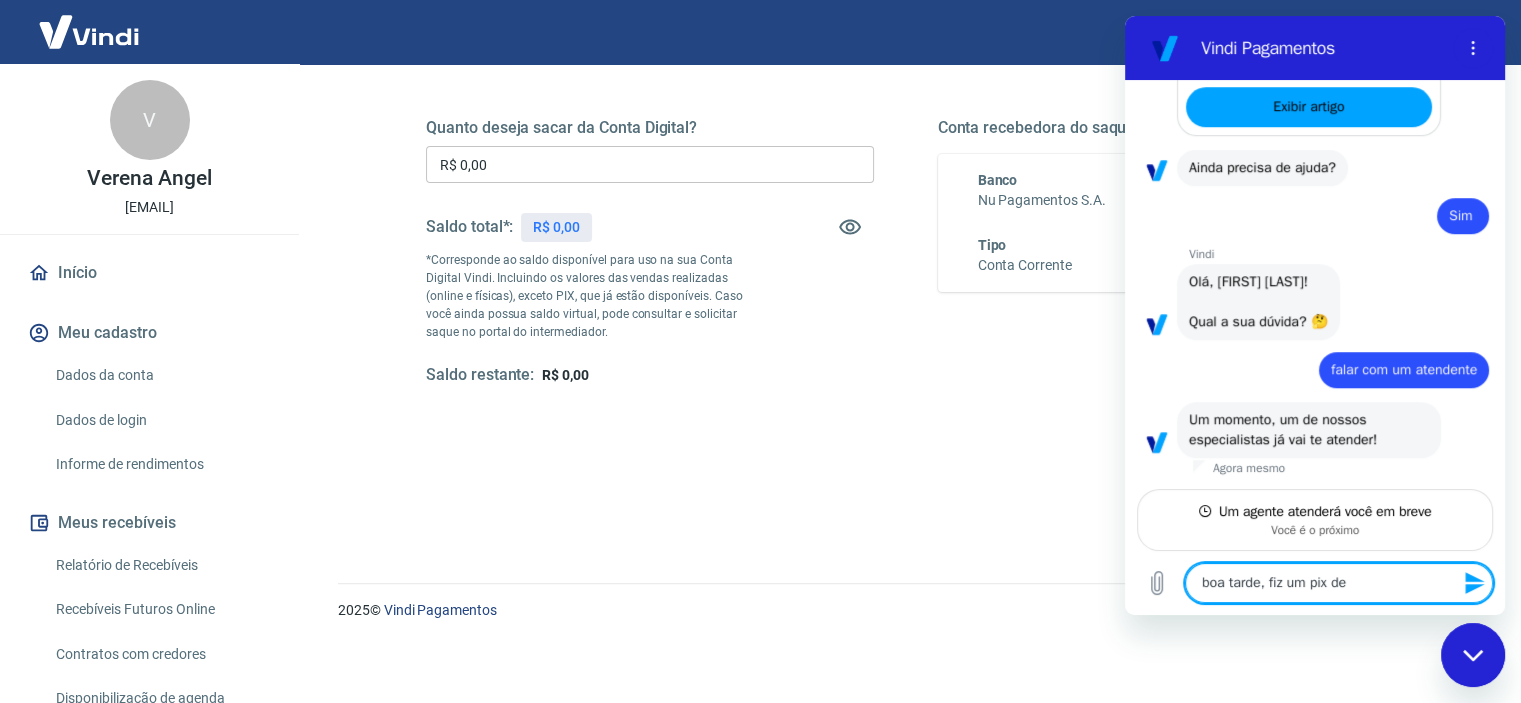 type on "boa tarde, fiz um pix de" 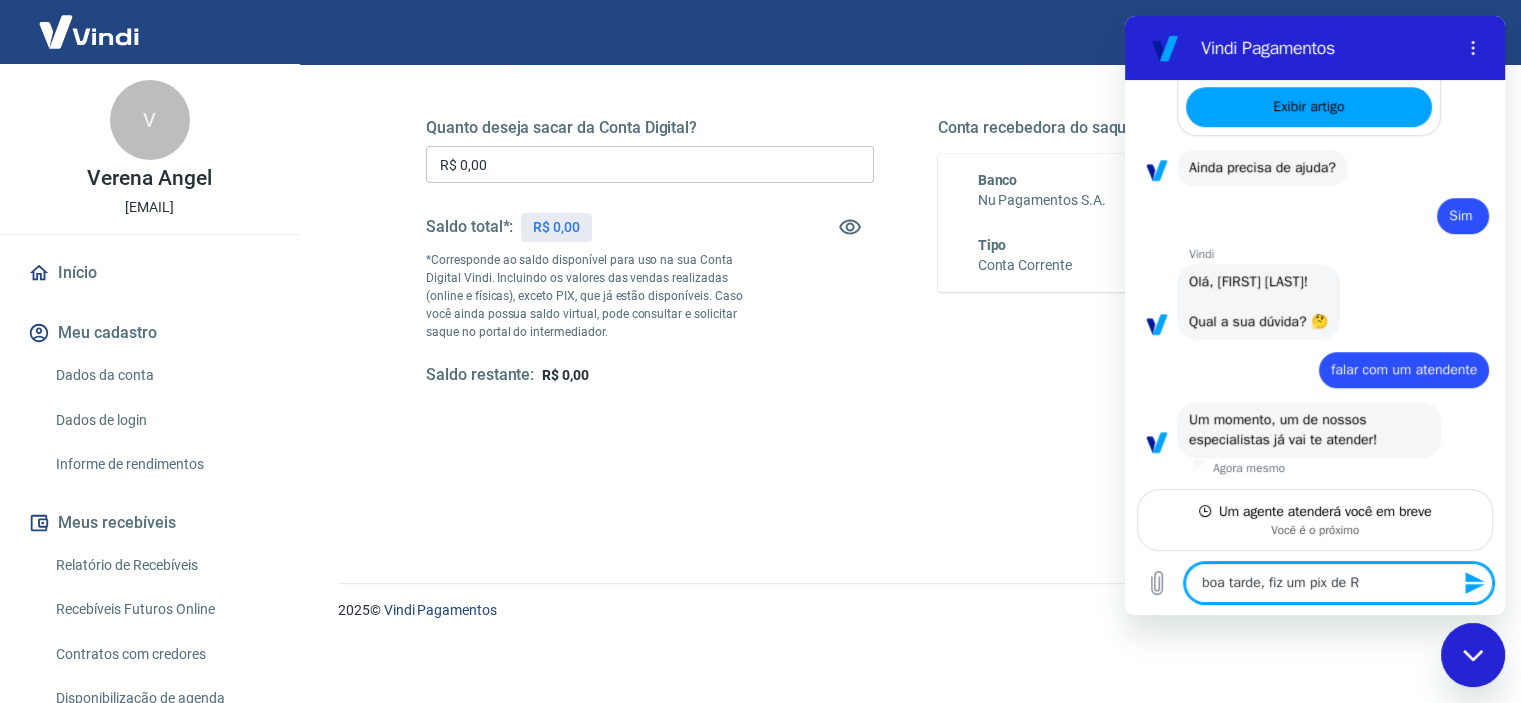 type on "boa tarde, fiz um pix de R$" 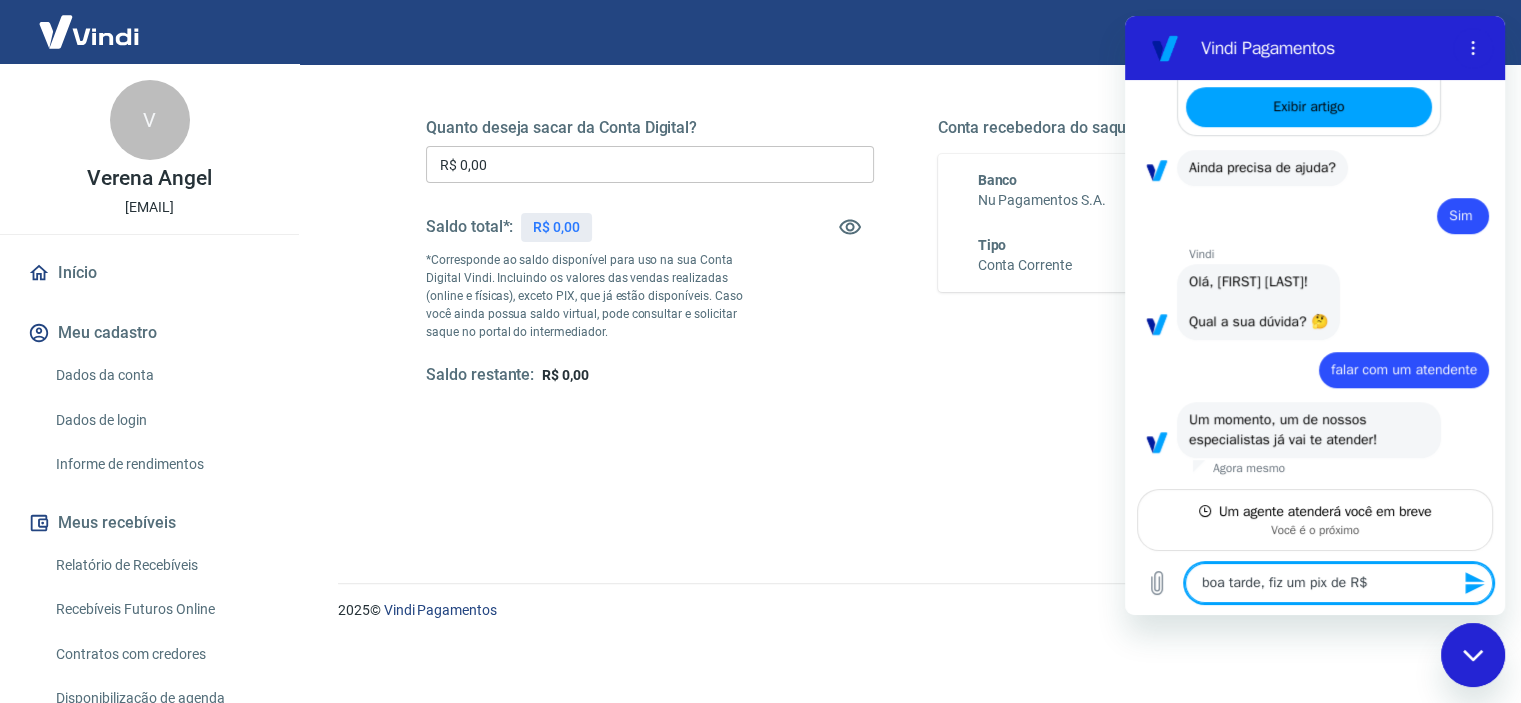 type on "boa tarde, fiz um pix de R$" 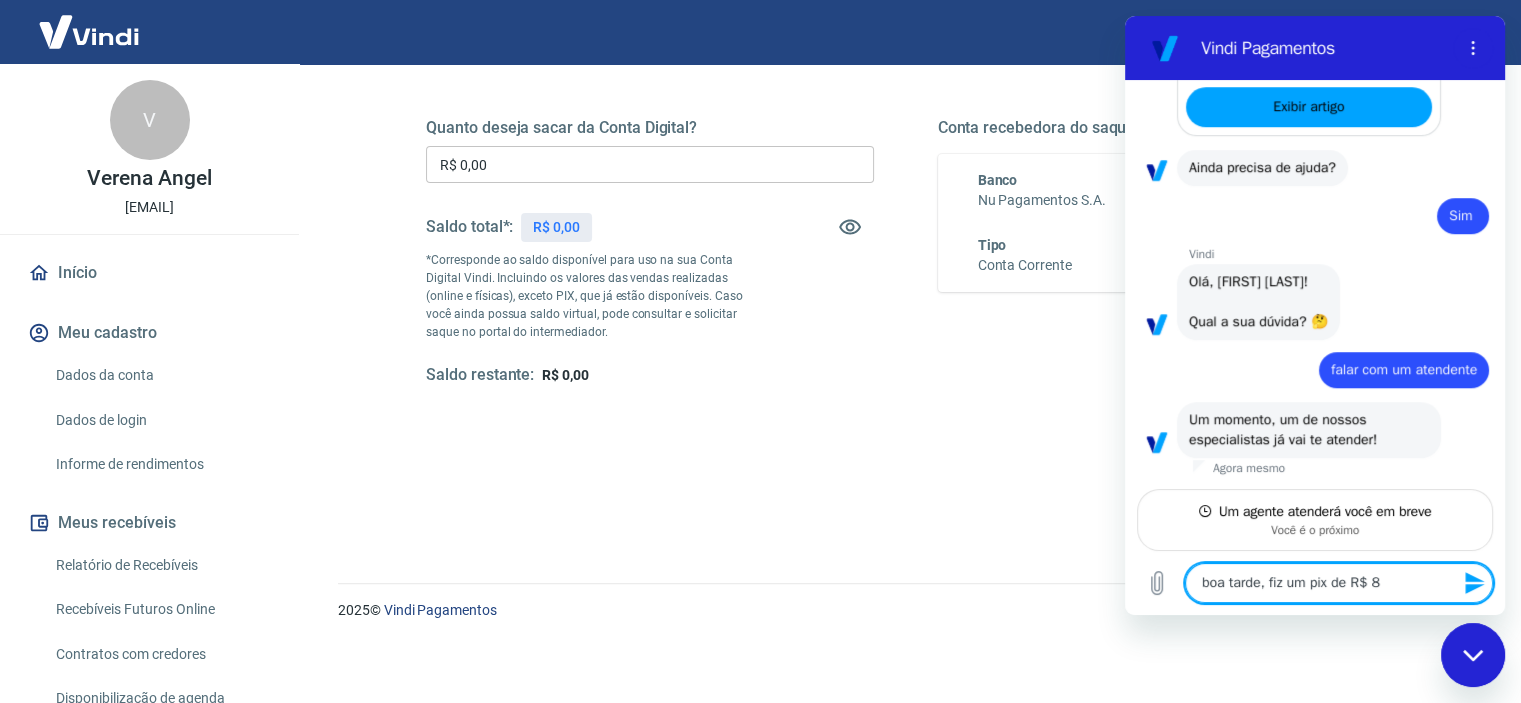 type on "boa tarde, fiz um pix de R$ 80" 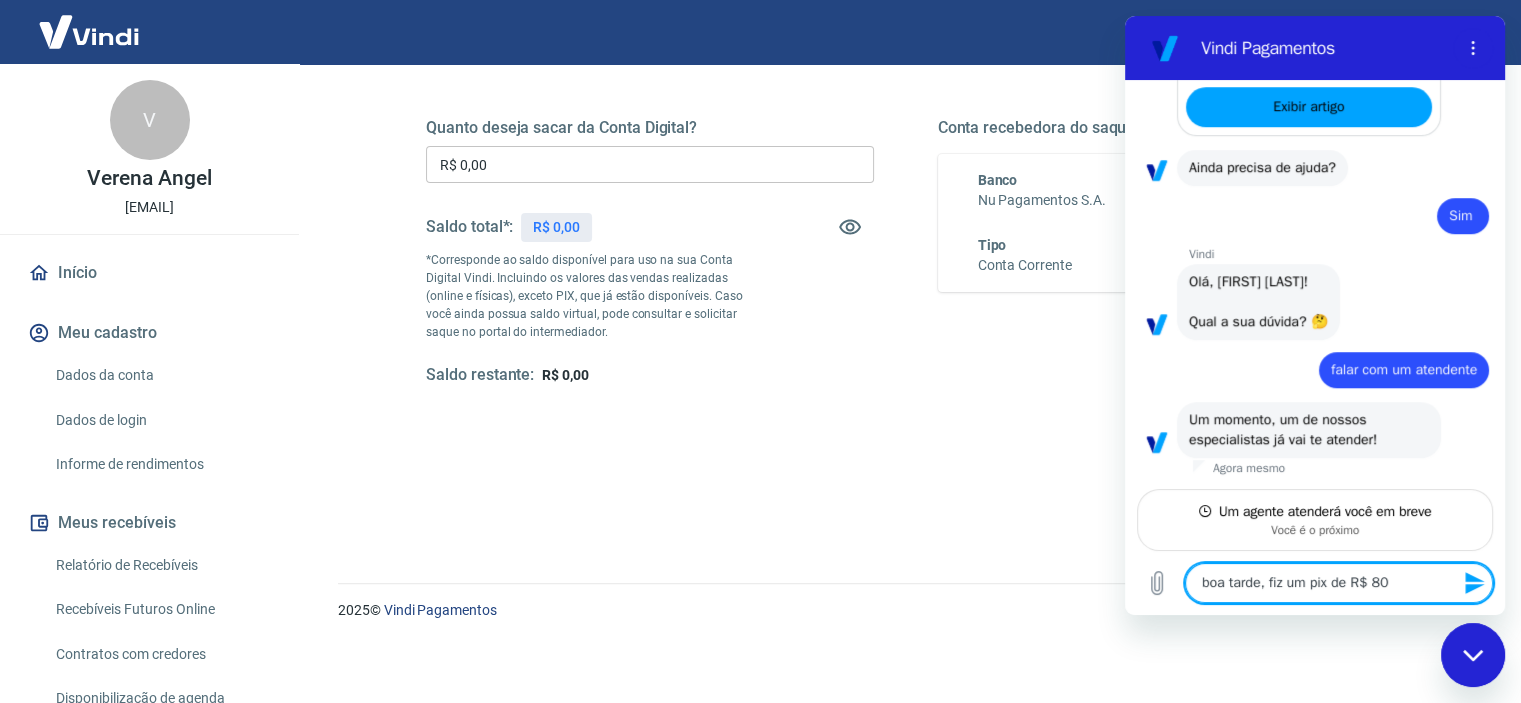 type on "boa tarde, fiz um pix de R$ 80," 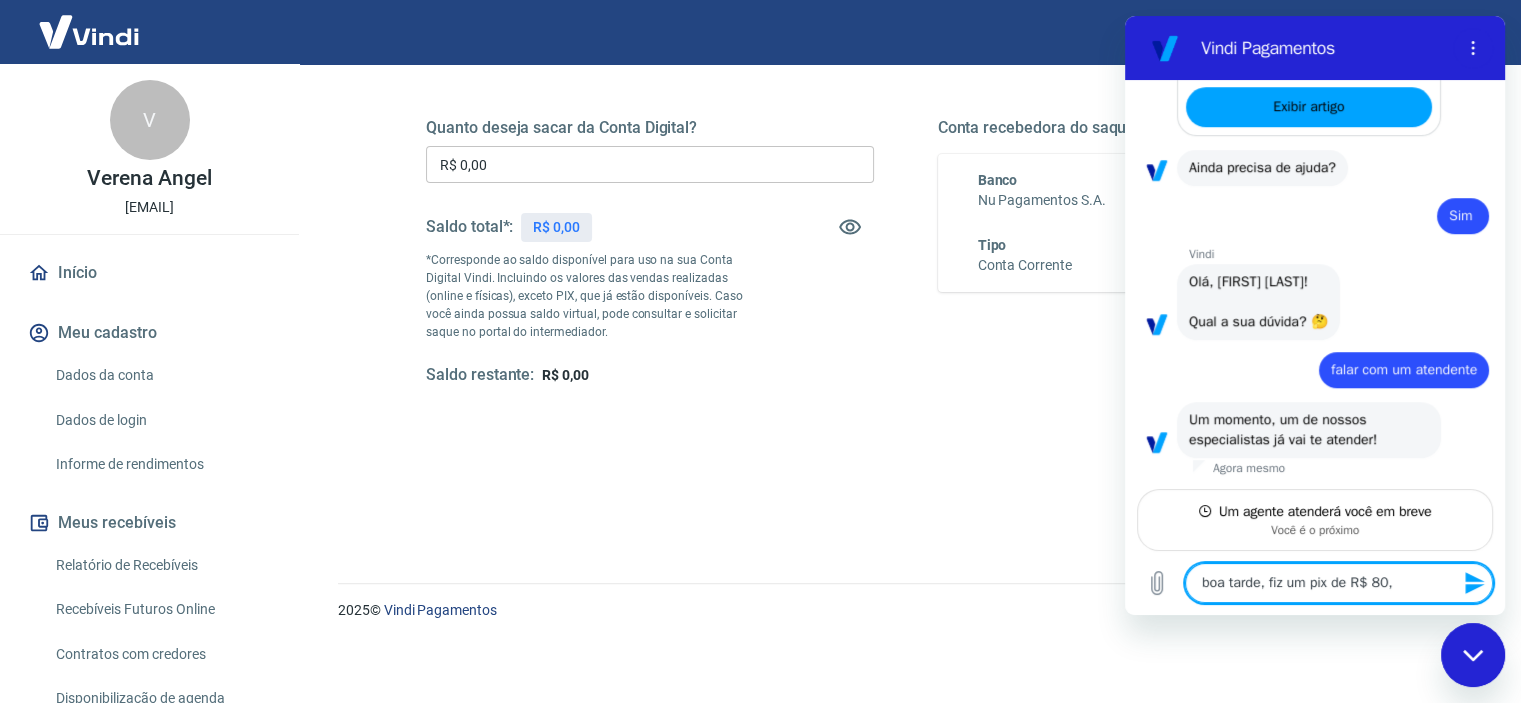 type on "boa tarde, fiz um pix de R$ 80,6" 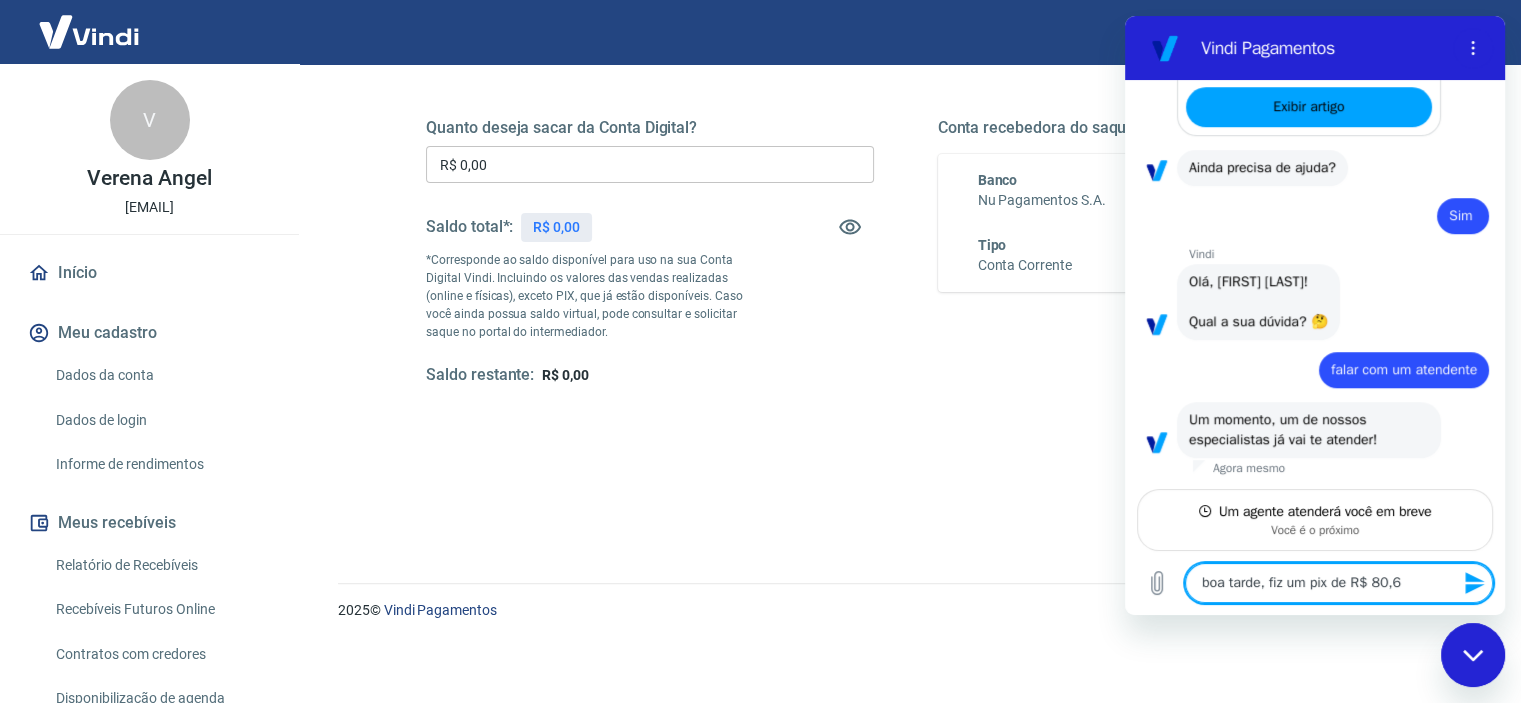 type on "boa tarde, fiz um pix de R$ 80,67" 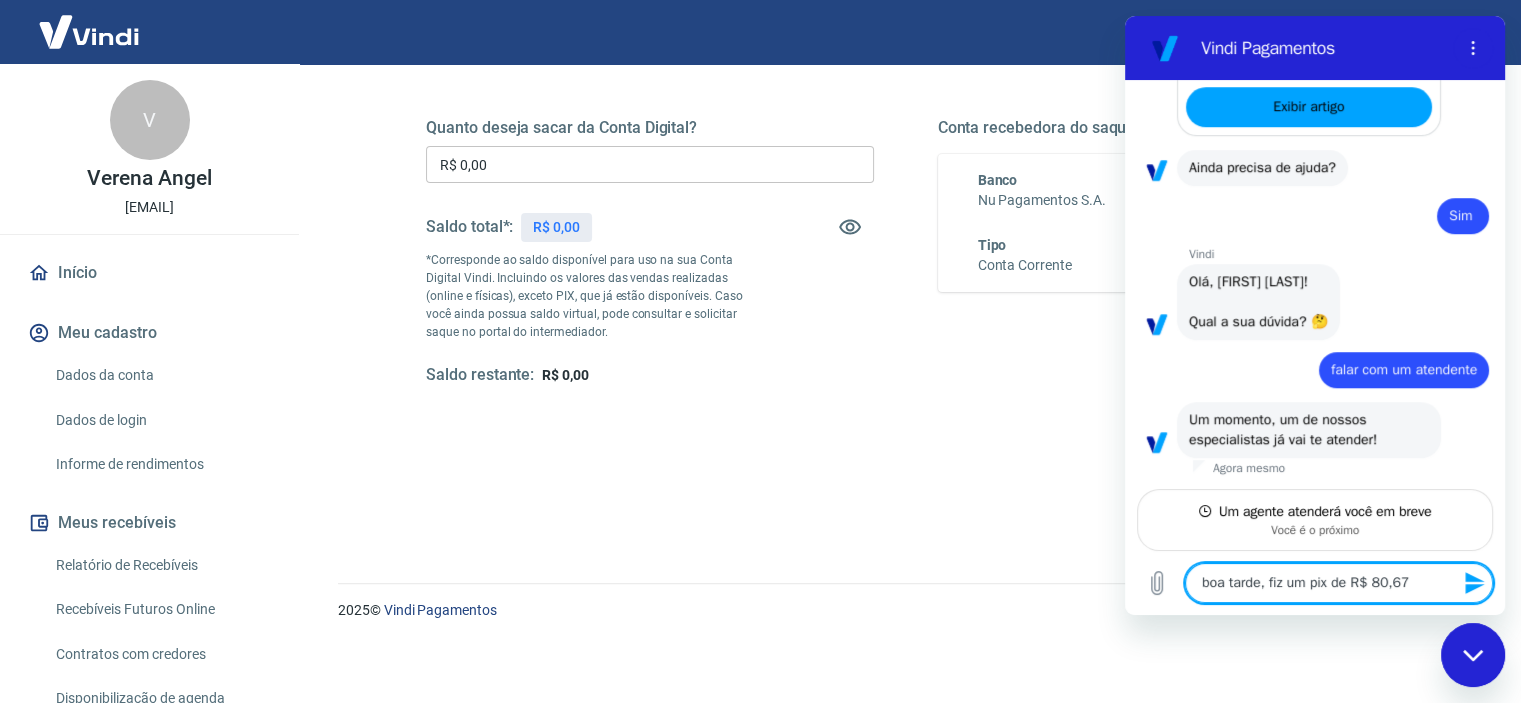 type on "boa tarde, fiz um pix de R$ 80,67" 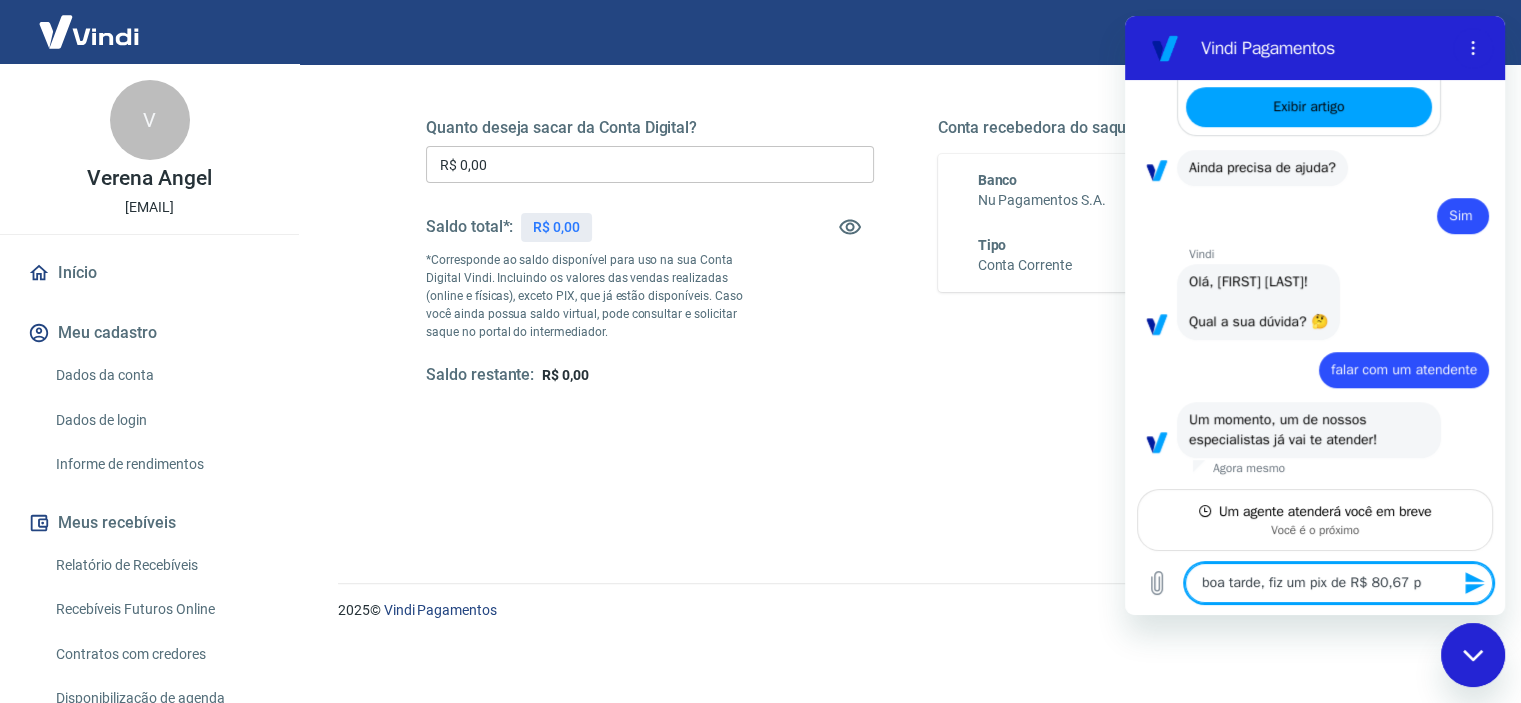 type on "boa tarde, fiz um pix de R$ 80,67 pa" 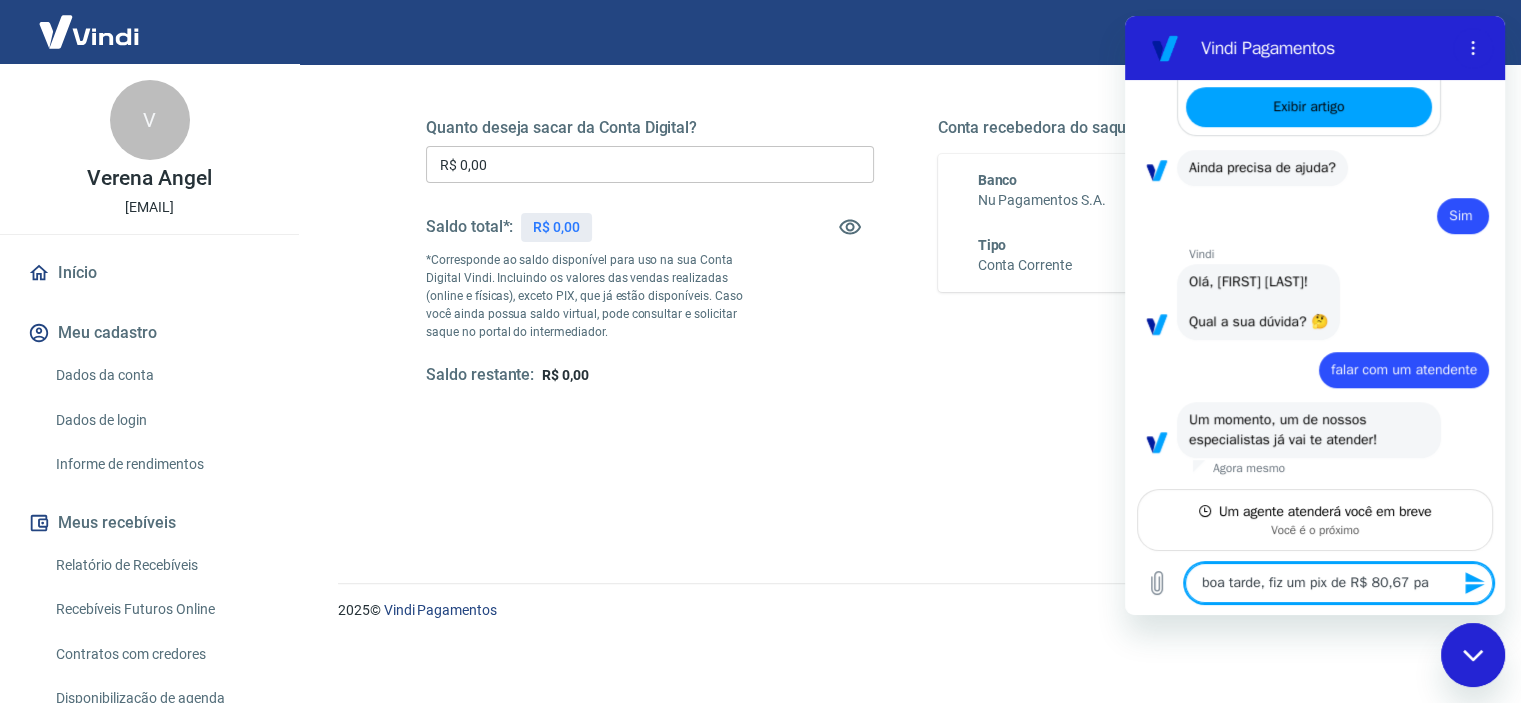 type on "boa tarde, fiz um pix de R$ 80,67 par" 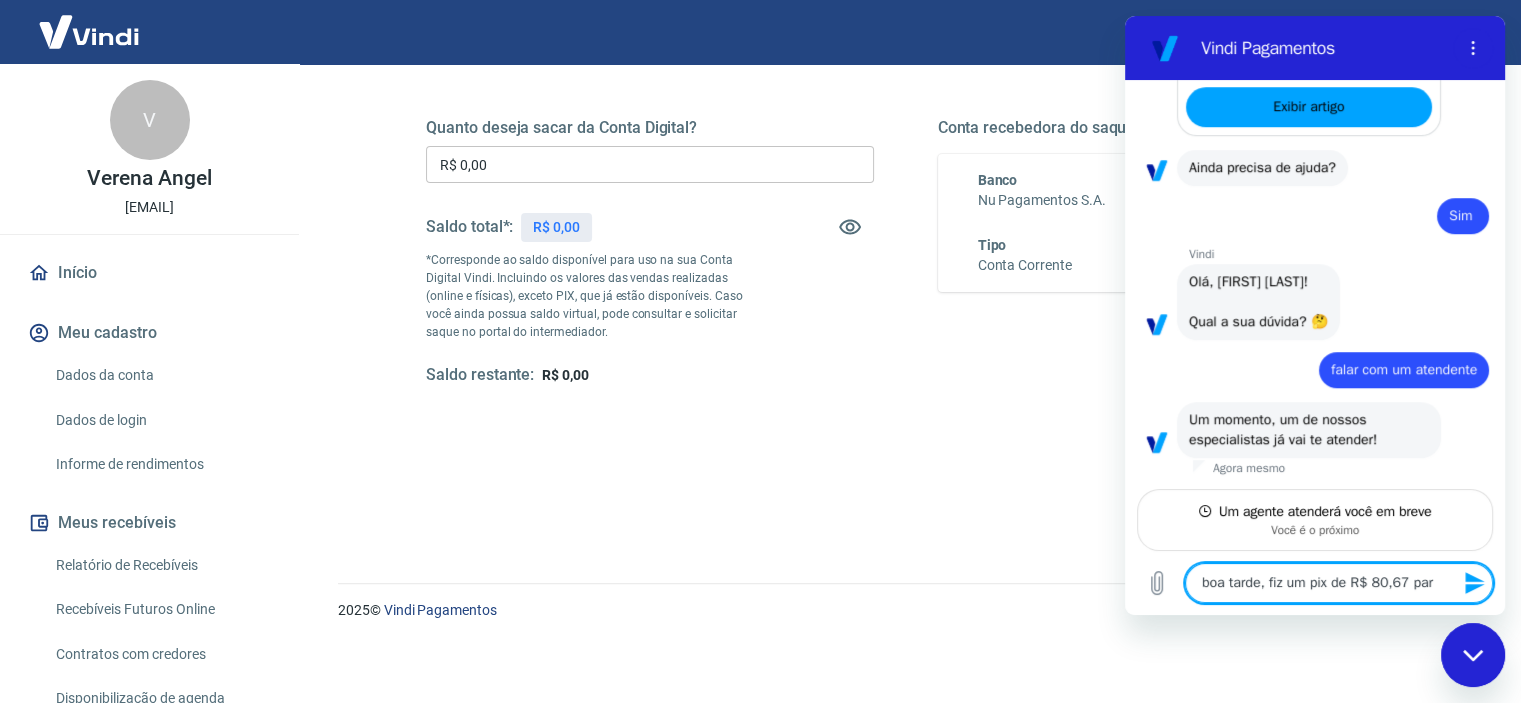 type on "boa tarde, fiz um pix de R$ 80,67 para" 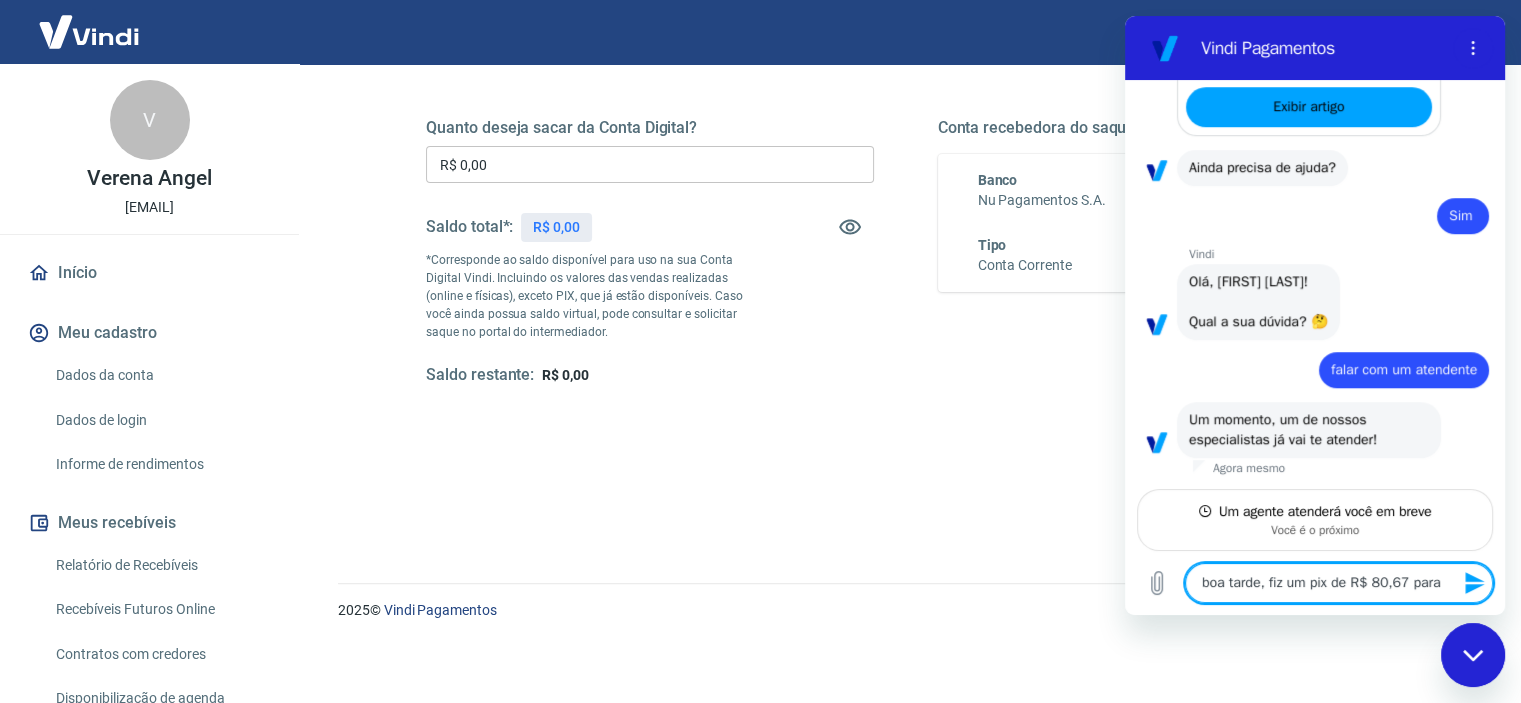 type on "boa tarde, fiz um pix de R$ 80,67 para" 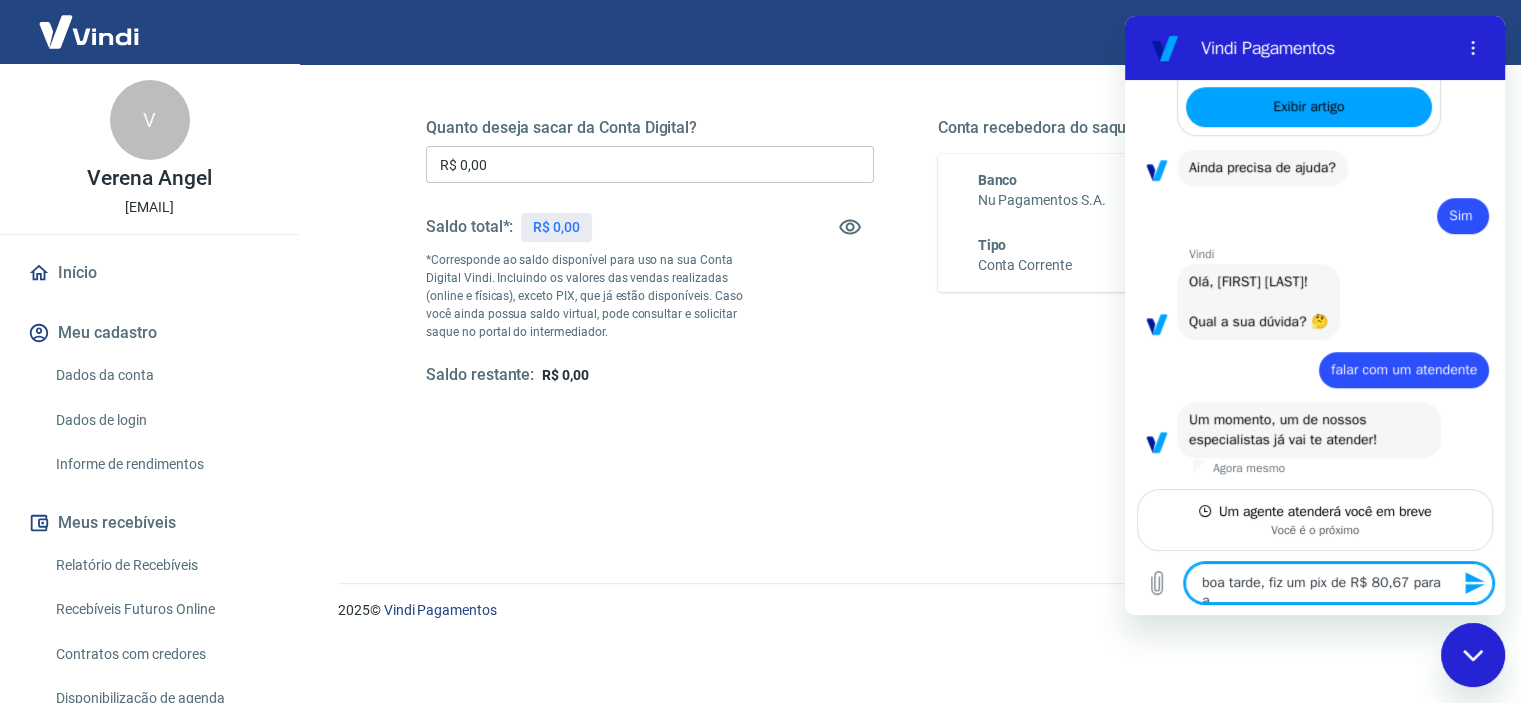 type on "boa tarde, fiz um pix de R$ 80,67 para a" 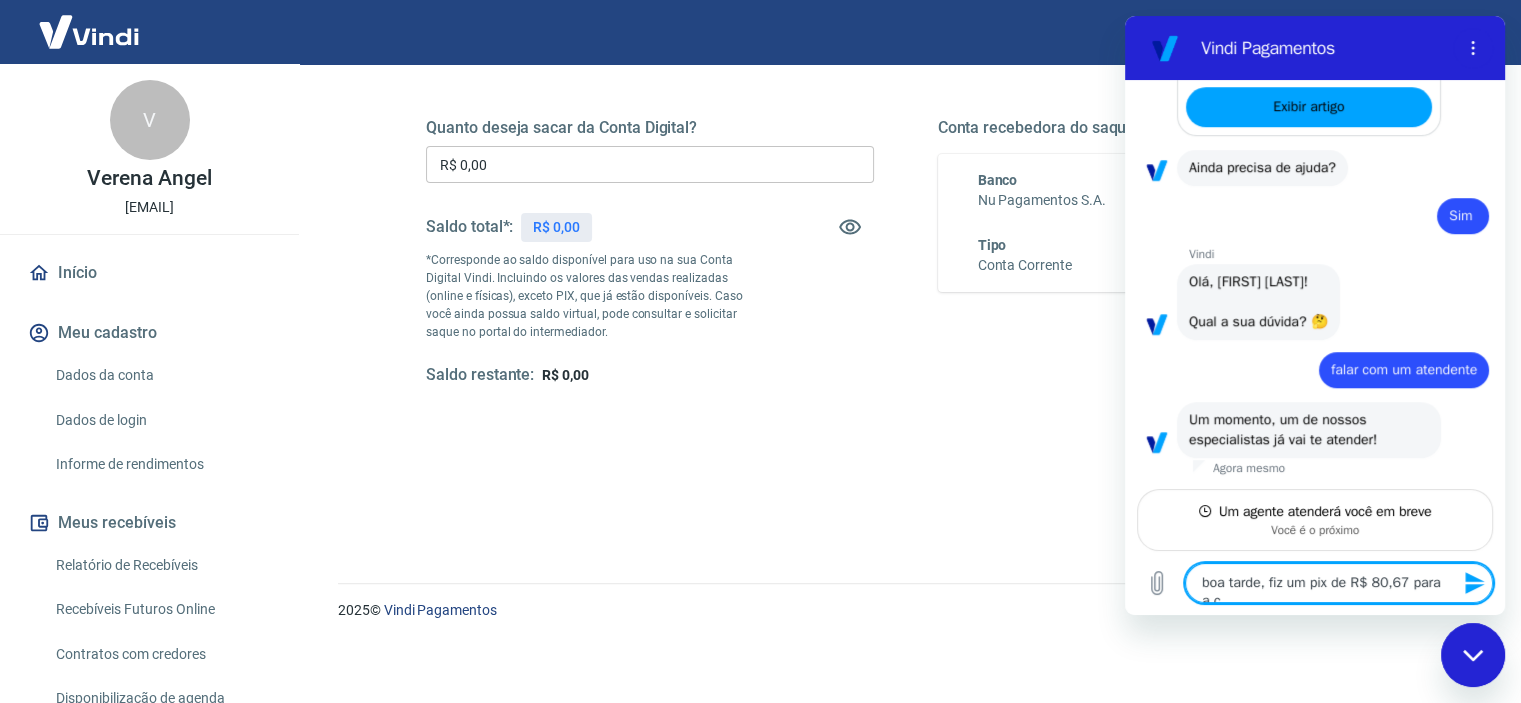 type on "boa tarde, fiz um pix de R$ 80,67 para a co" 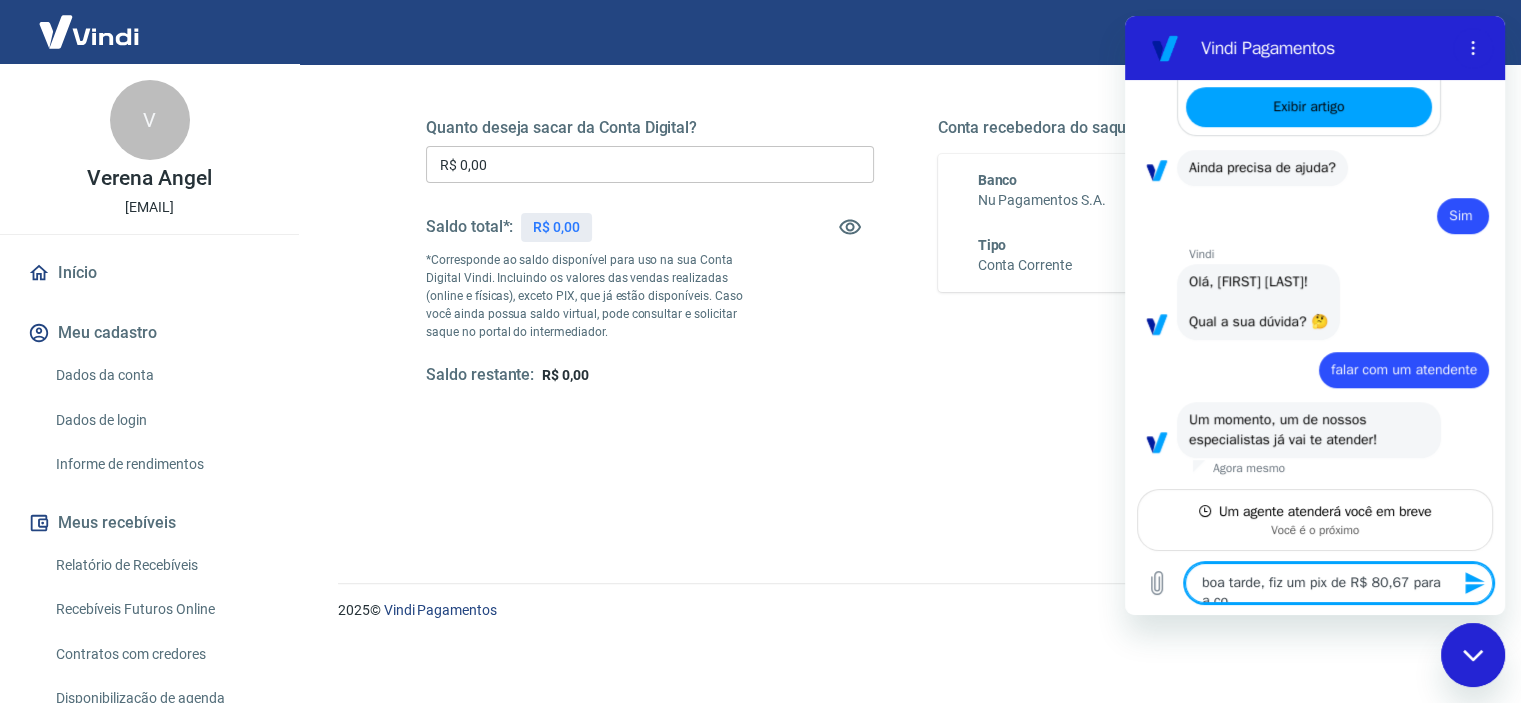 scroll, scrollTop: 1336, scrollLeft: 0, axis: vertical 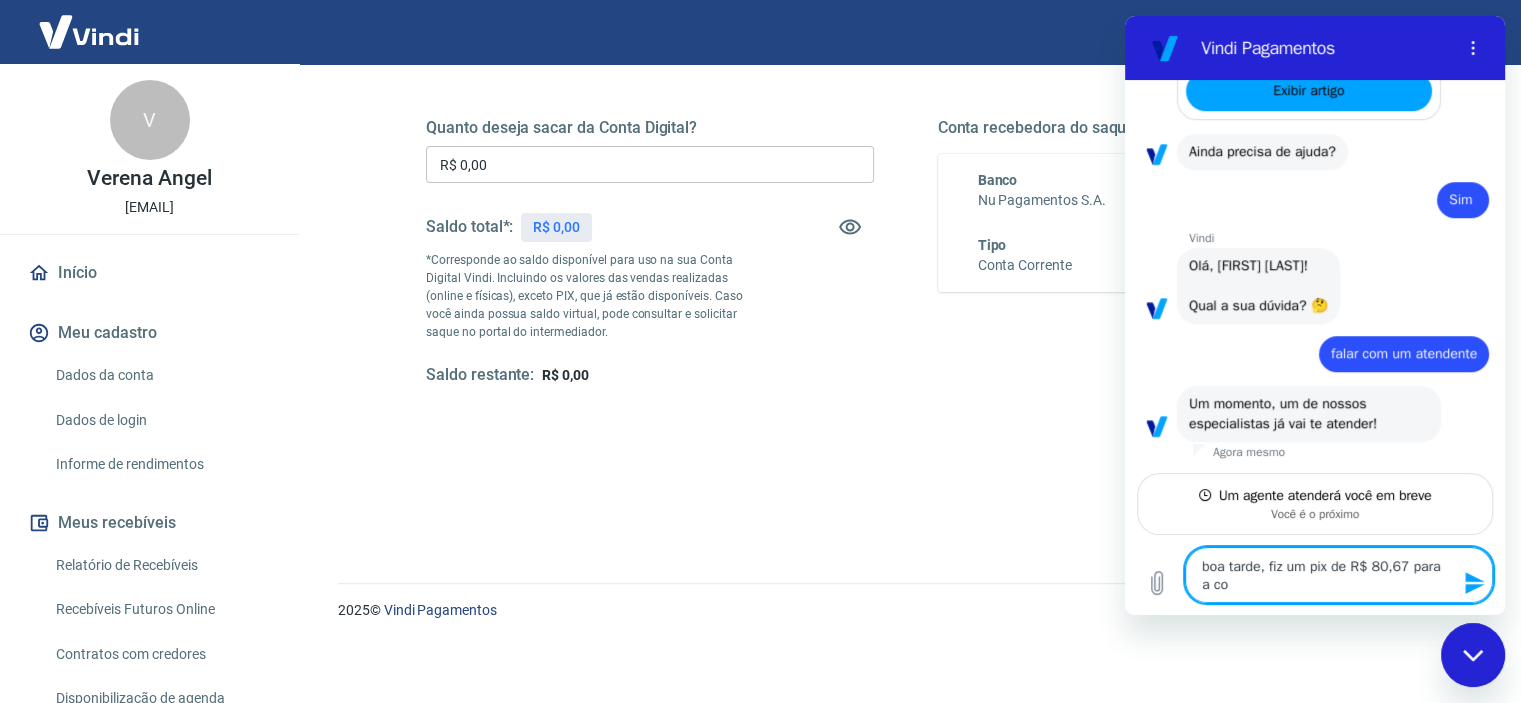 type on "boa tarde, fiz um pix de R$ 80,67 para a con" 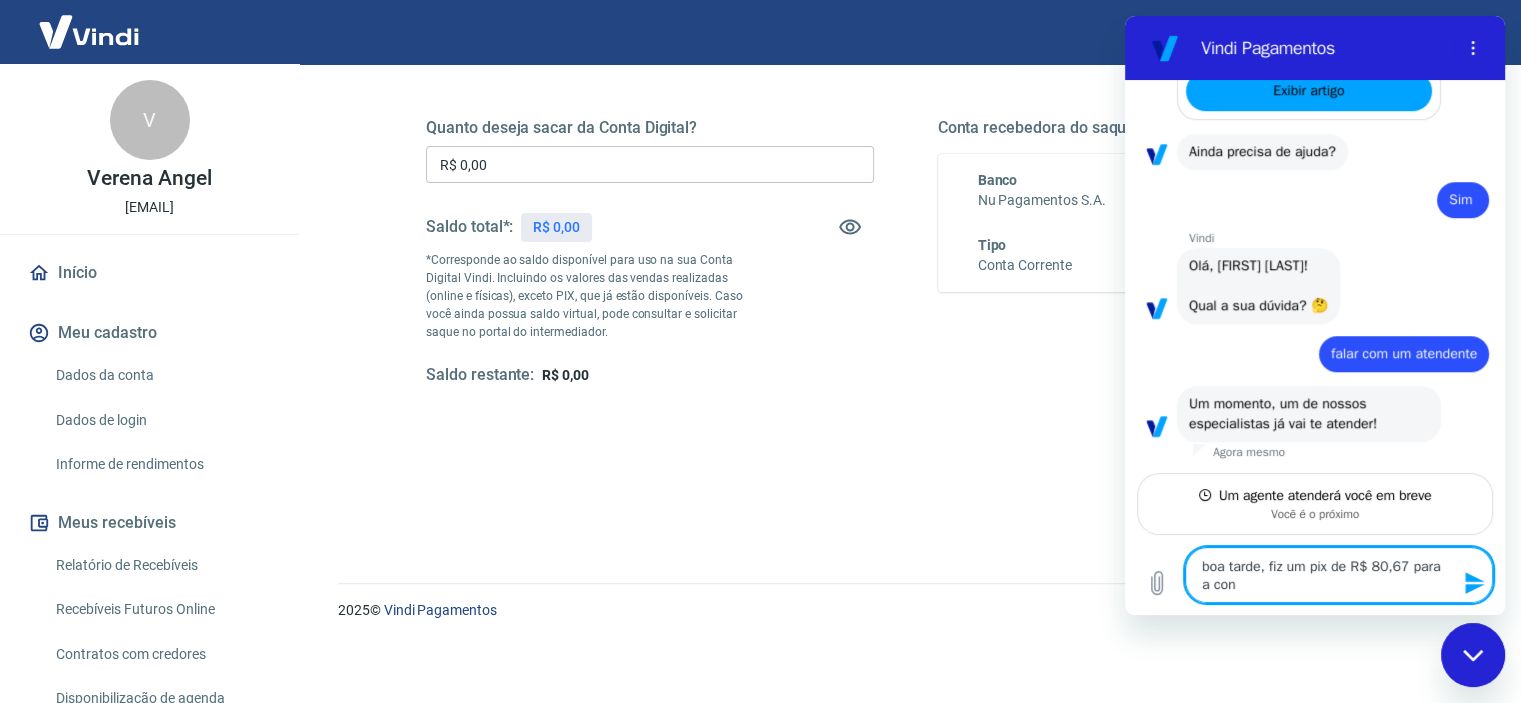 type on "boa tarde, fiz um pix de R$ 80,67 para a cont" 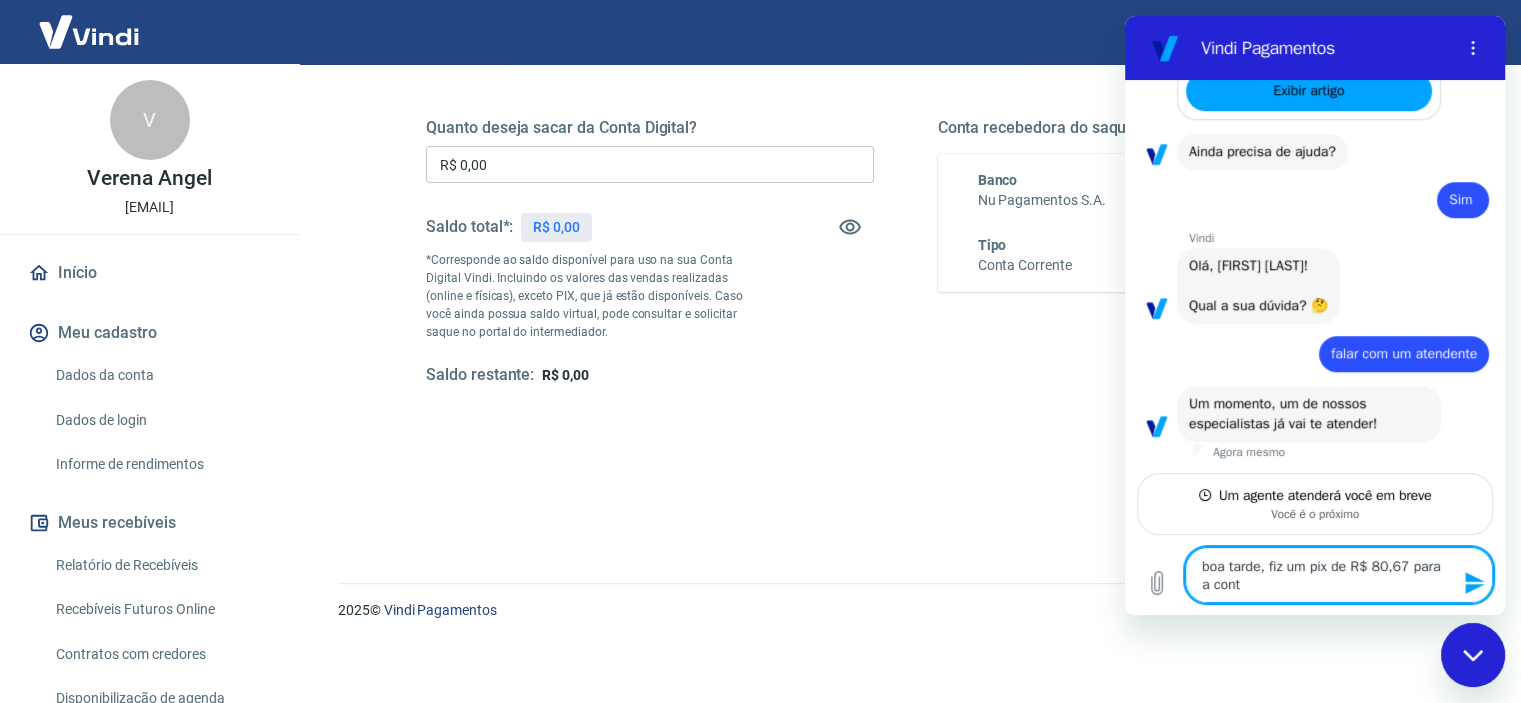 type on "boa tarde, fiz um pix de R$ 80,67 para a conta" 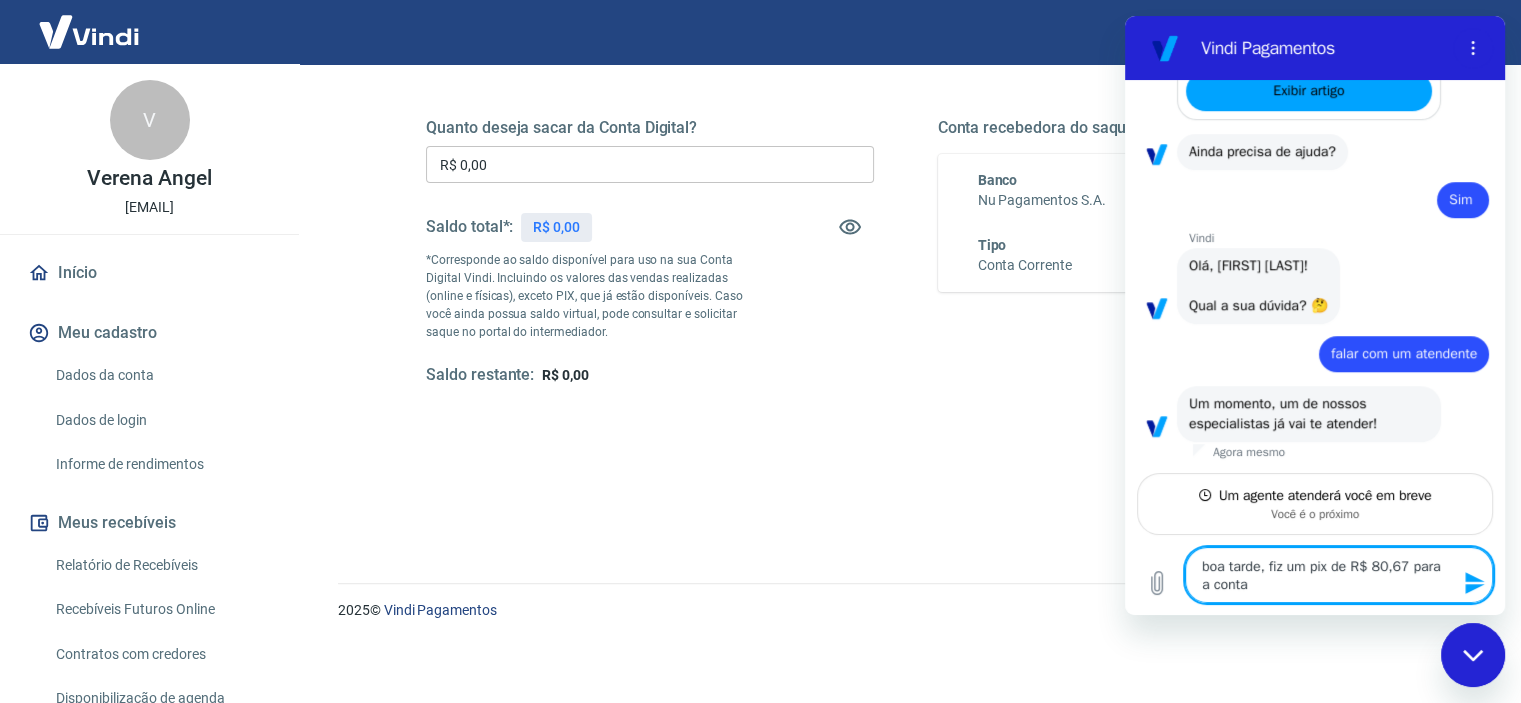 type on "boa tarde, fiz um pix de R$ 80,67 para a conta" 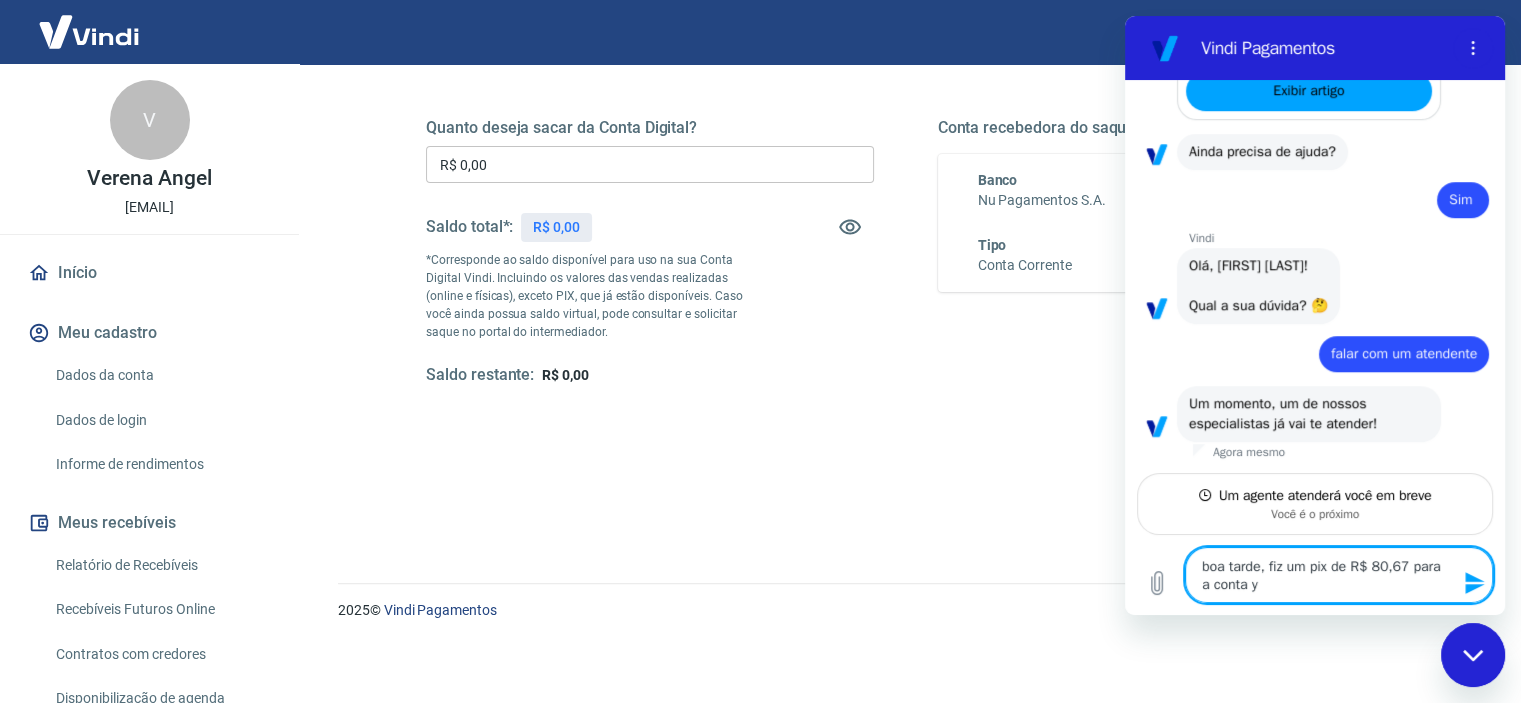 type on "boa tarde, fiz um pix de R$ 80,67 para a conta ya" 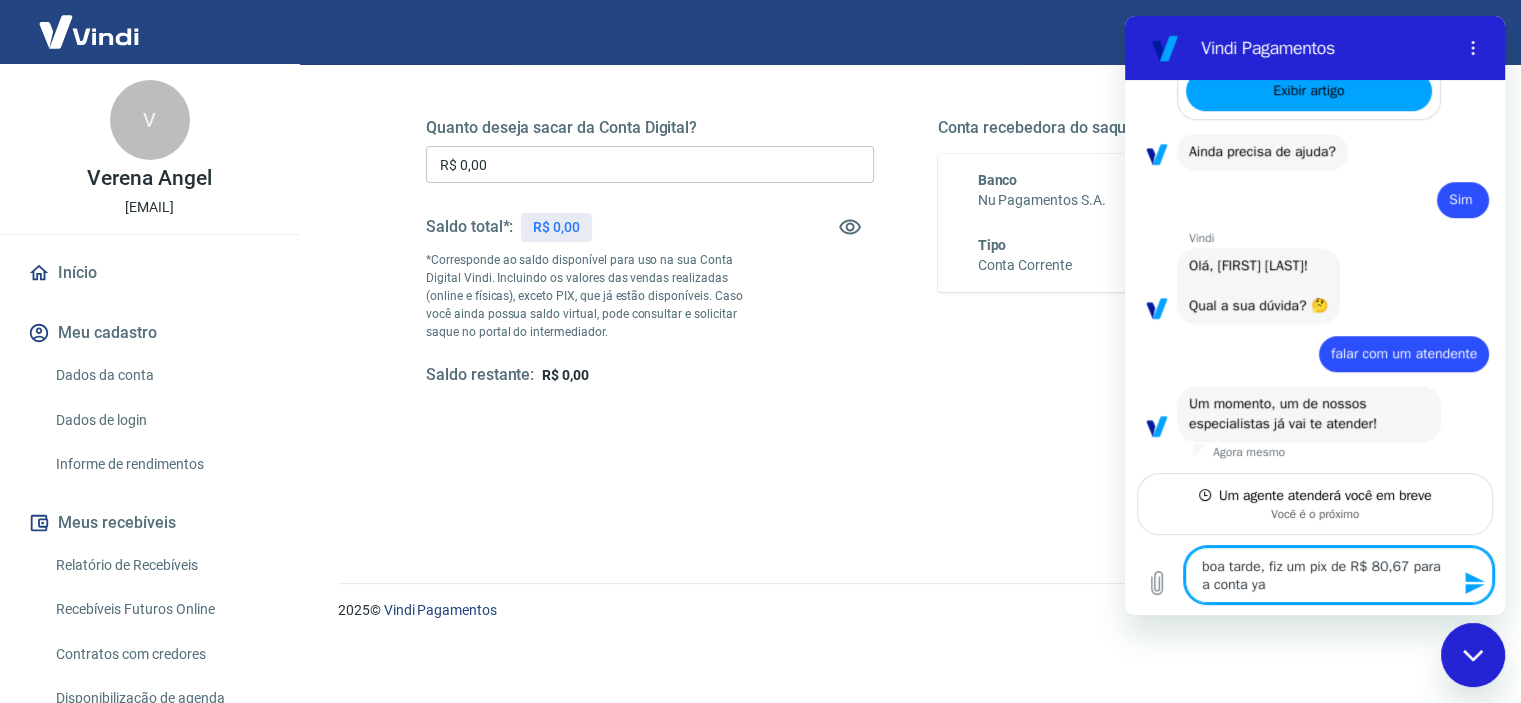 type on "boa tarde, fiz um pix de R$ 80,67 para a conta yap" 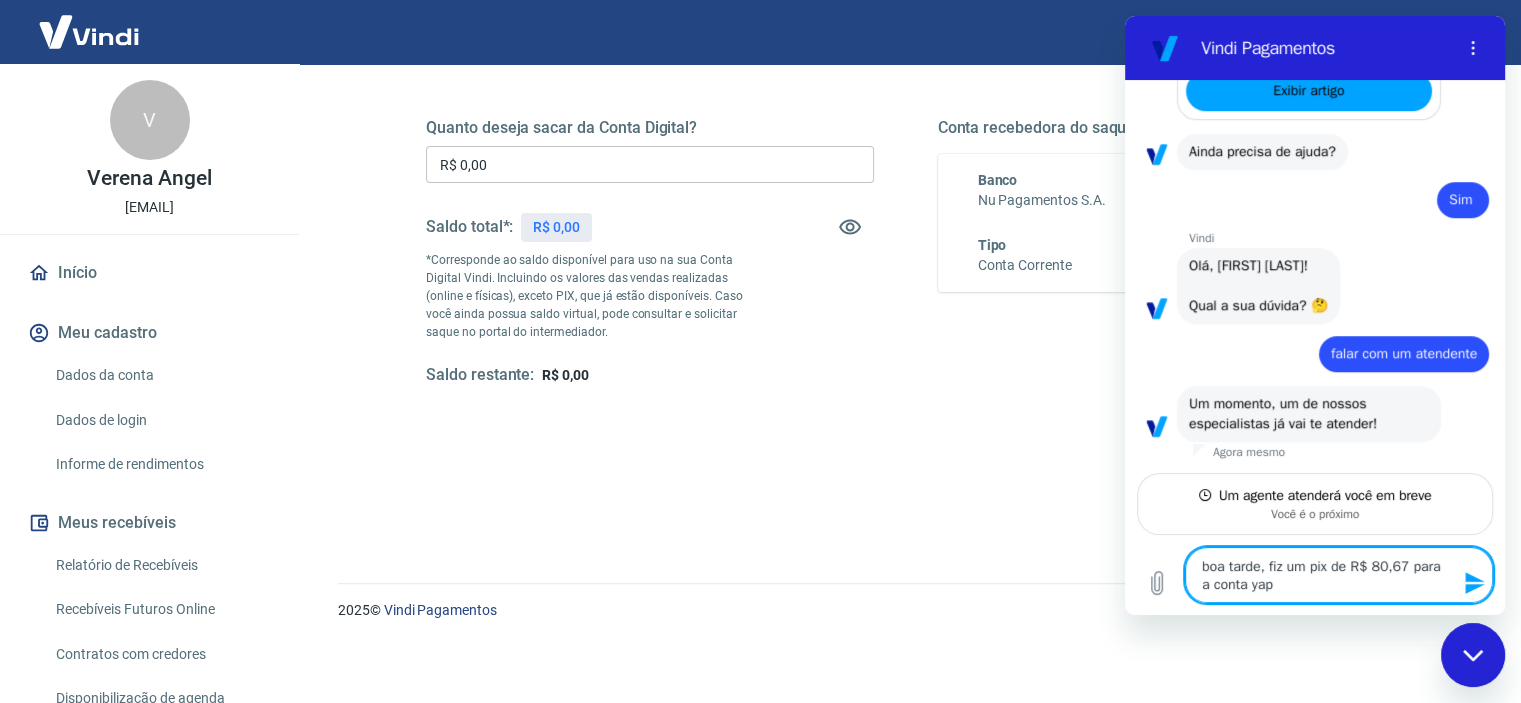 type on "boa tarde, fiz um pix de R$ 80,67 para a conta yapa" 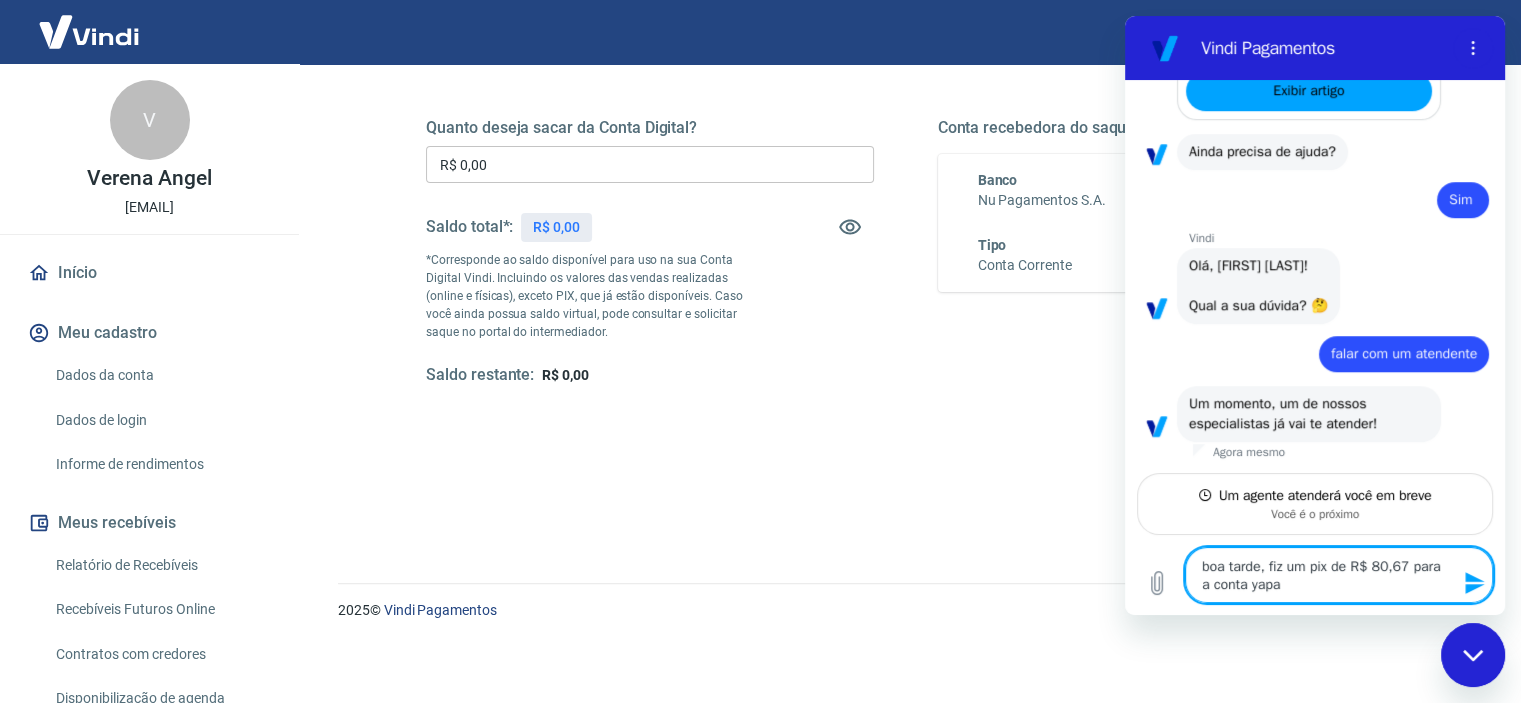 type on "boa tarde, fiz um pix de R$ 80,67 para a conta yapay" 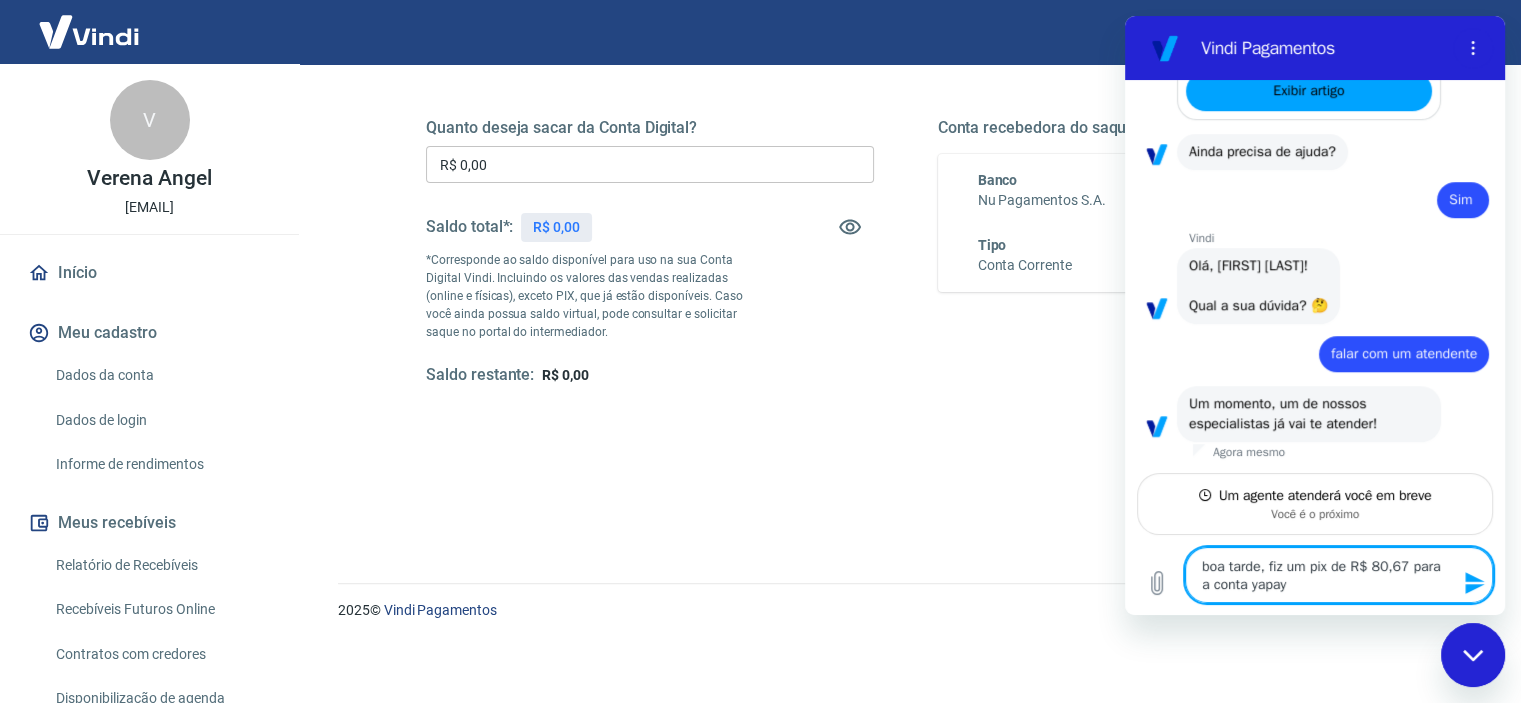 type on "boa tarde, fiz um pix de R$ 80,67 para a conta yapay" 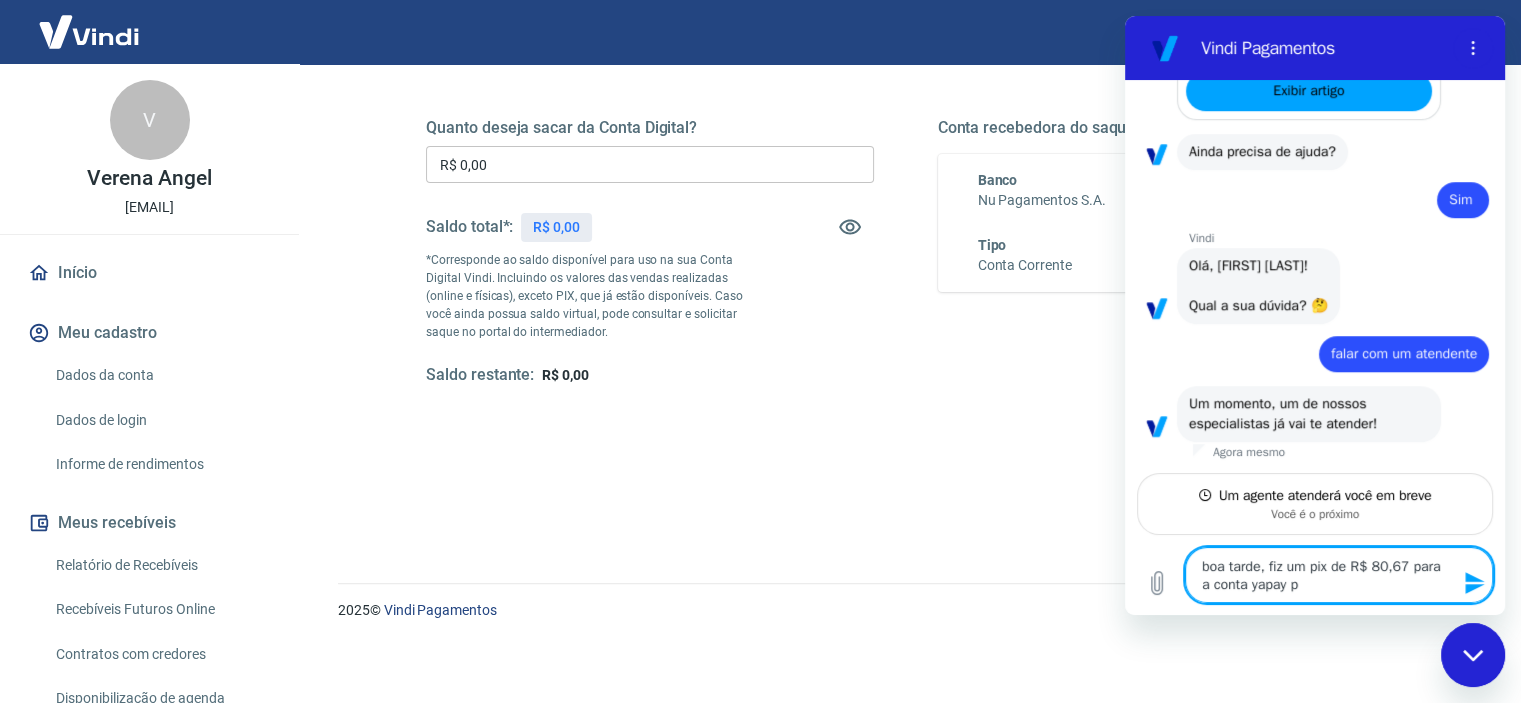 type on "boa tarde, fiz um pix de R$ 80,67 para a conta yapay pa" 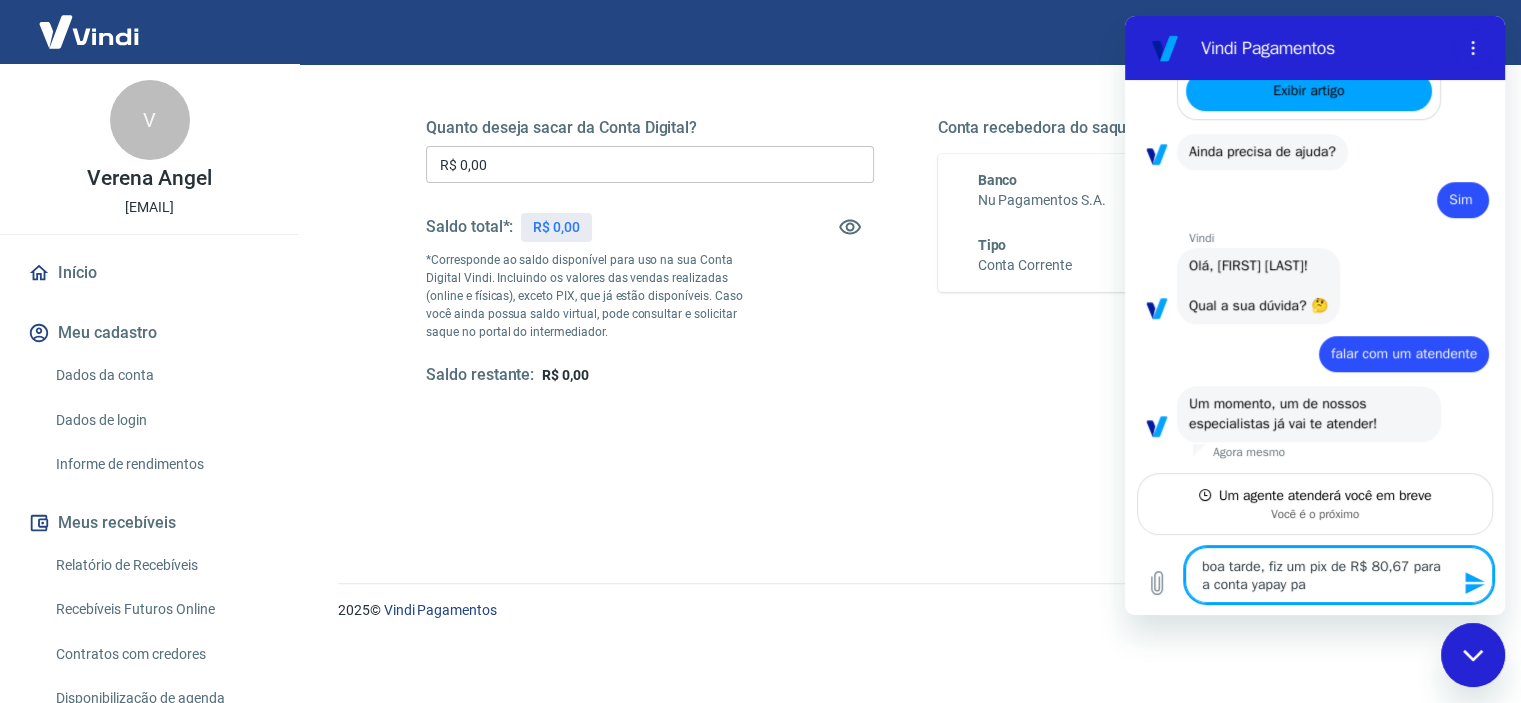type on "boa tarde, fiz um pix de R$ 80,67 para a conta yapay par" 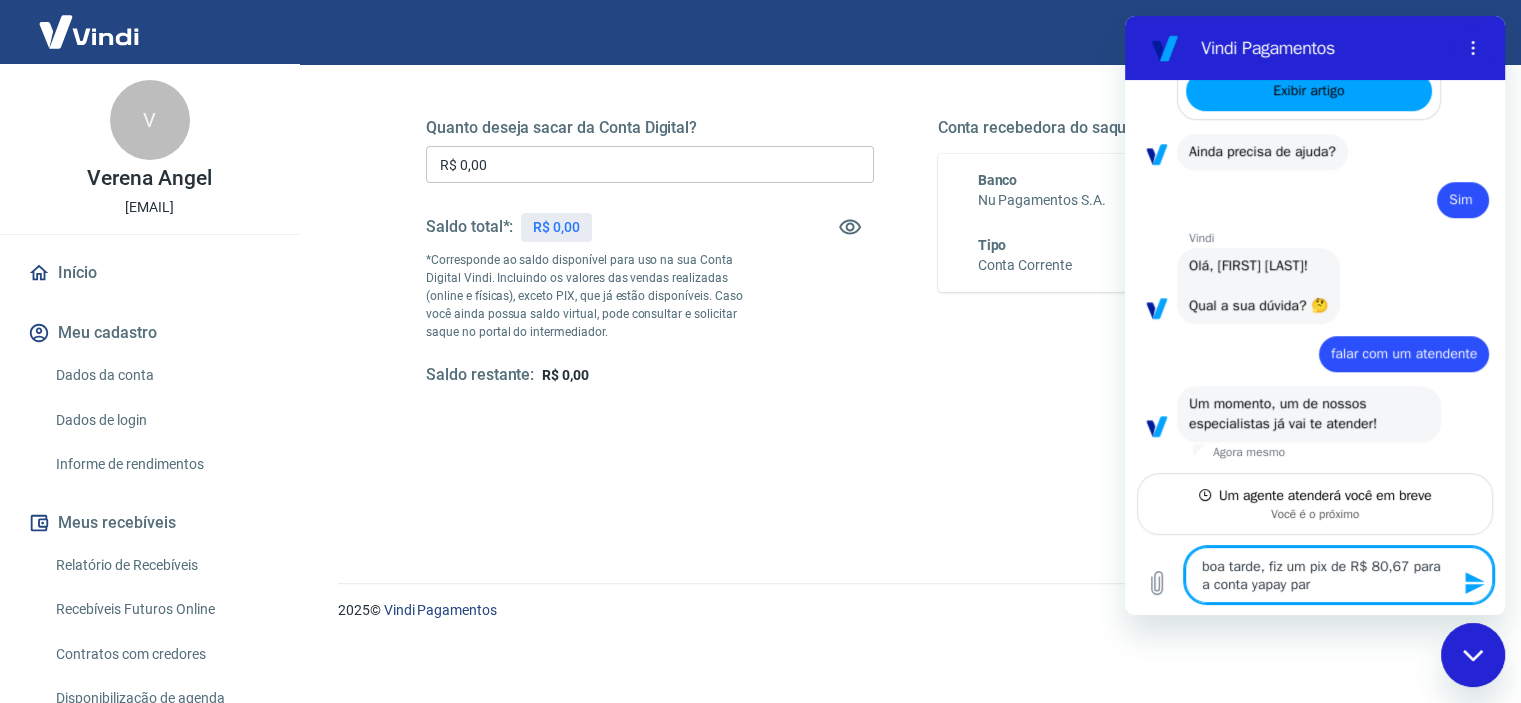 type on "x" 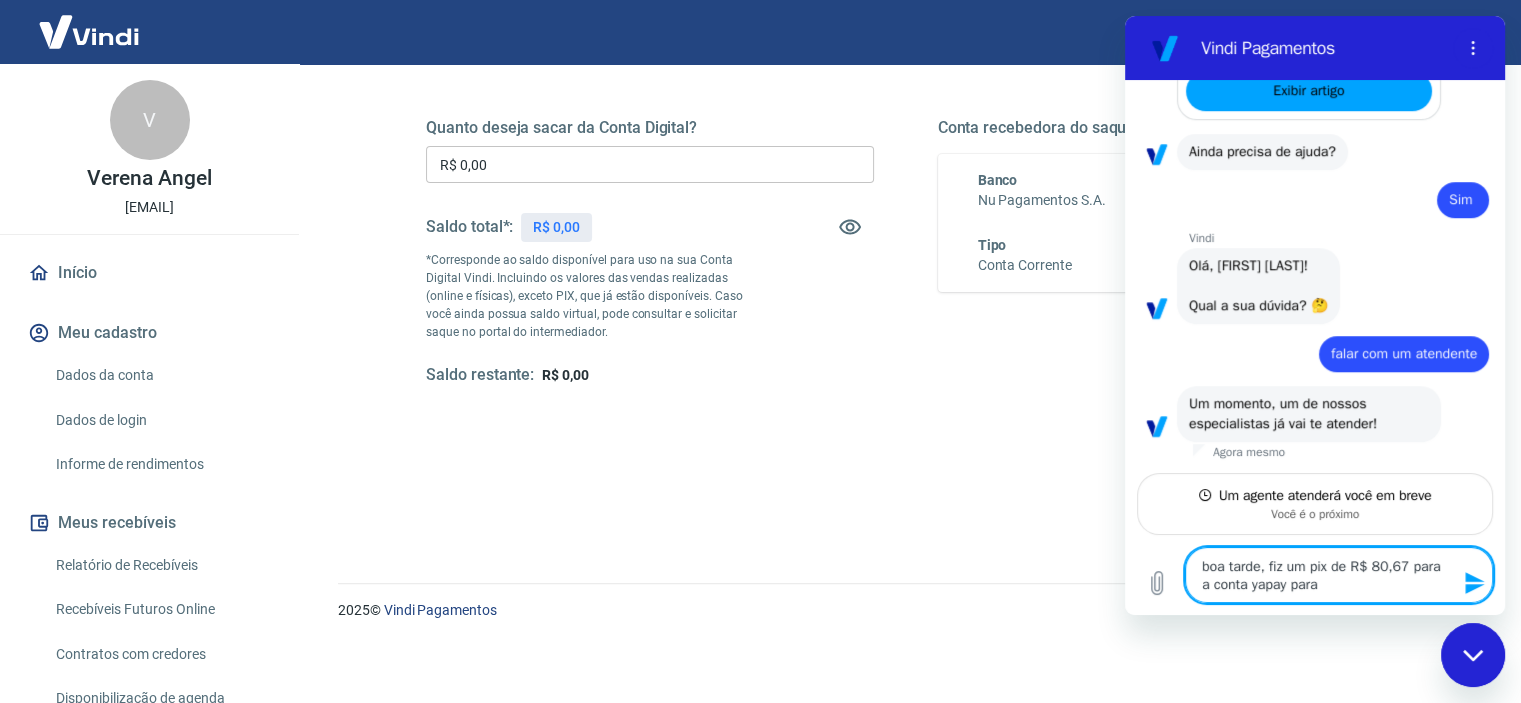 type on "boa tarde, fiz um pix de R$ 80,67 para a conta yapay para" 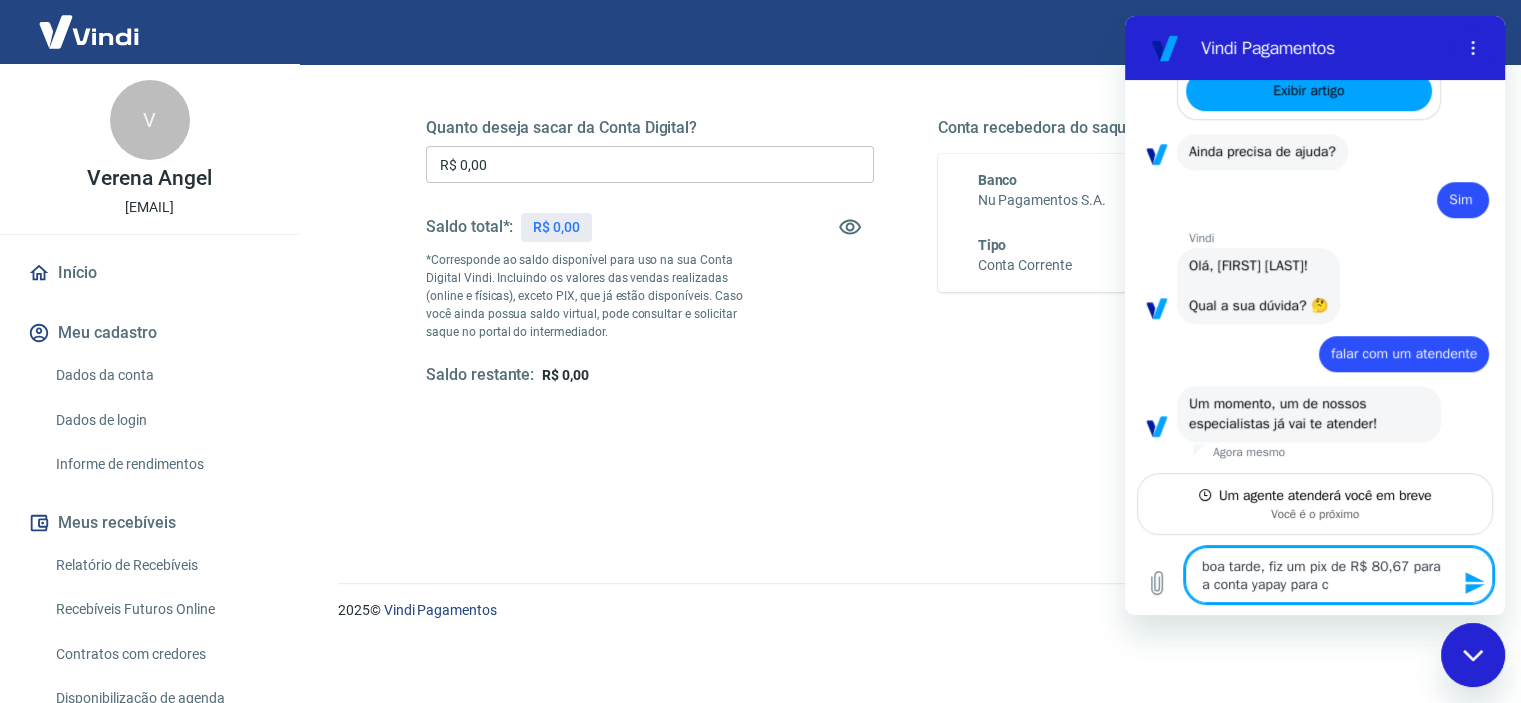 type on "boa tarde, fiz um pix de R$ 80,67 para a conta yapay para co" 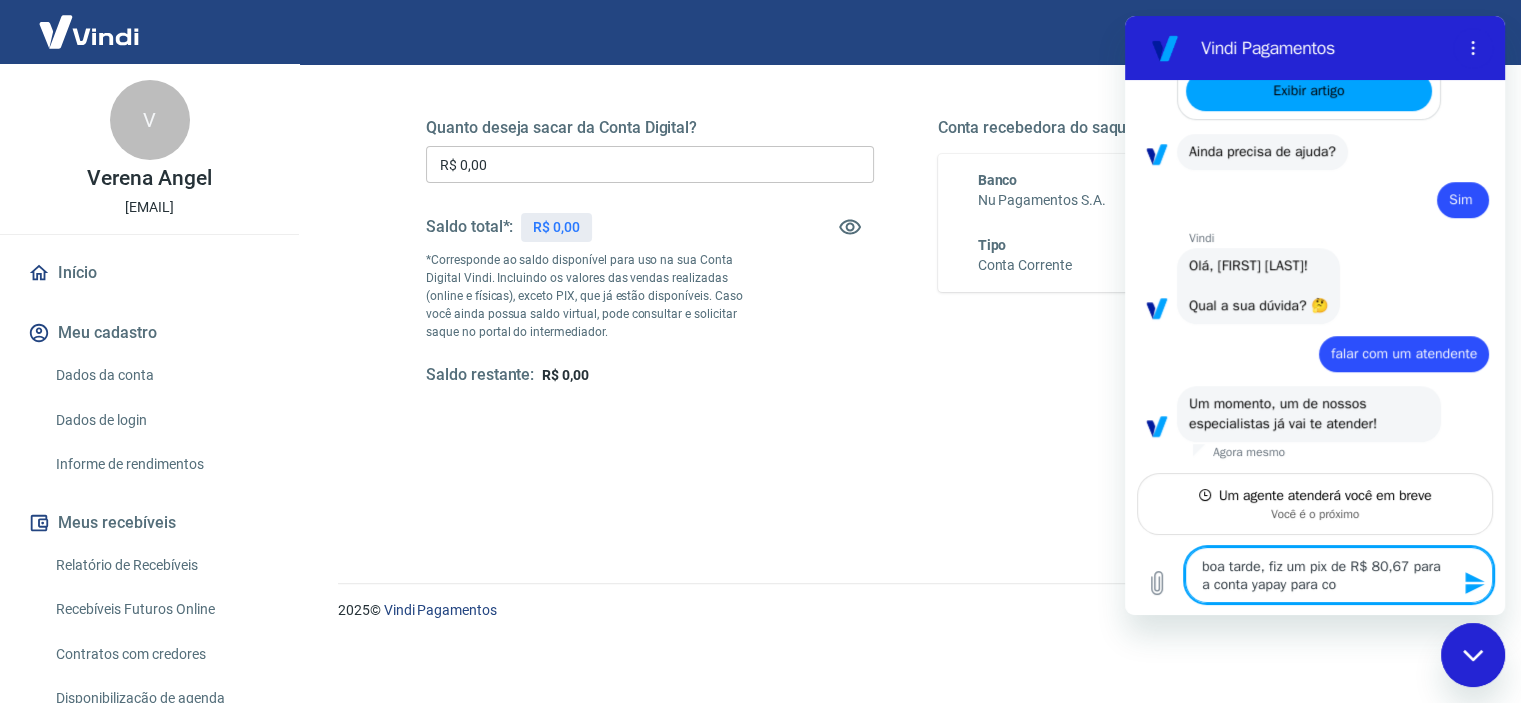 type on "boa tarde, fiz um pix de R$ 80,67 para a conta yapay para cob" 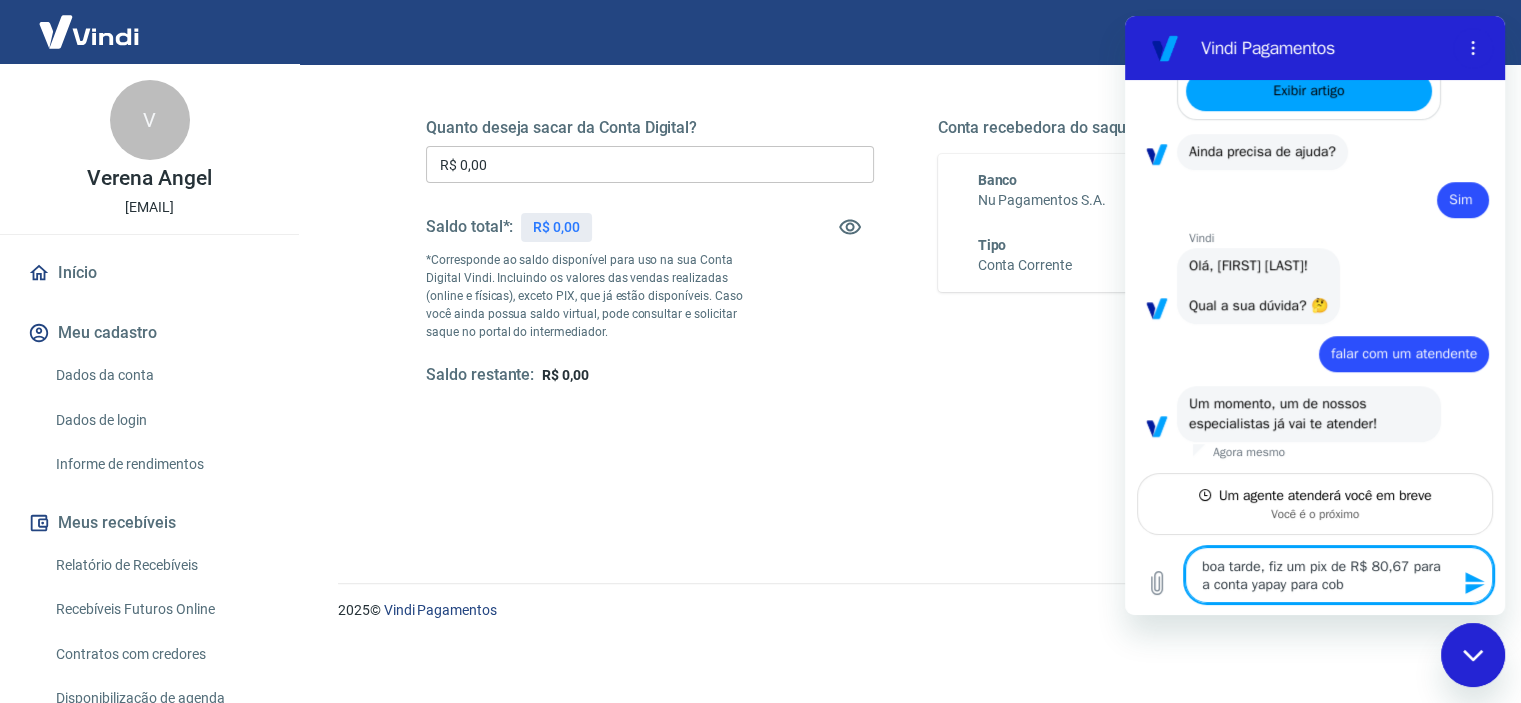 type on "boa tarde, fiz um pix de R$ 80,67 para a conta yapay para cobr" 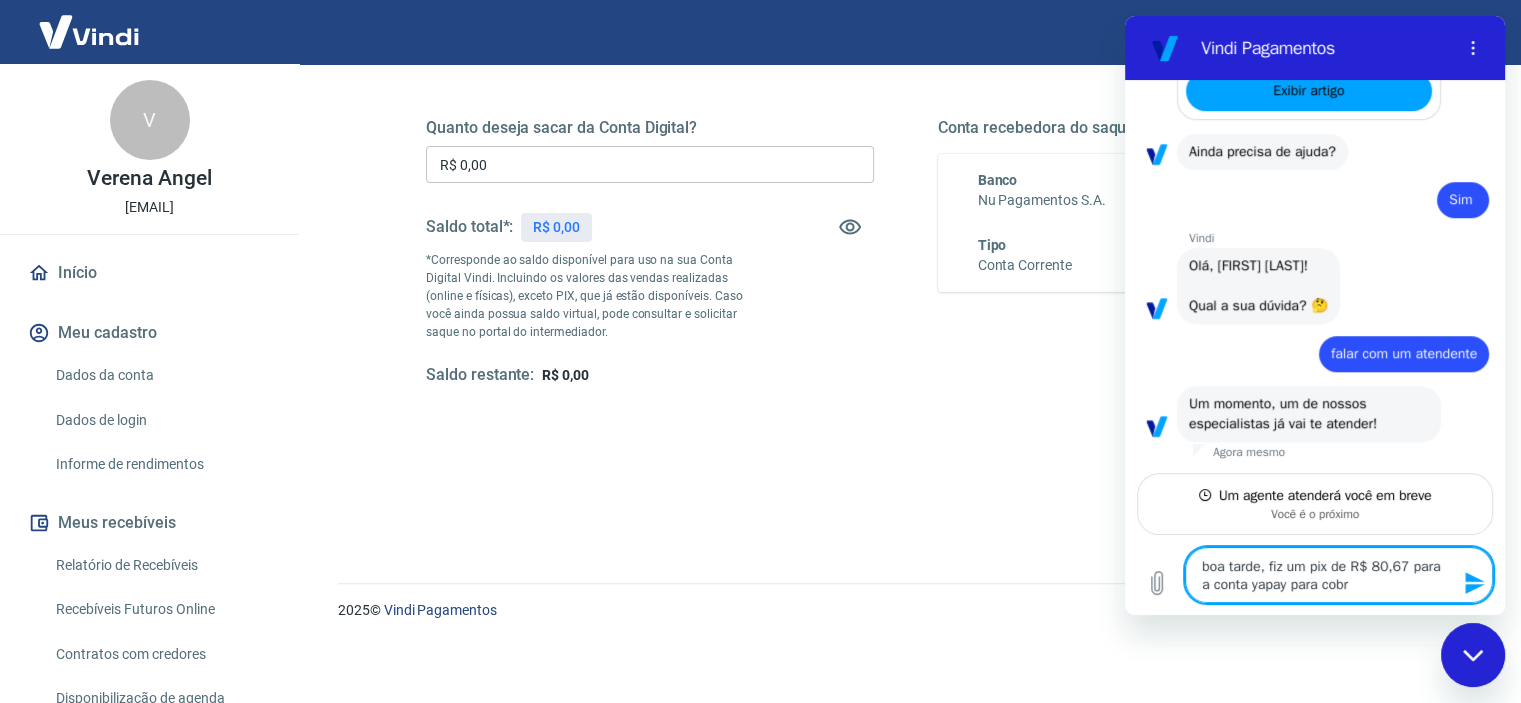 type on "boa tarde, fiz um pix de R$ 80,67 para a conta yapay para cobri" 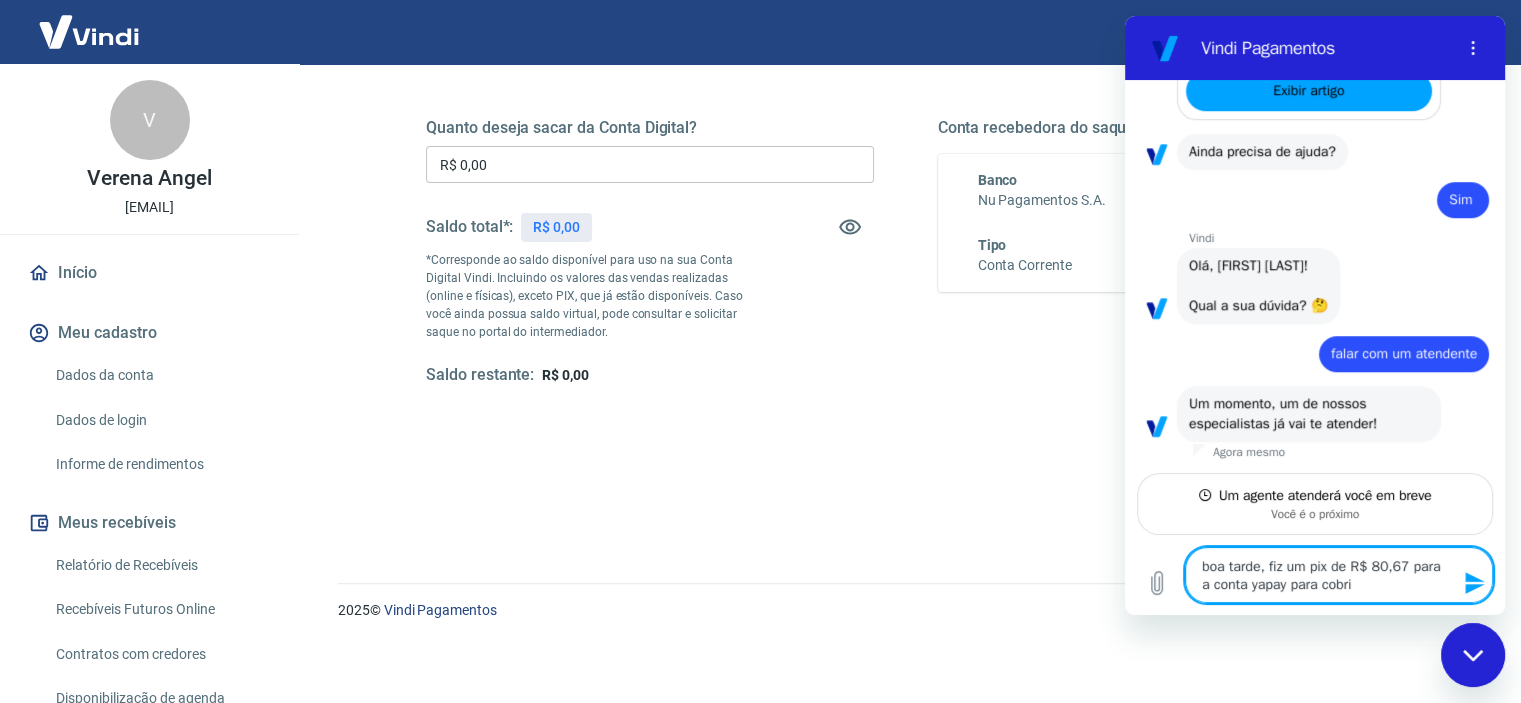type on "boa tarde, fiz um pix de R$ 80,67 para a conta yapay para cobrir" 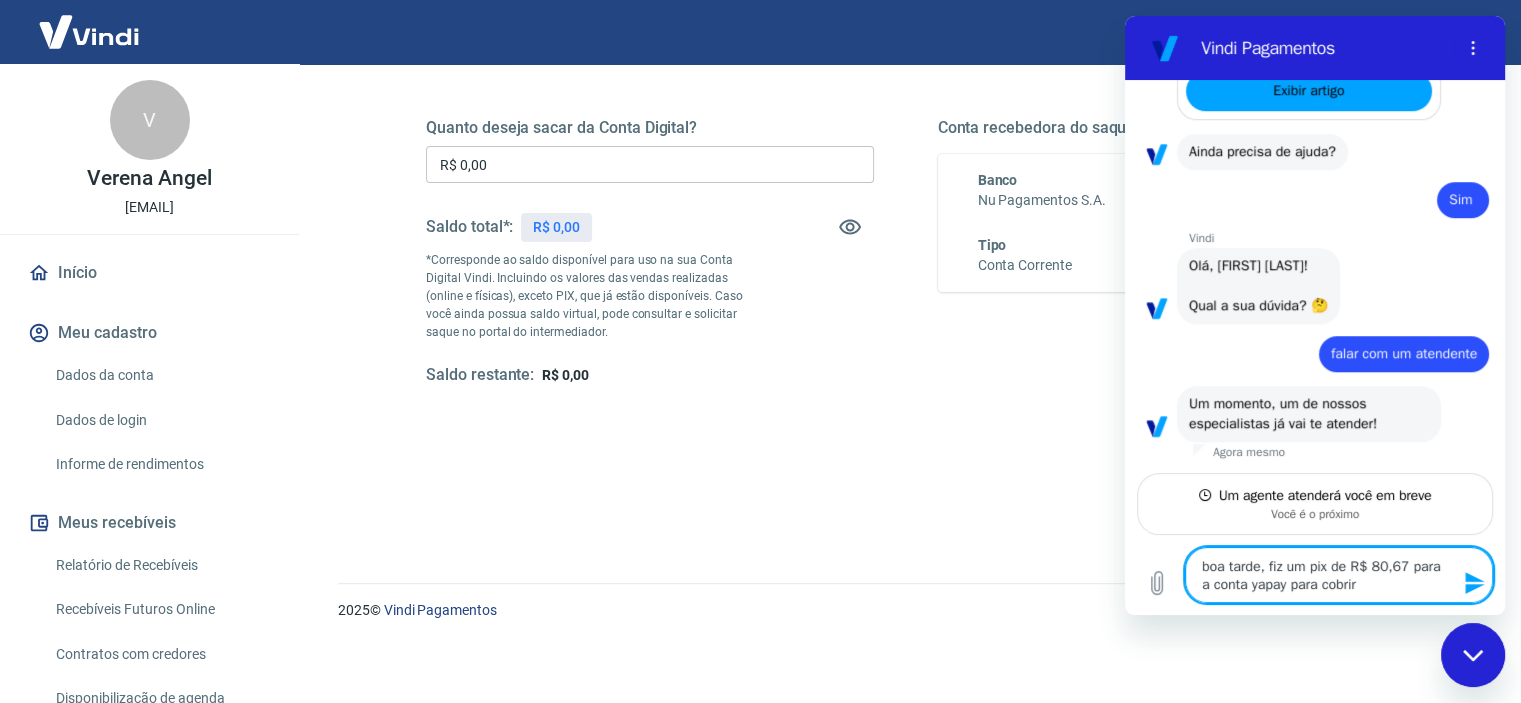 type on "x" 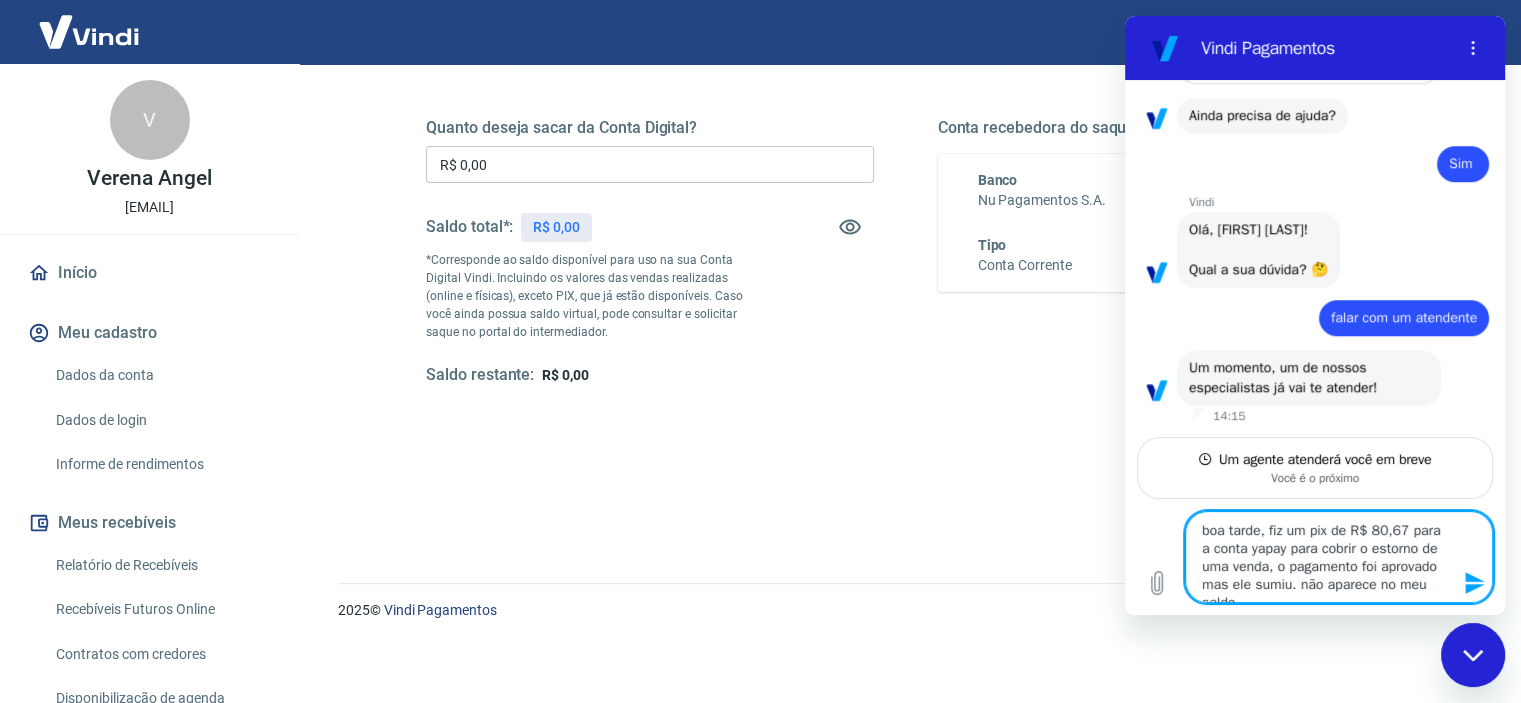 scroll, scrollTop: 1390, scrollLeft: 0, axis: vertical 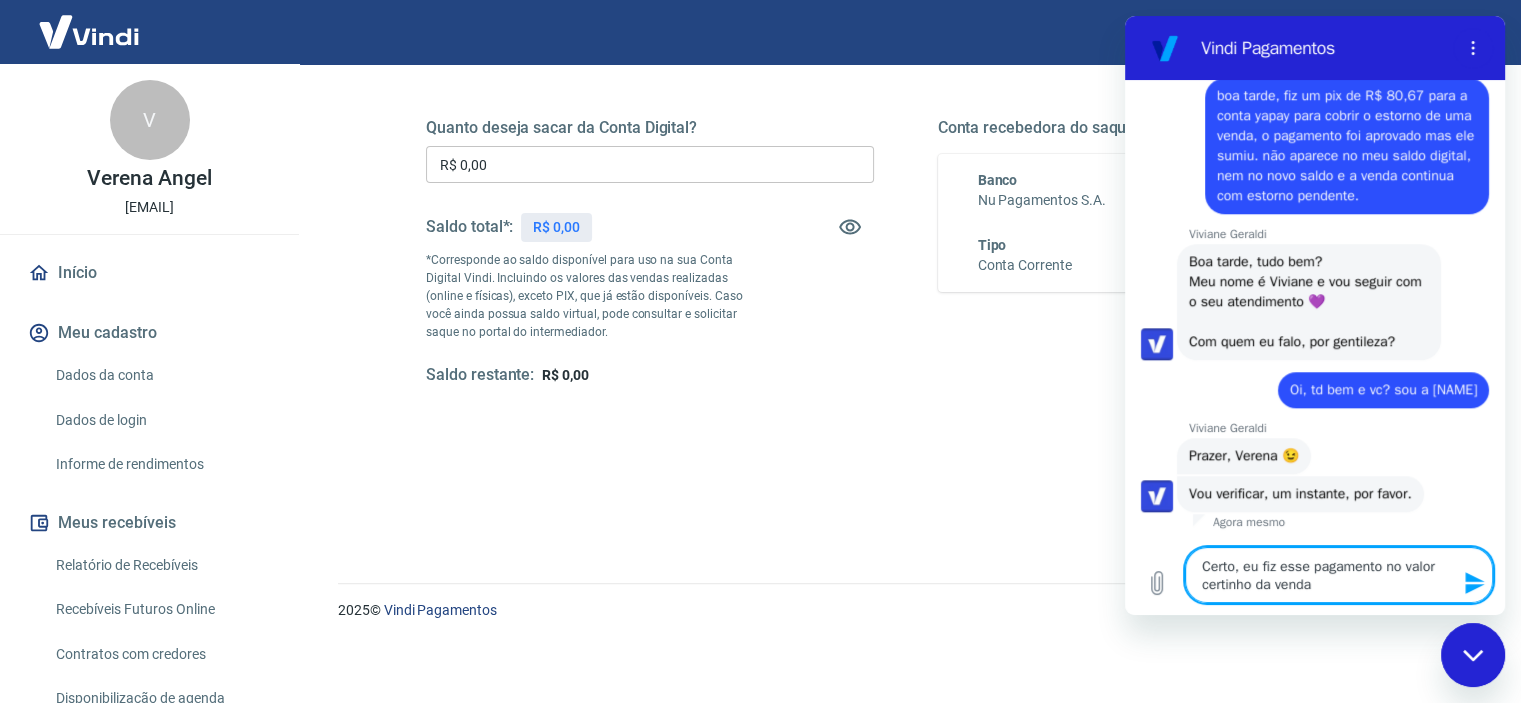 paste on "27693" 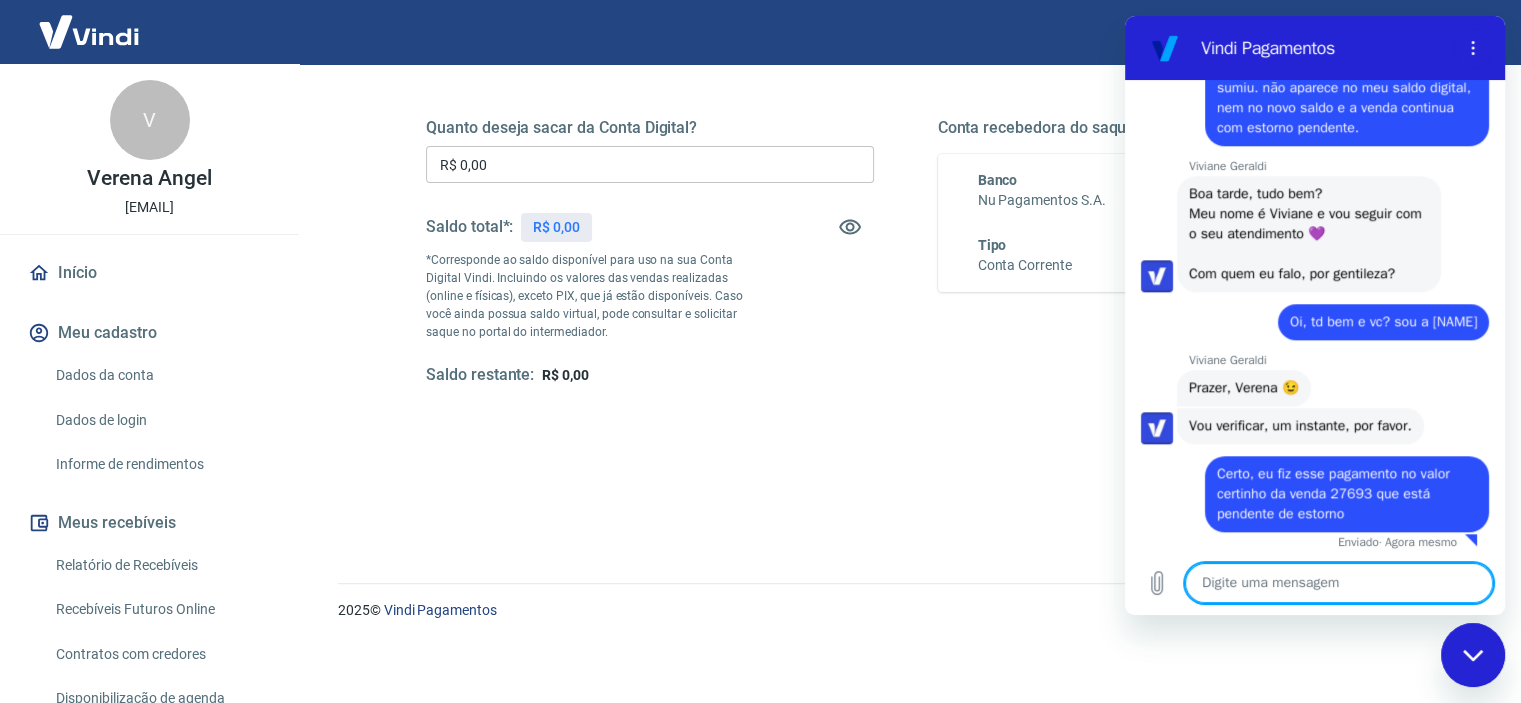 scroll, scrollTop: 1784, scrollLeft: 0, axis: vertical 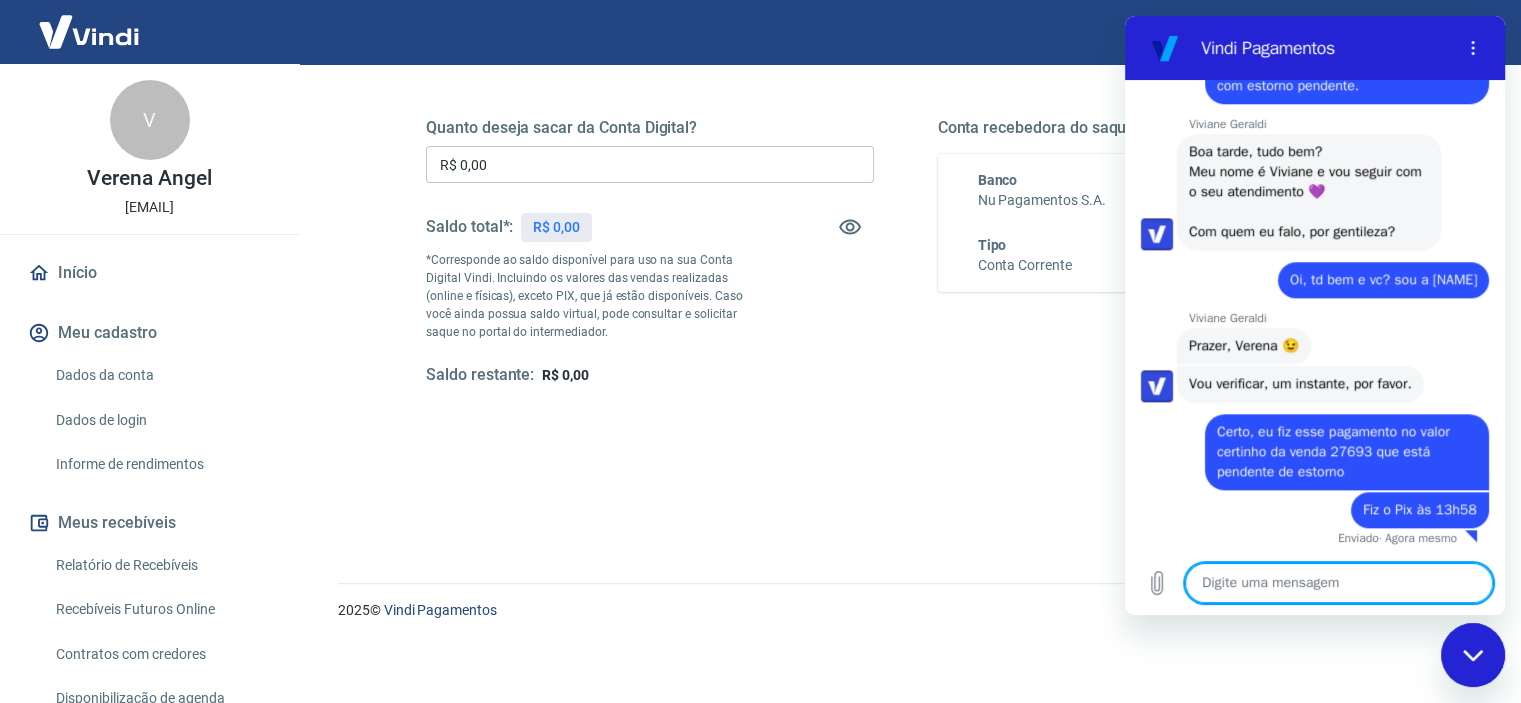 paste on "TRANSAÇÃO
221367070
05/08/25 - 13:58" 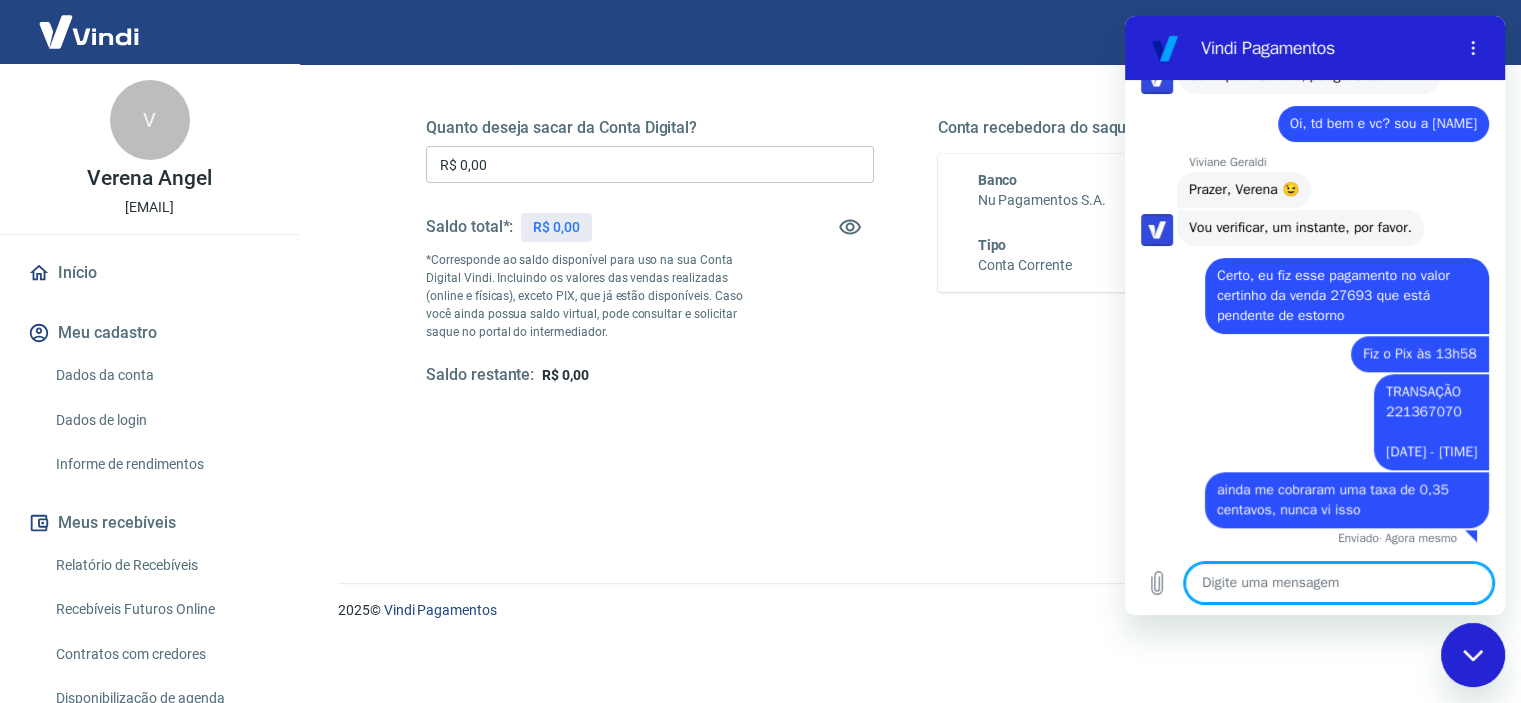 scroll, scrollTop: 1979, scrollLeft: 0, axis: vertical 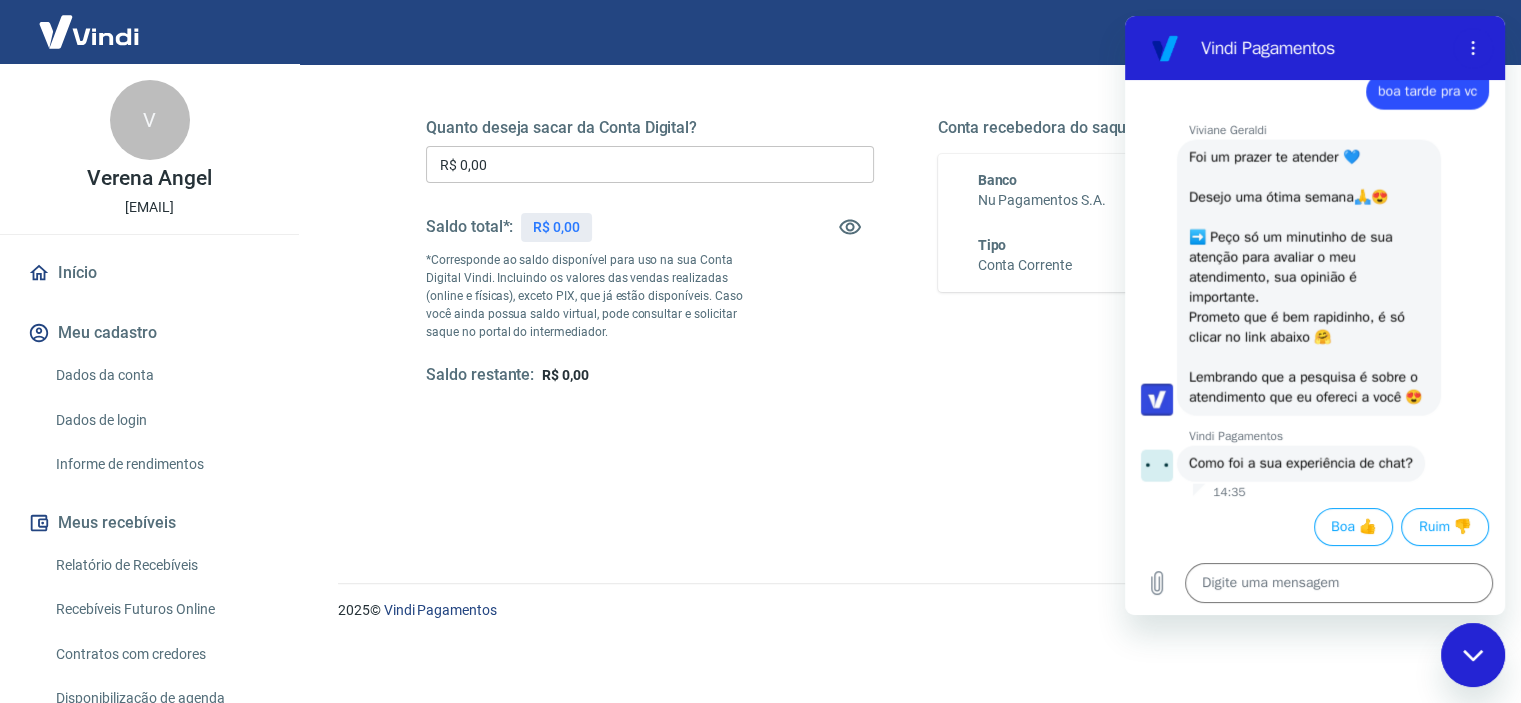 click at bounding box center (1473, 655) 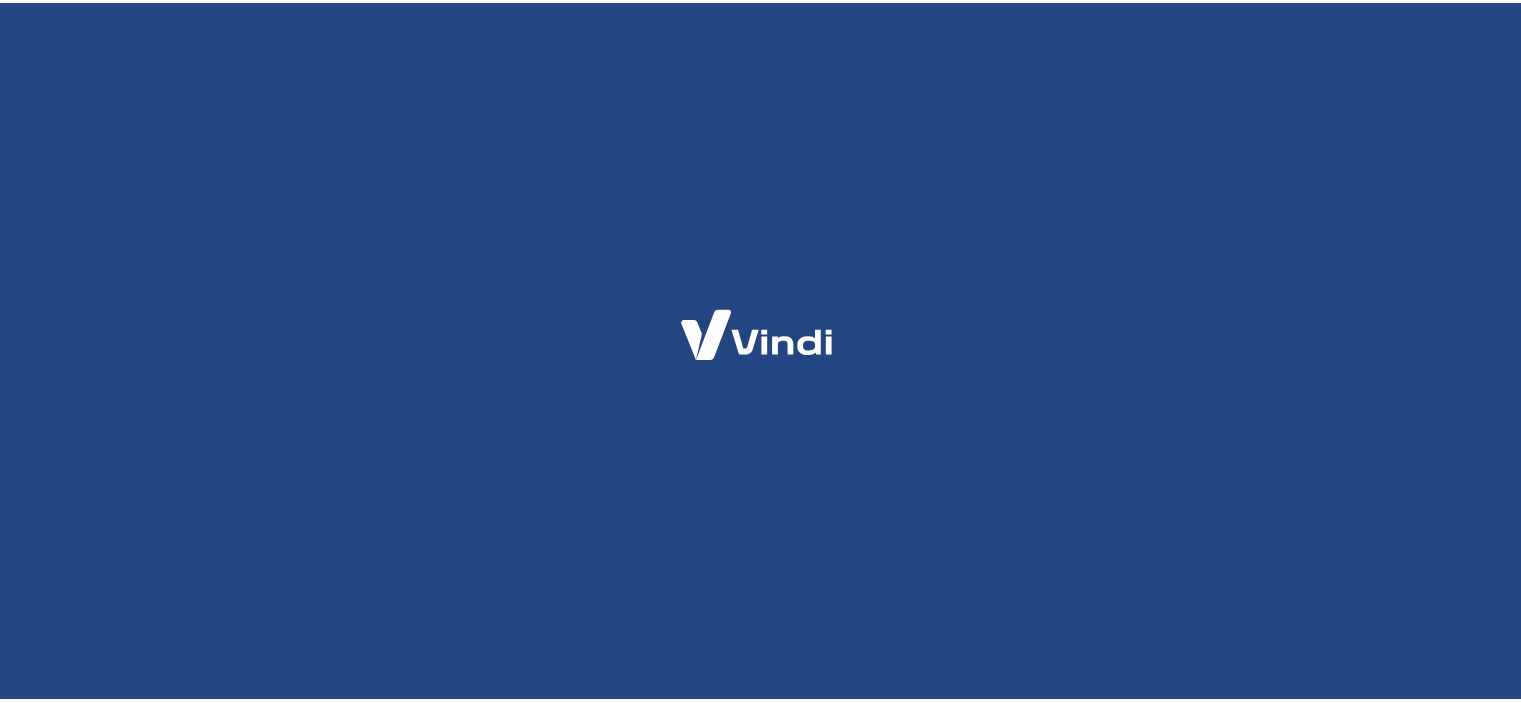 scroll, scrollTop: 0, scrollLeft: 0, axis: both 